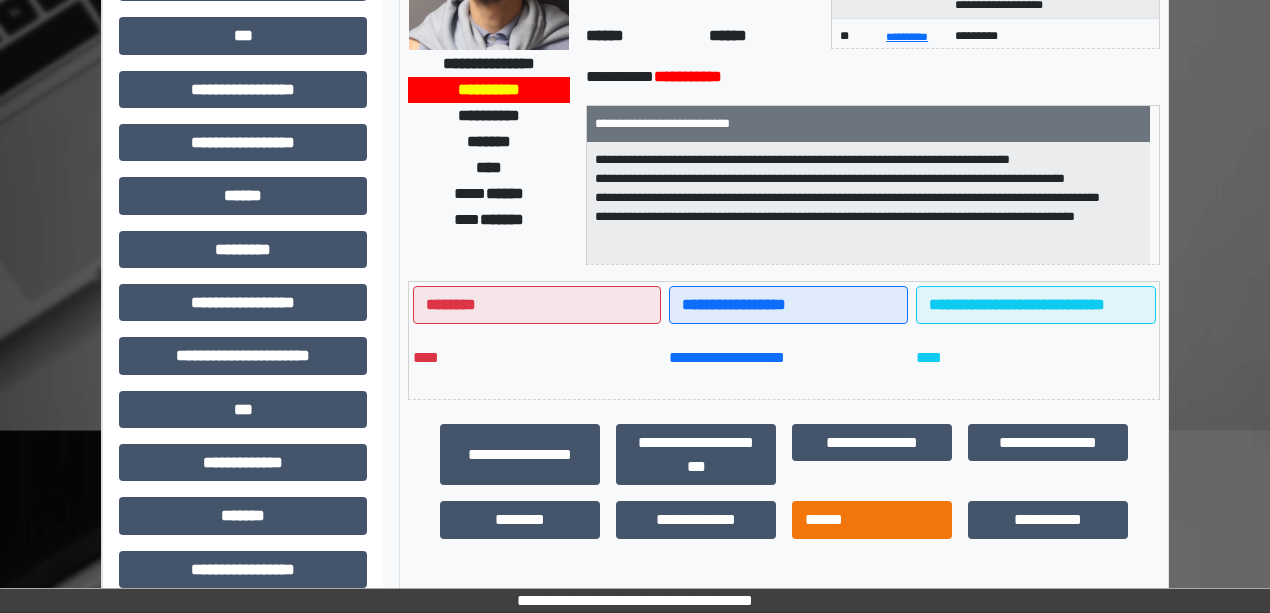 scroll, scrollTop: 400, scrollLeft: 0, axis: vertical 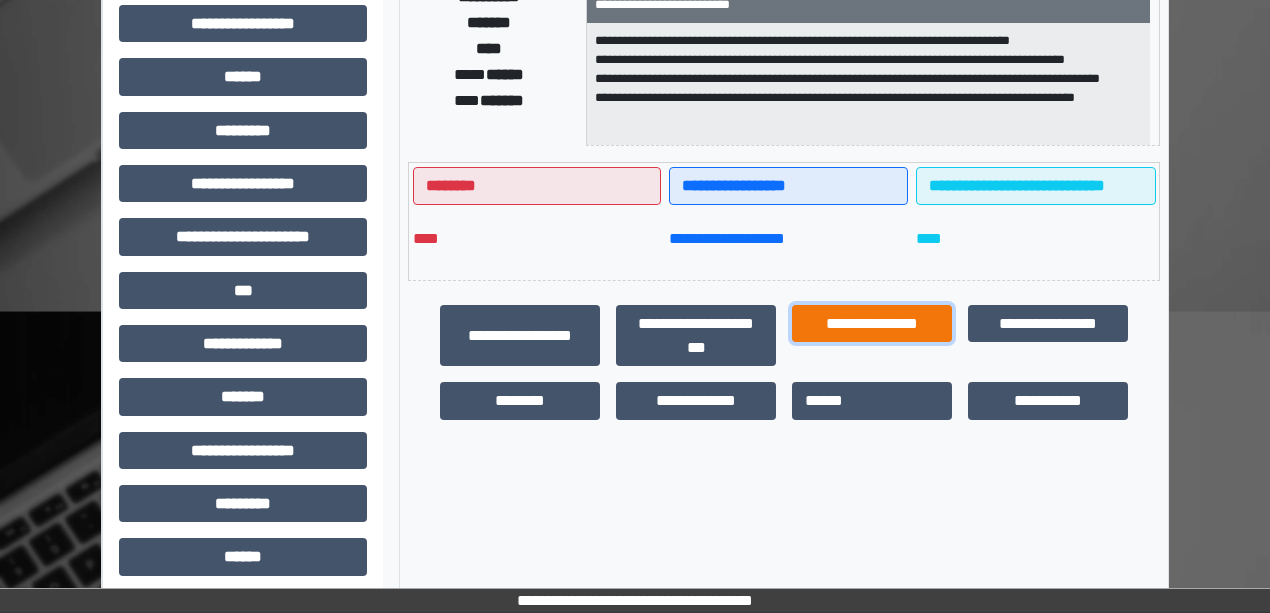 click on "**********" at bounding box center (872, 323) 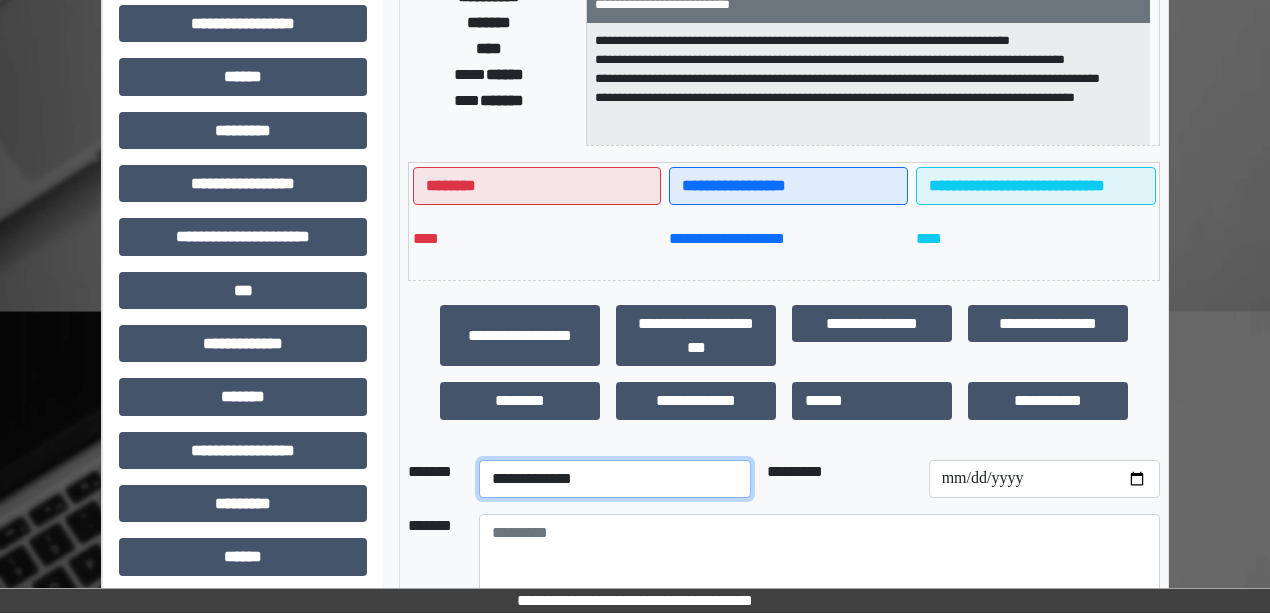 drag, startPoint x: 640, startPoint y: 473, endPoint x: 654, endPoint y: 462, distance: 17.804493 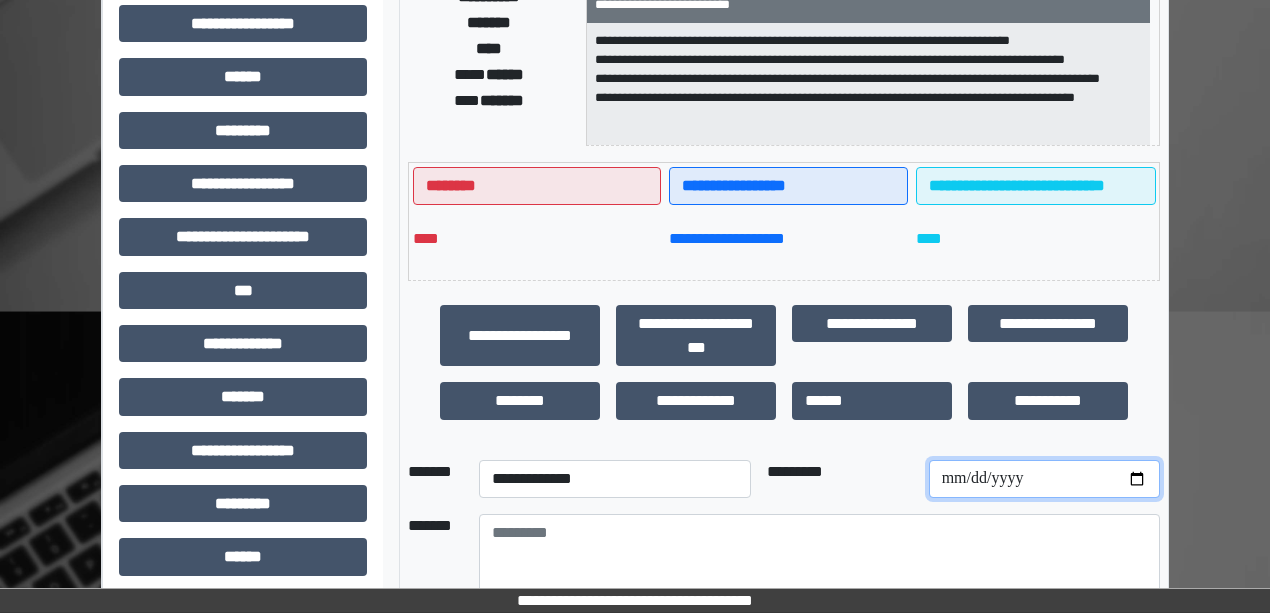 click at bounding box center (1044, 479) 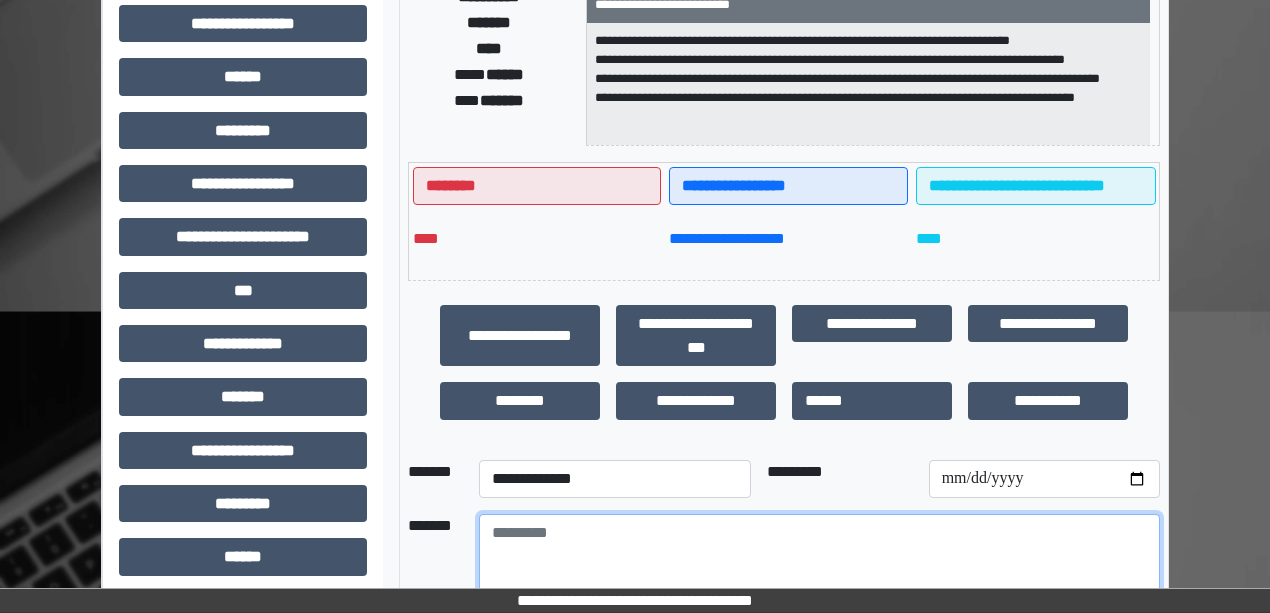 click at bounding box center (819, 569) 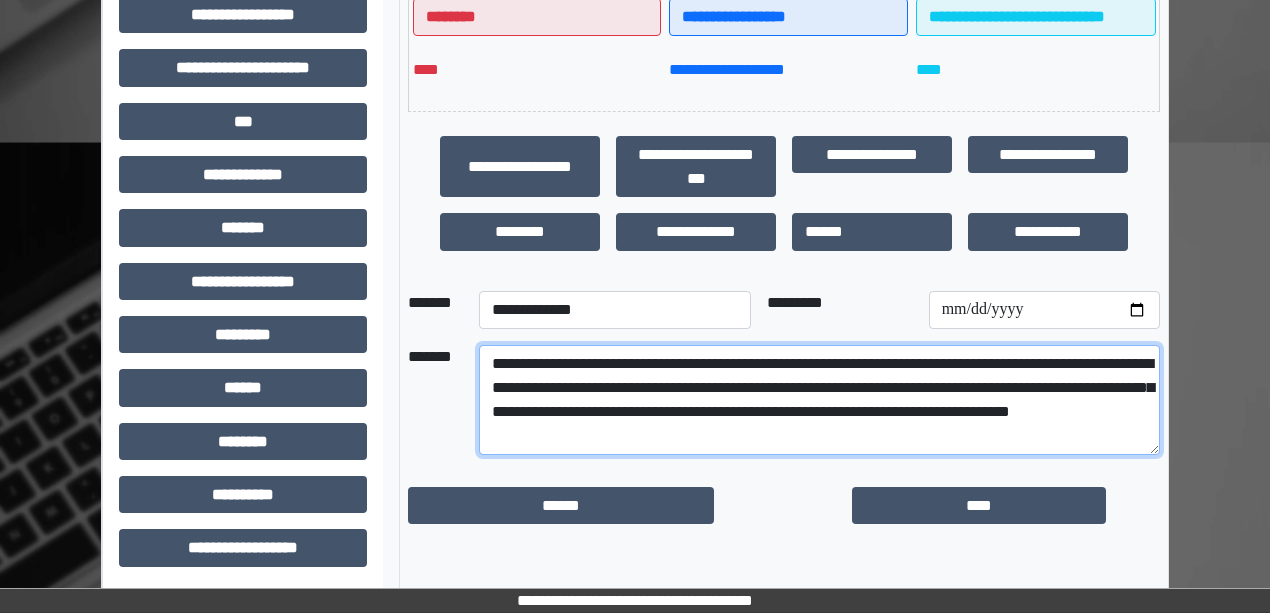 scroll, scrollTop: 572, scrollLeft: 0, axis: vertical 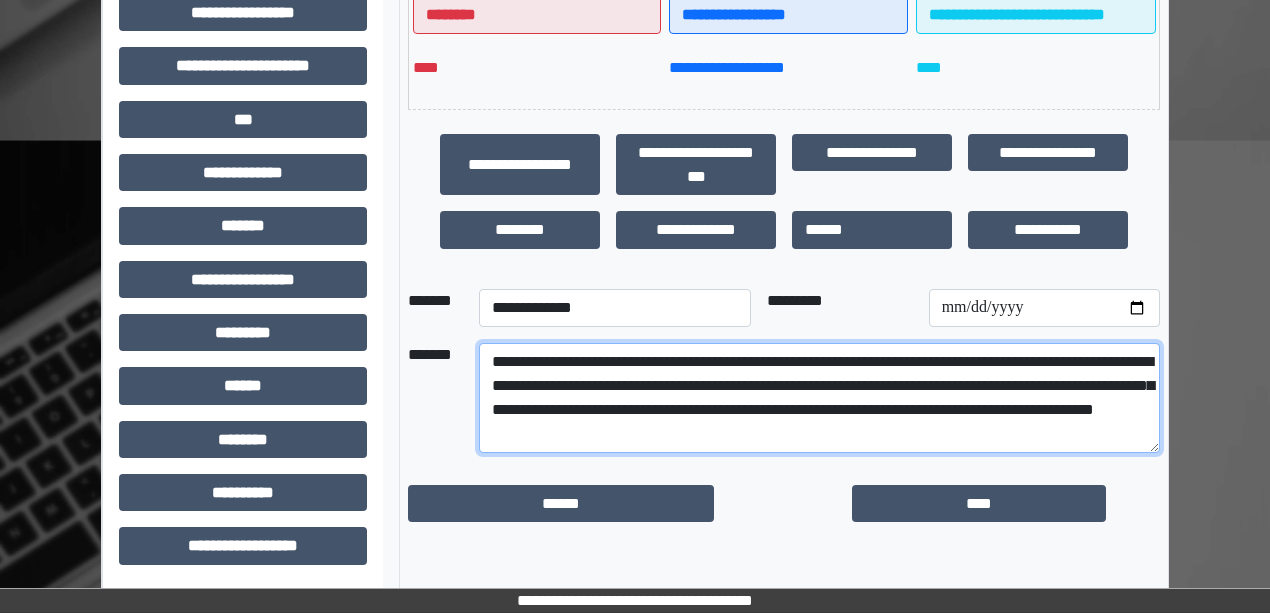 click on "**********" at bounding box center (819, 398) 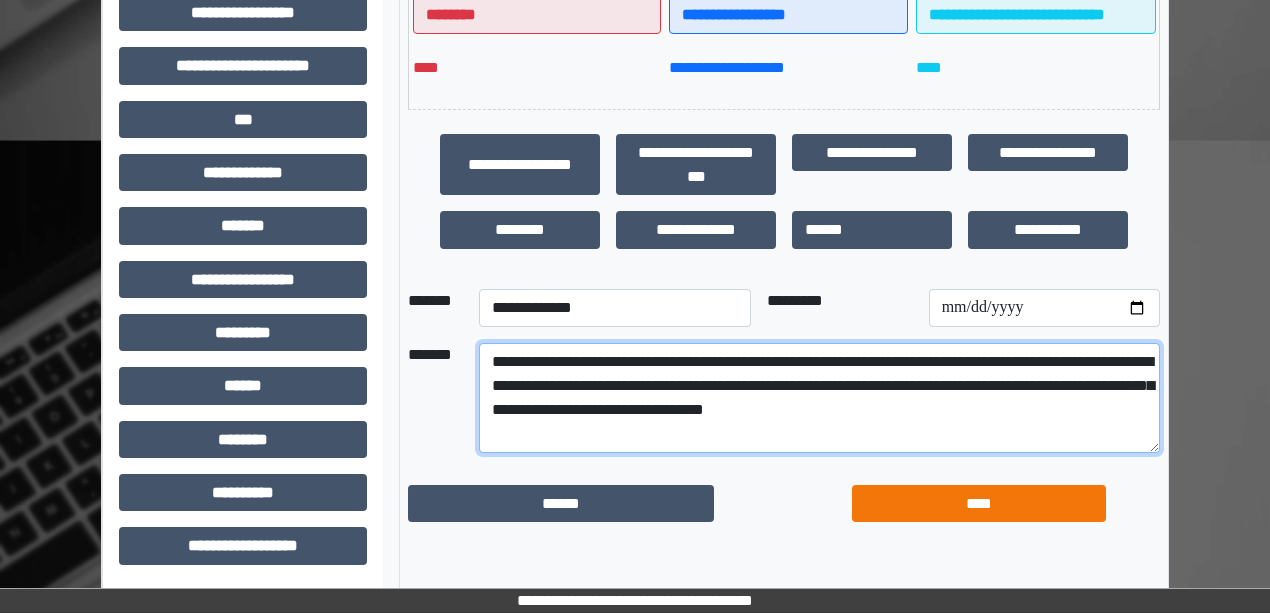 type on "**********" 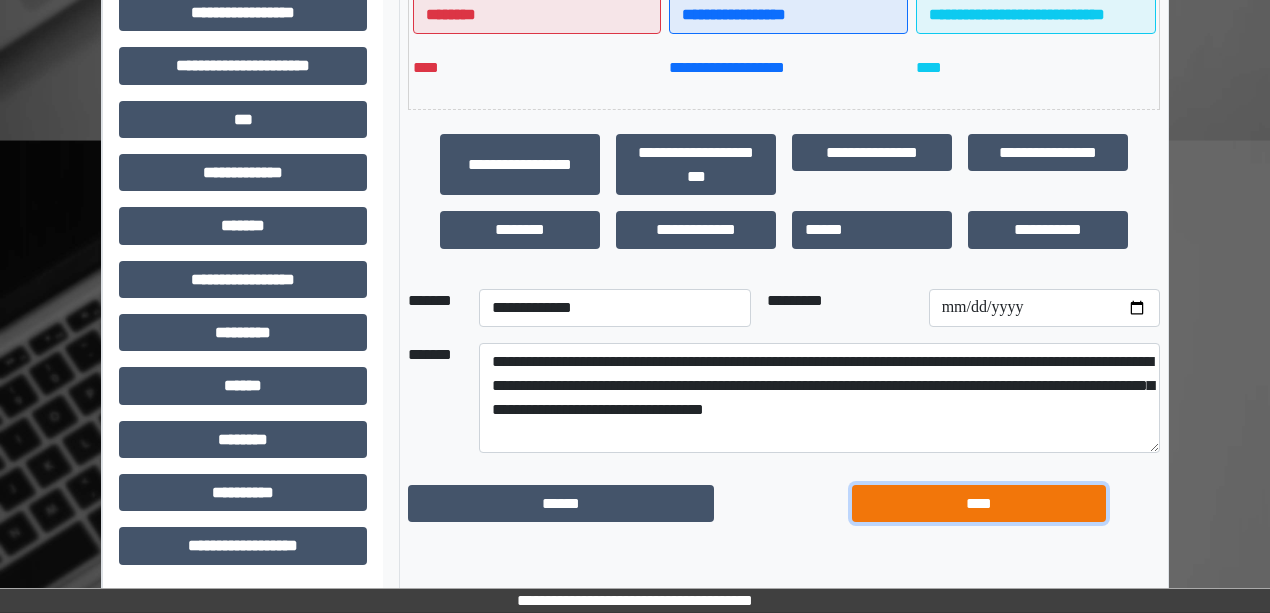 click on "****" at bounding box center (979, 503) 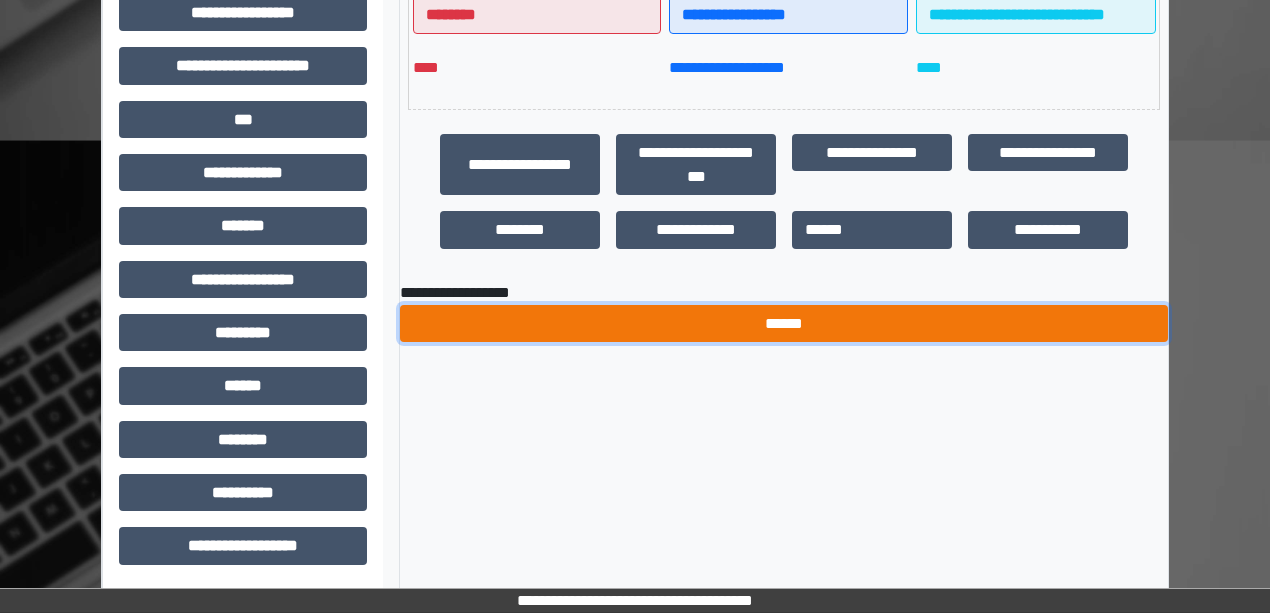 click on "******" at bounding box center [784, 323] 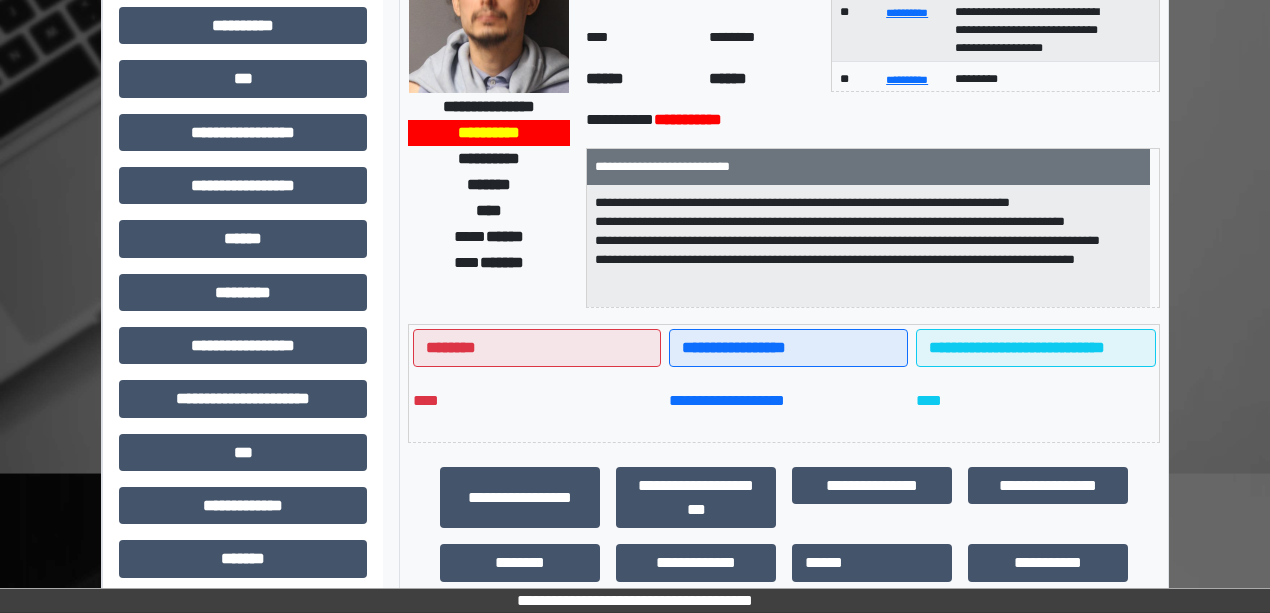 scroll, scrollTop: 0, scrollLeft: 0, axis: both 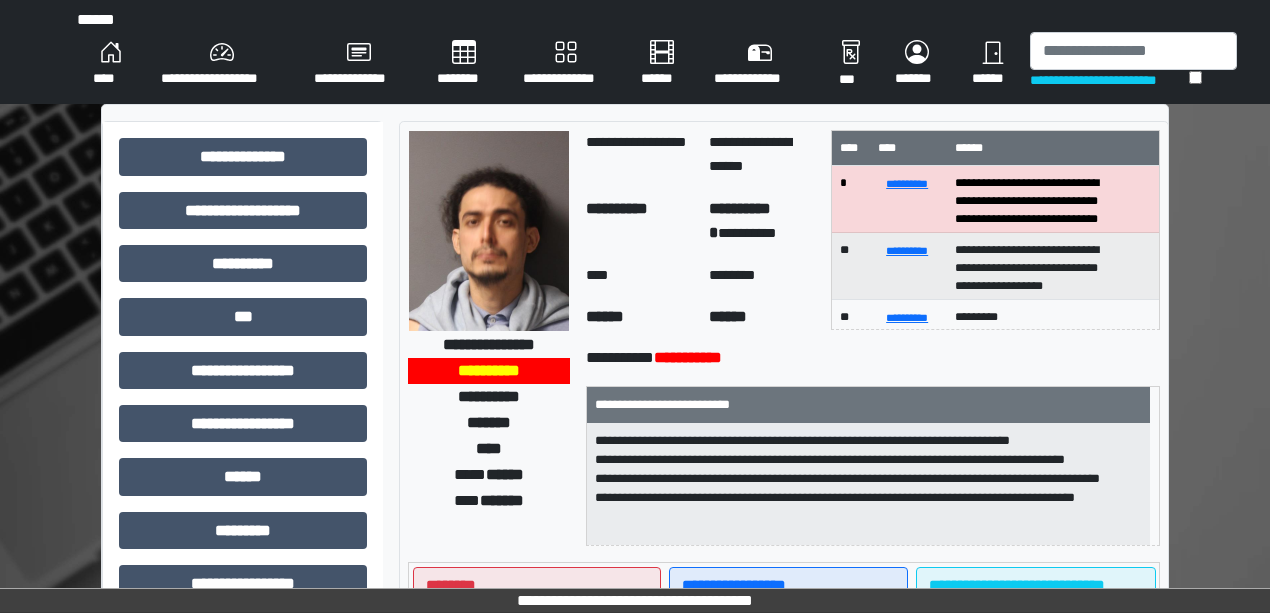 click on "**********" at bounding box center (635, 52) 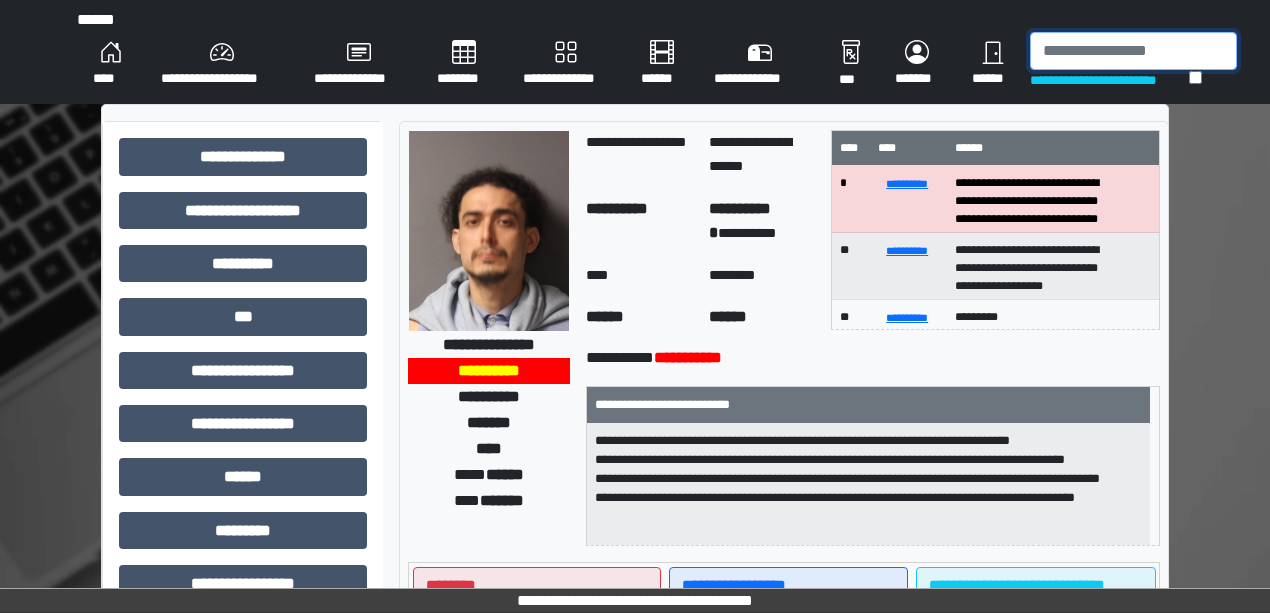 click at bounding box center [1133, 51] 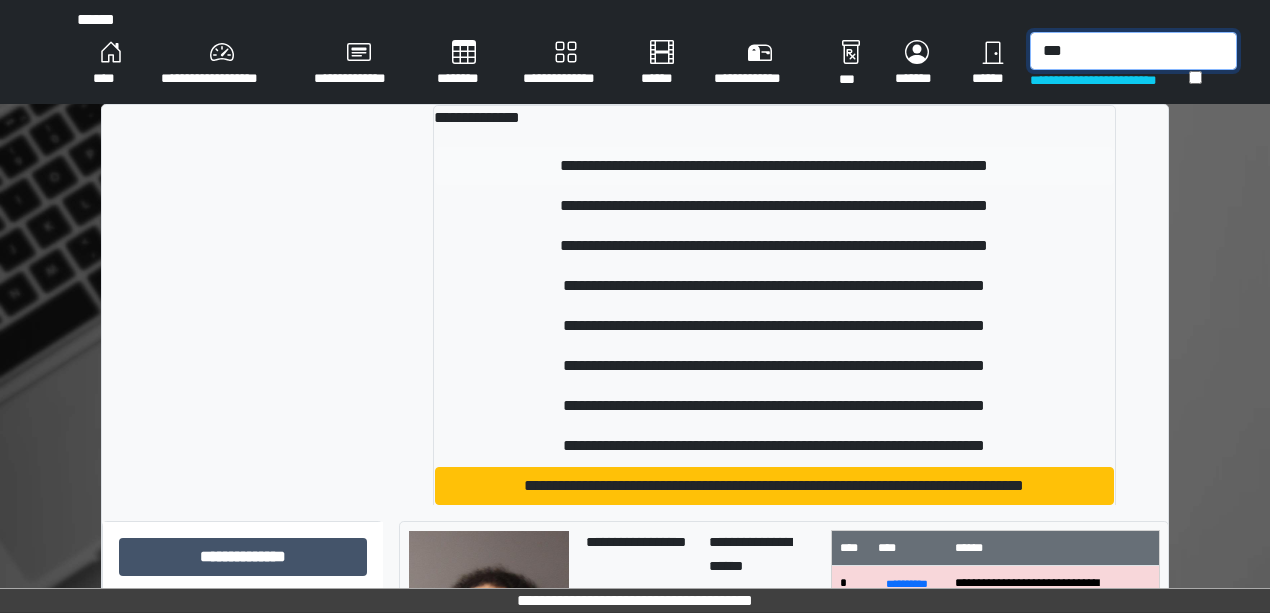 type on "***" 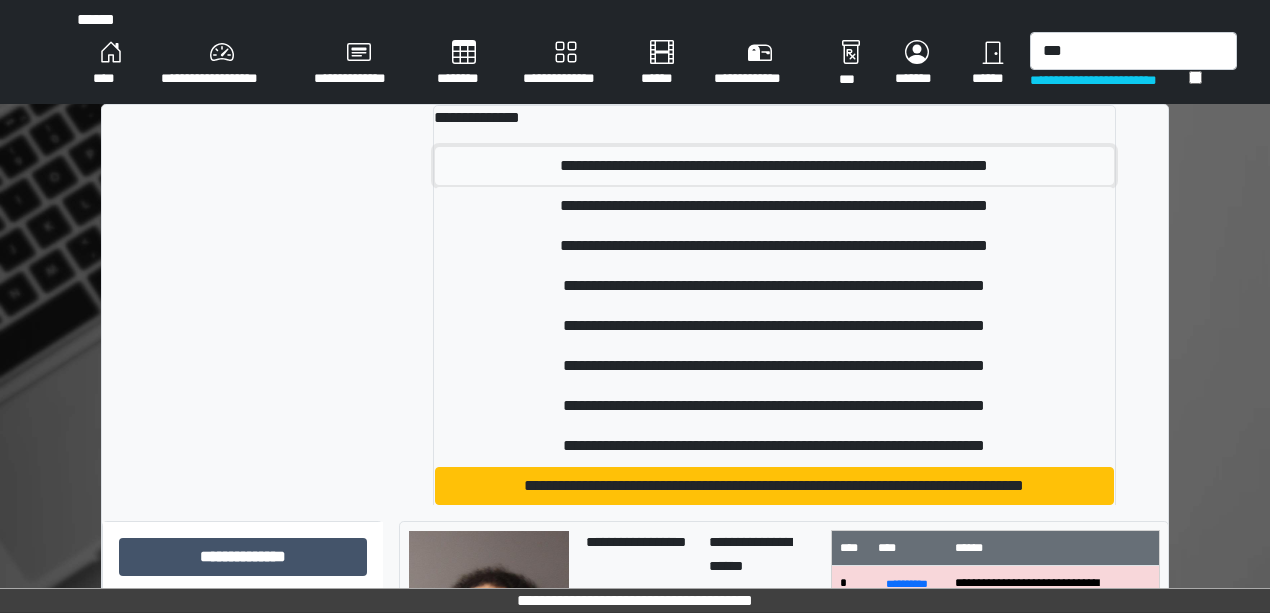 click on "**********" at bounding box center (774, 166) 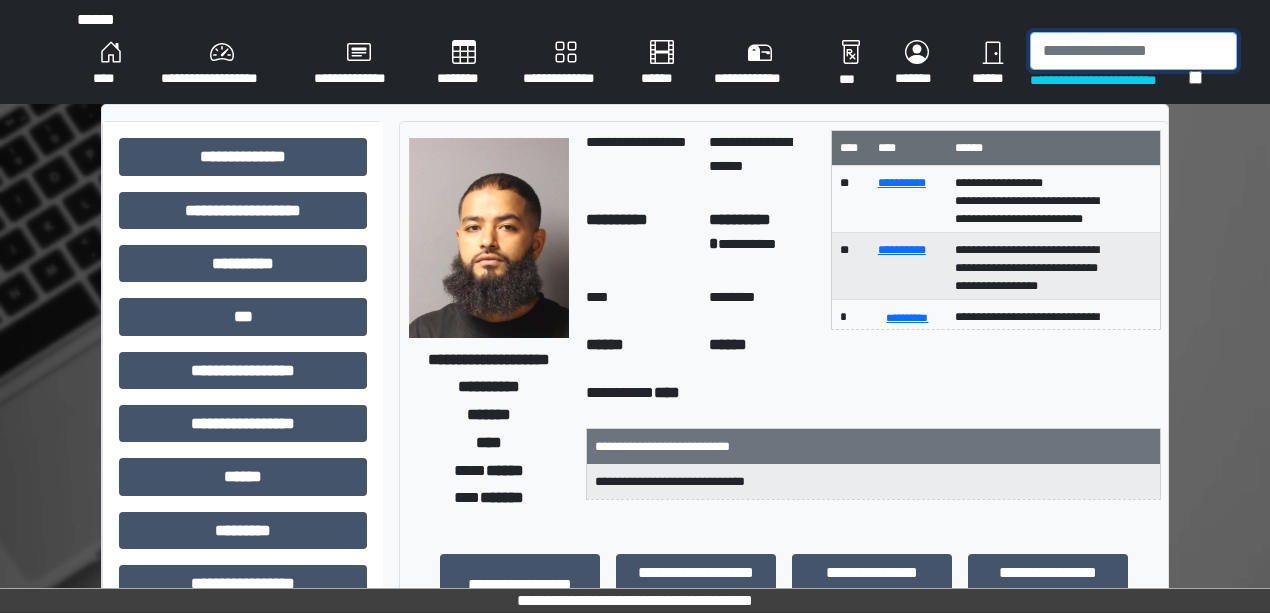 click at bounding box center [1133, 51] 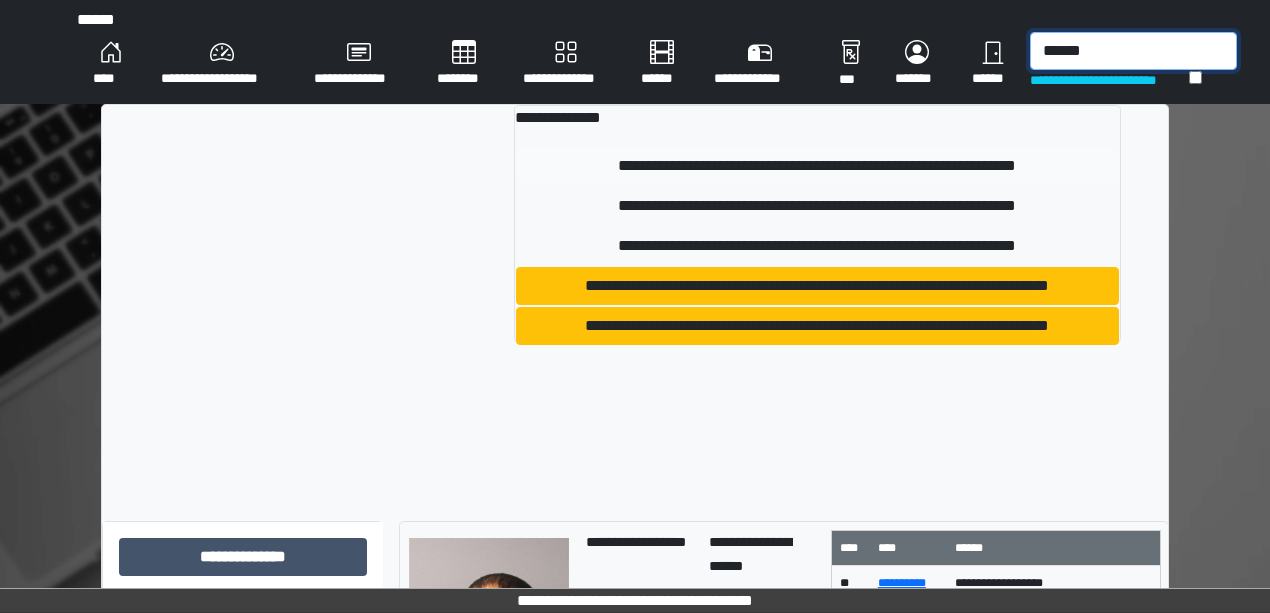 type on "******" 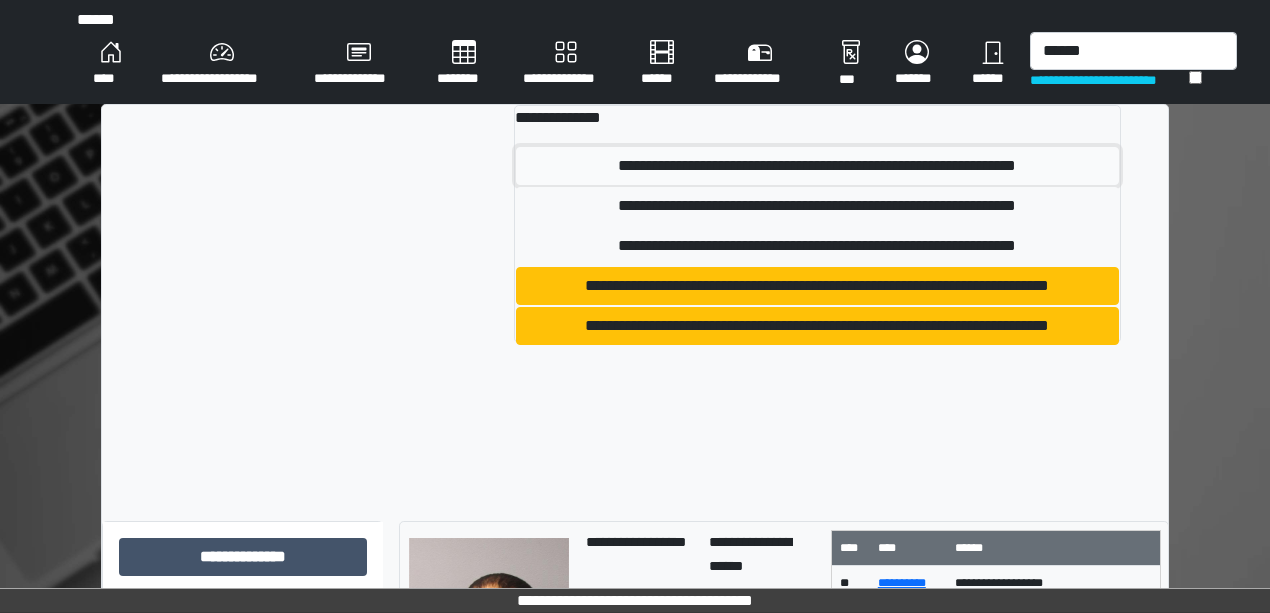 click on "**********" at bounding box center (817, 166) 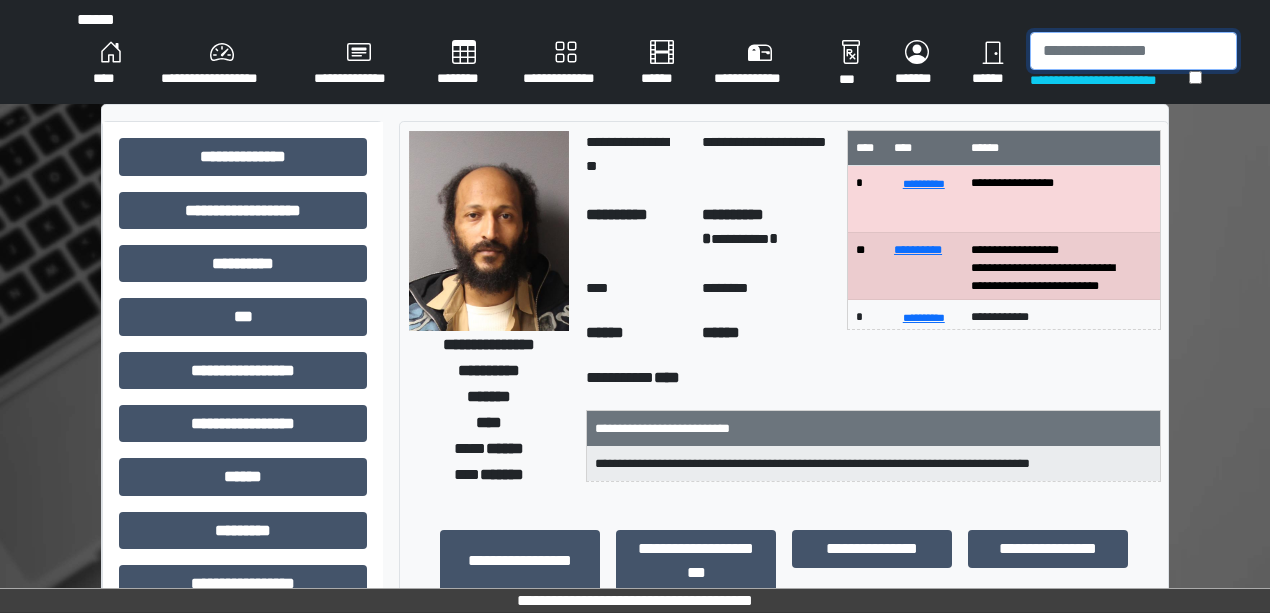 click at bounding box center [1133, 51] 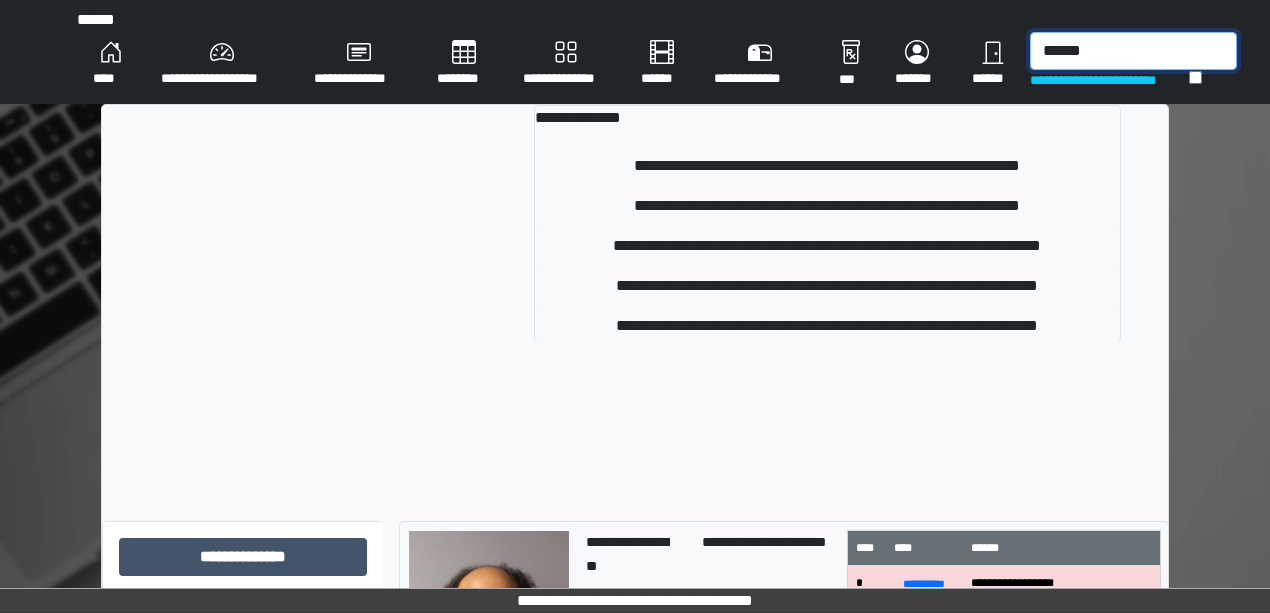 type on "******" 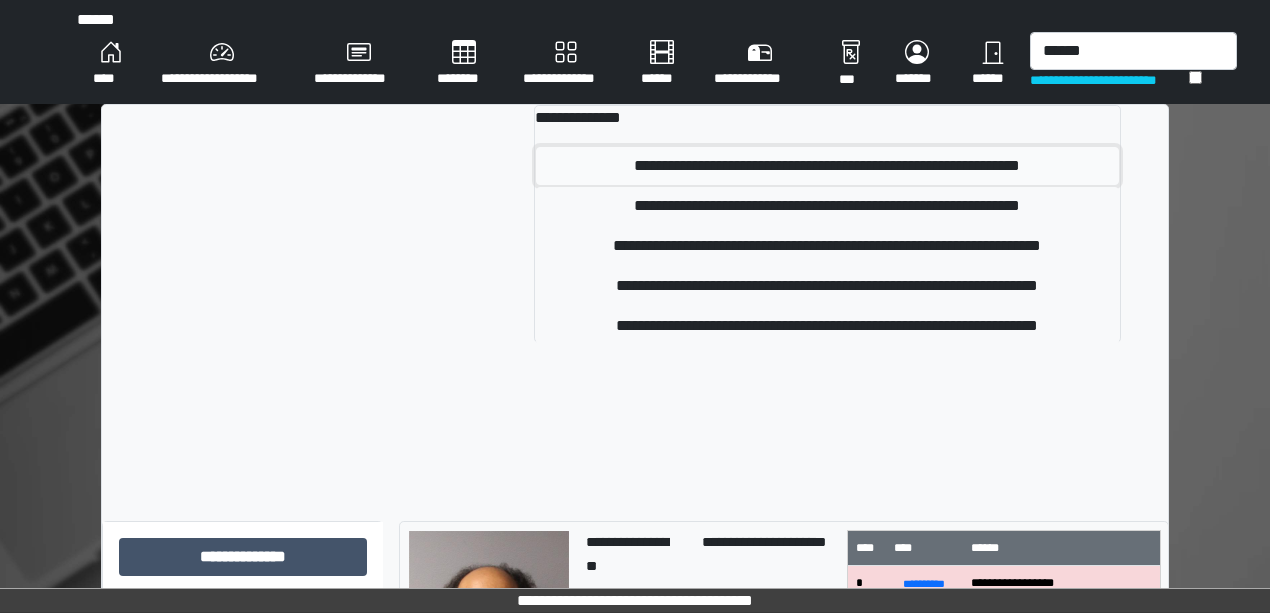 click on "**********" at bounding box center [827, 166] 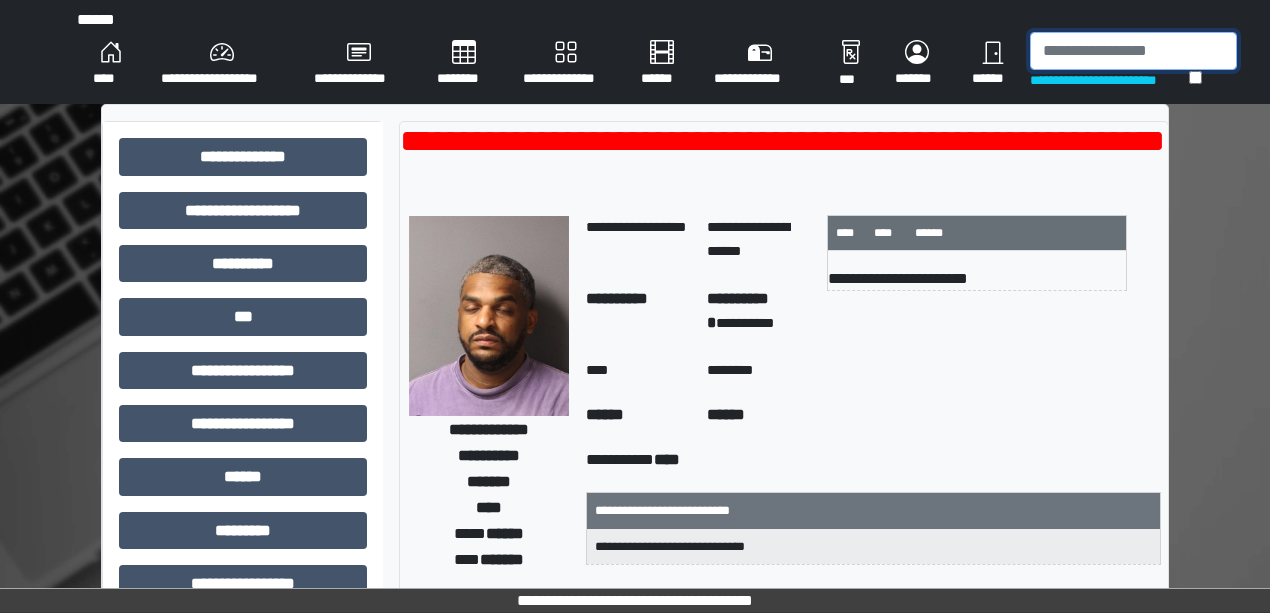 click at bounding box center [1133, 51] 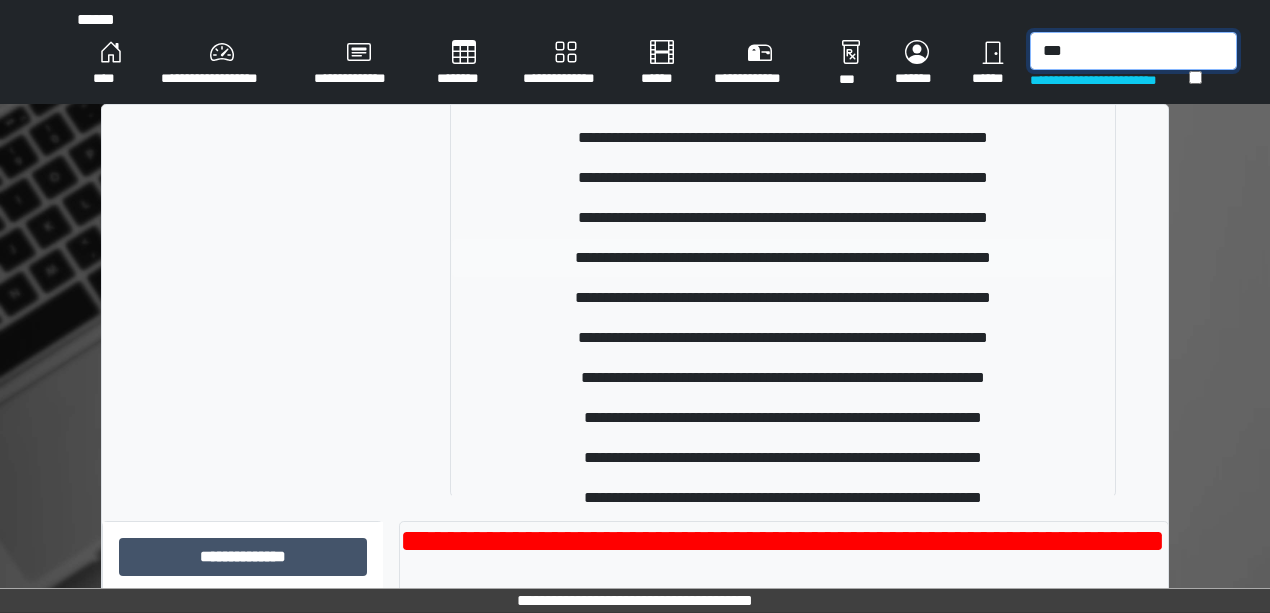 scroll, scrollTop: 916, scrollLeft: 0, axis: vertical 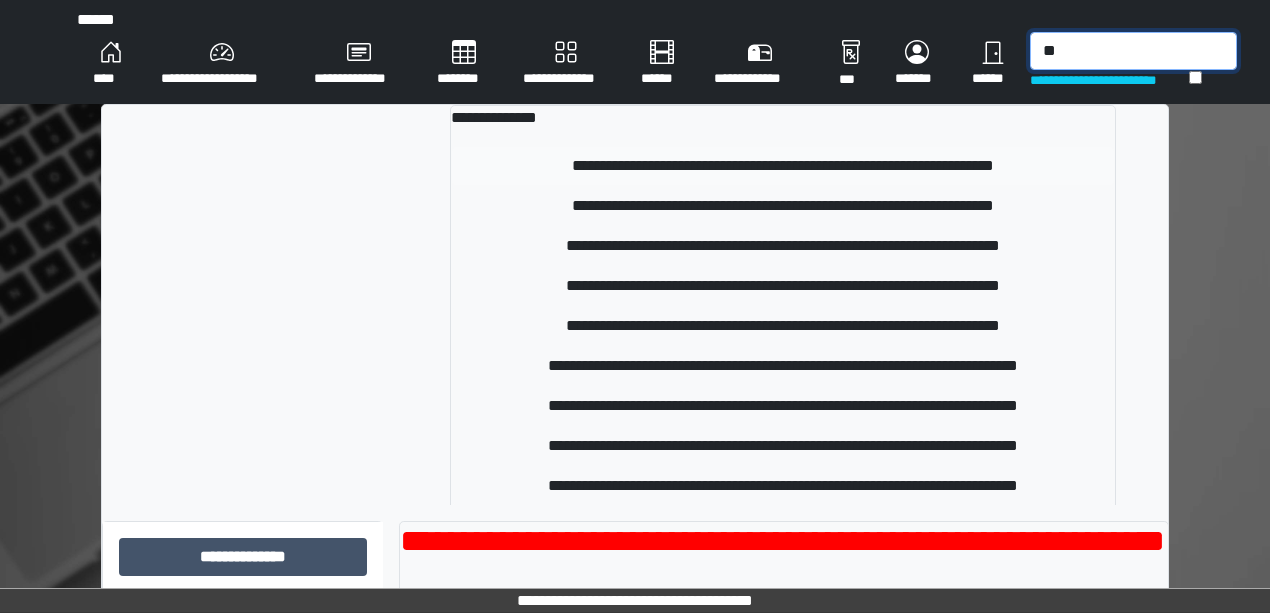 type on "*" 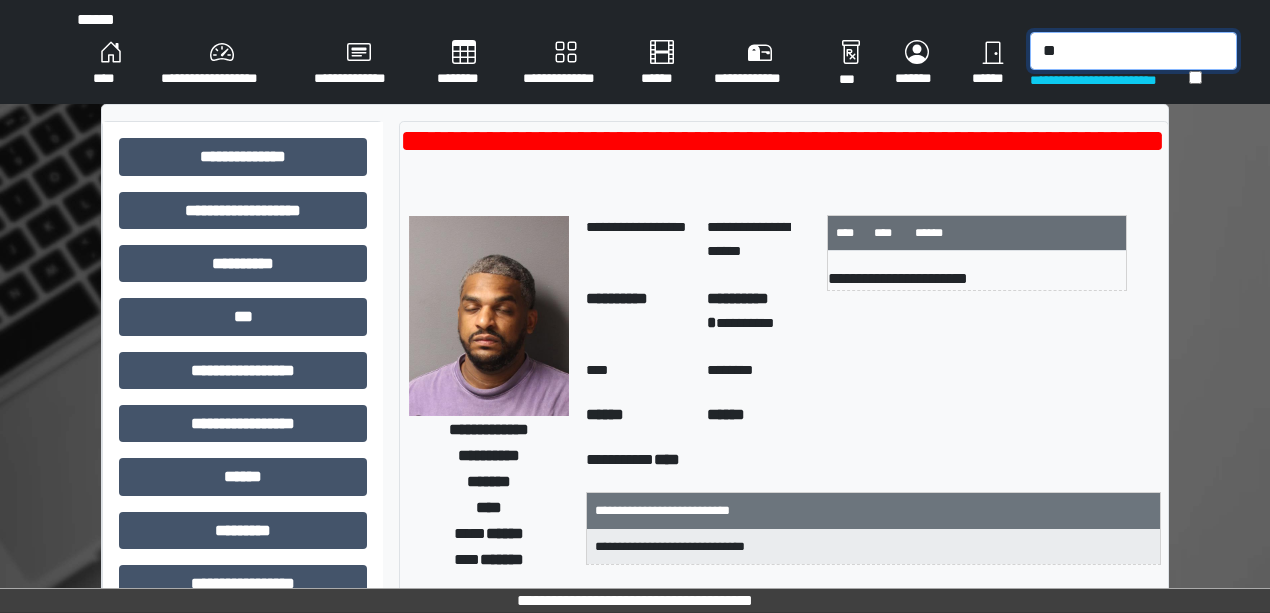 type on "*" 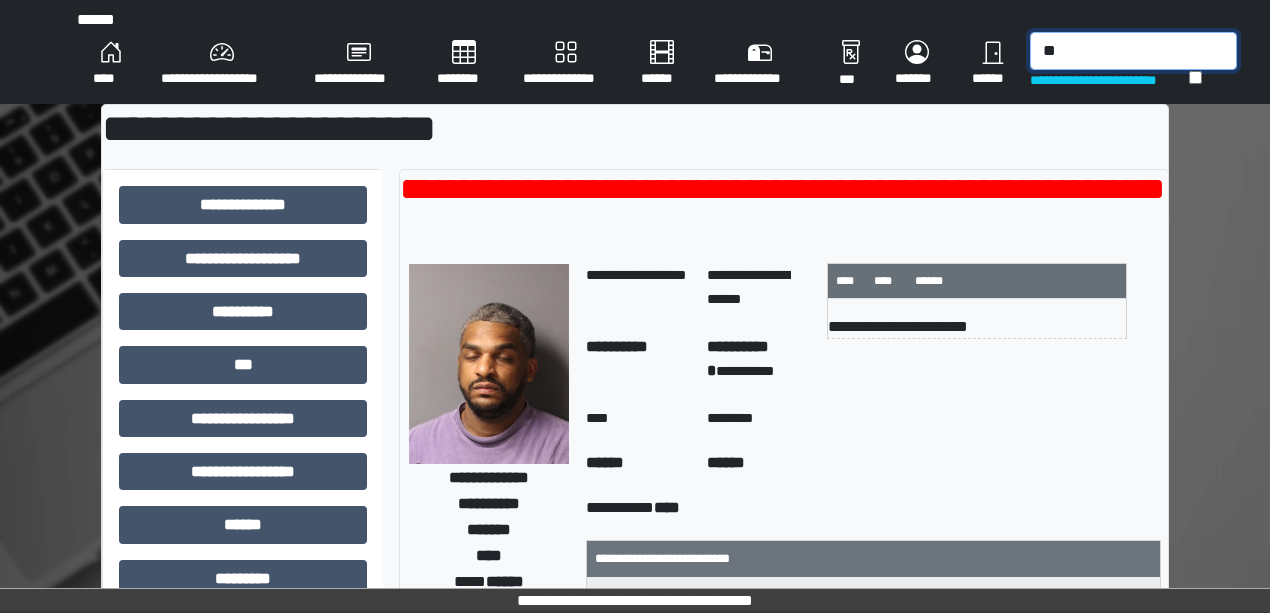 type on "*" 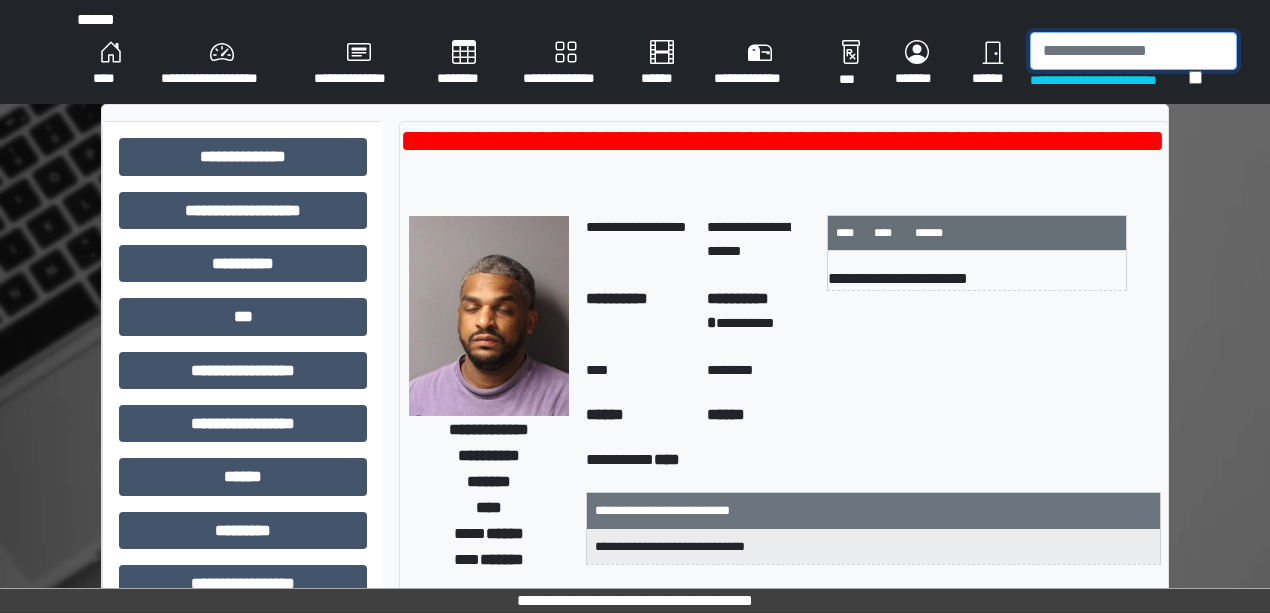 click at bounding box center [1133, 51] 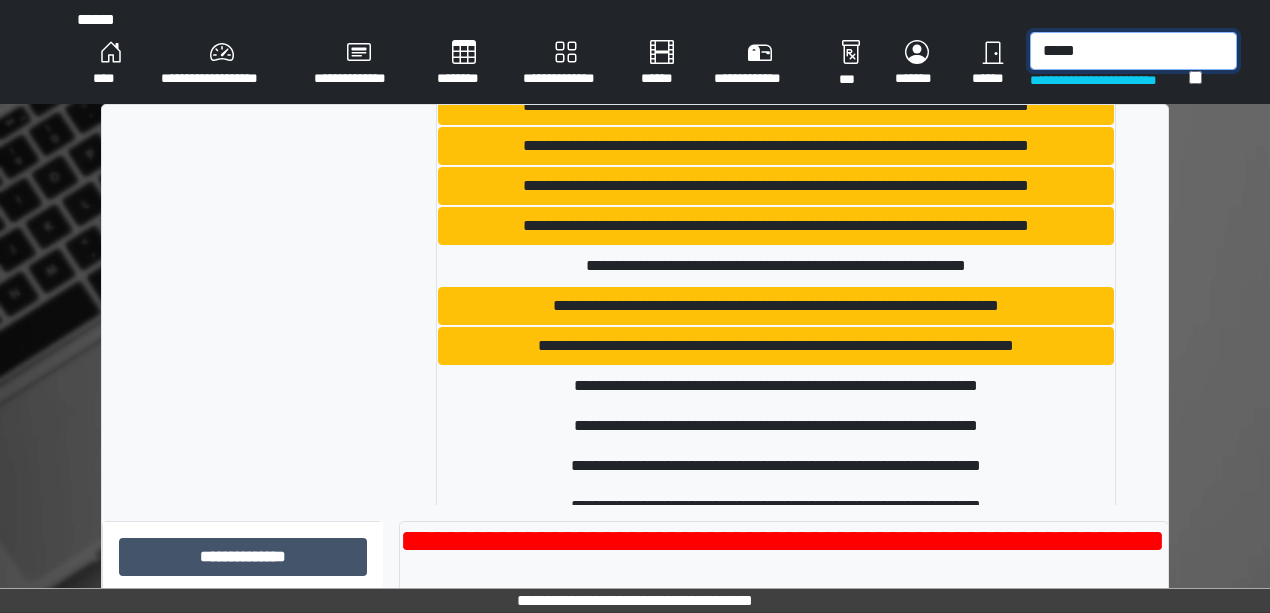 scroll, scrollTop: 400, scrollLeft: 0, axis: vertical 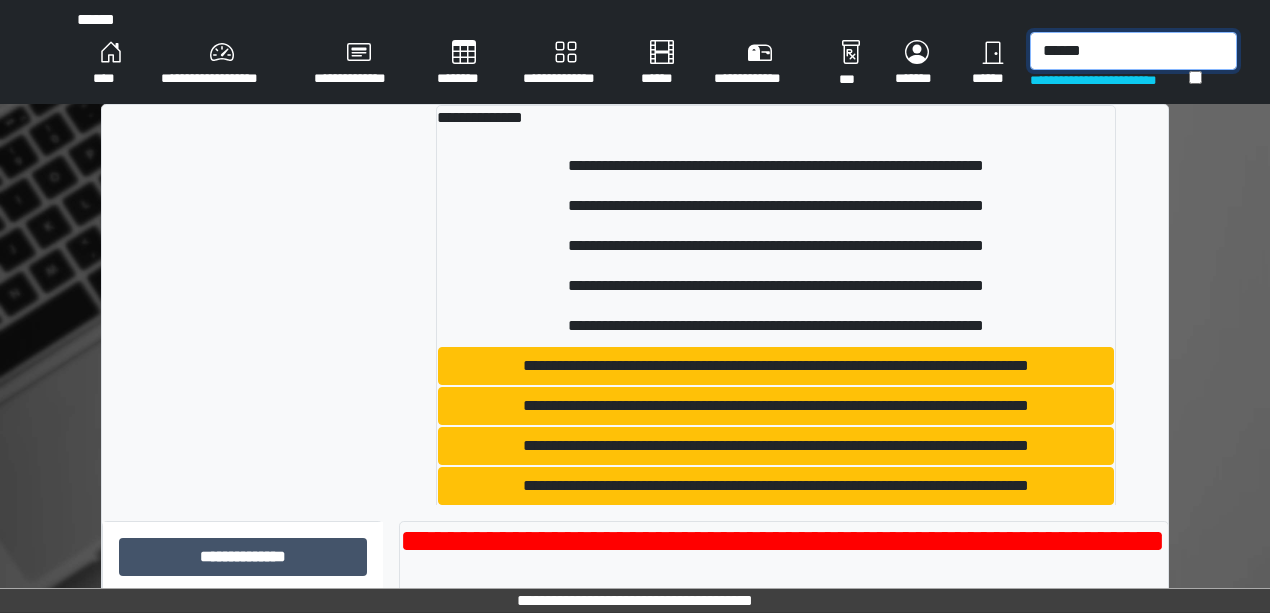 type on "******" 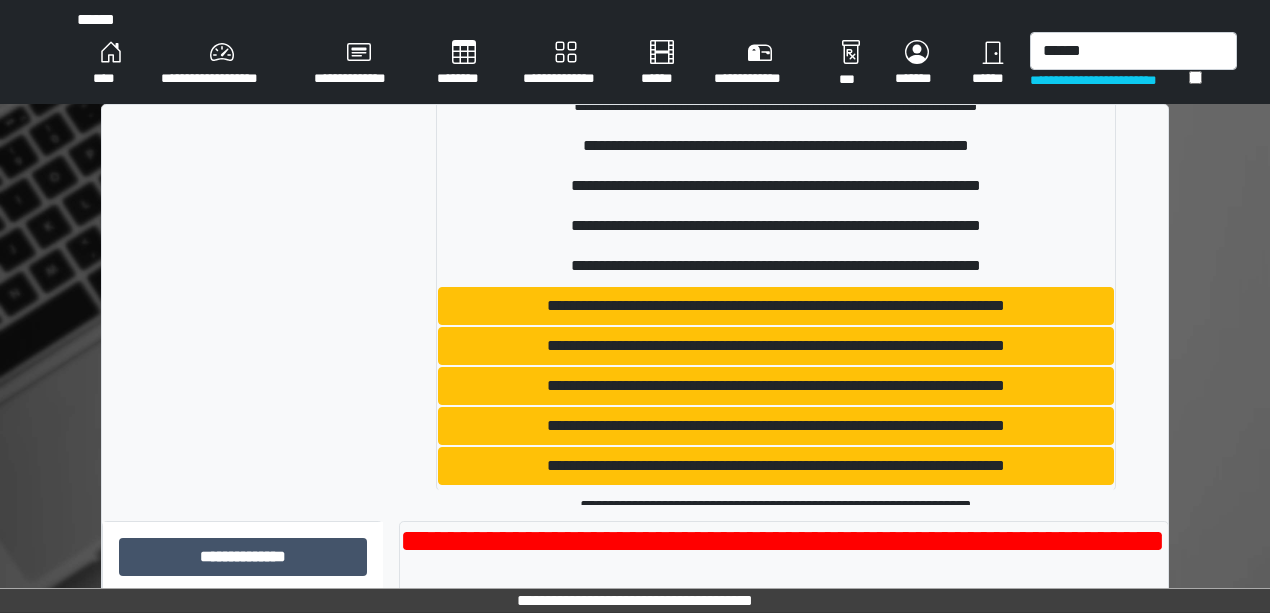 scroll, scrollTop: 1742, scrollLeft: 0, axis: vertical 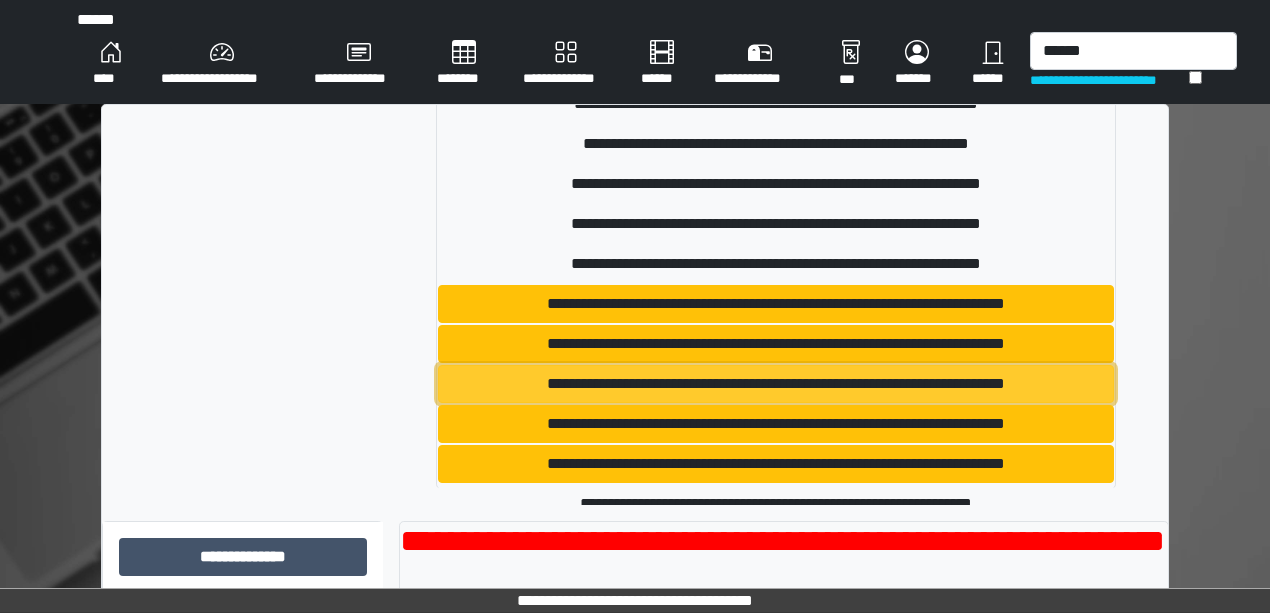 click on "**********" at bounding box center [776, 384] 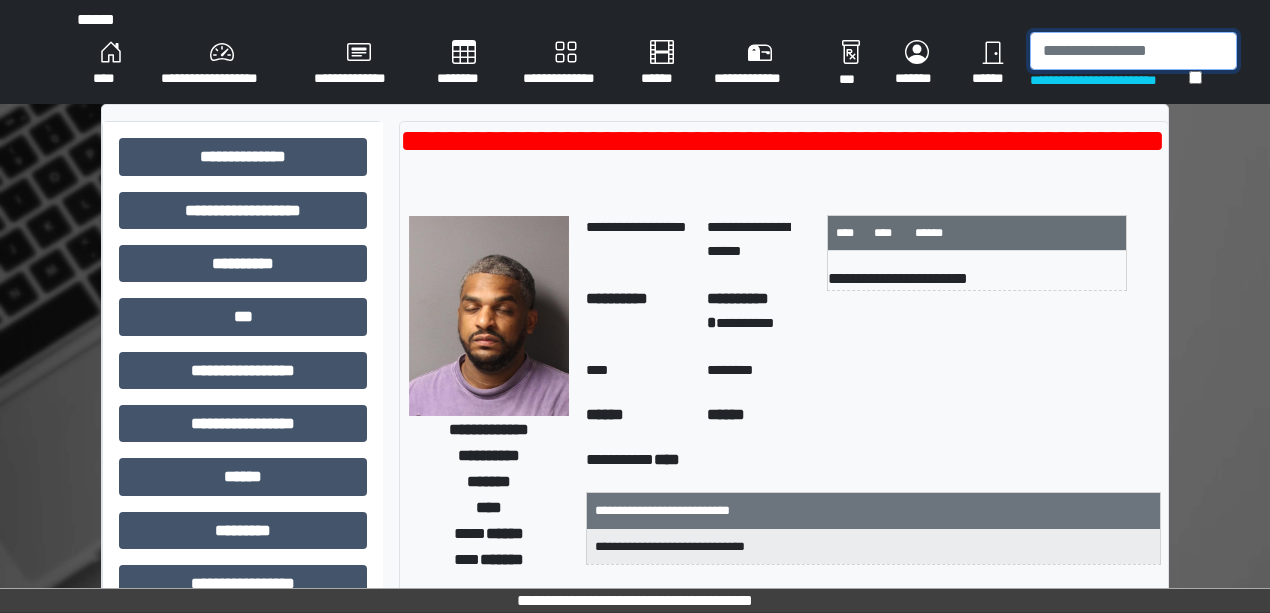 click at bounding box center (1133, 51) 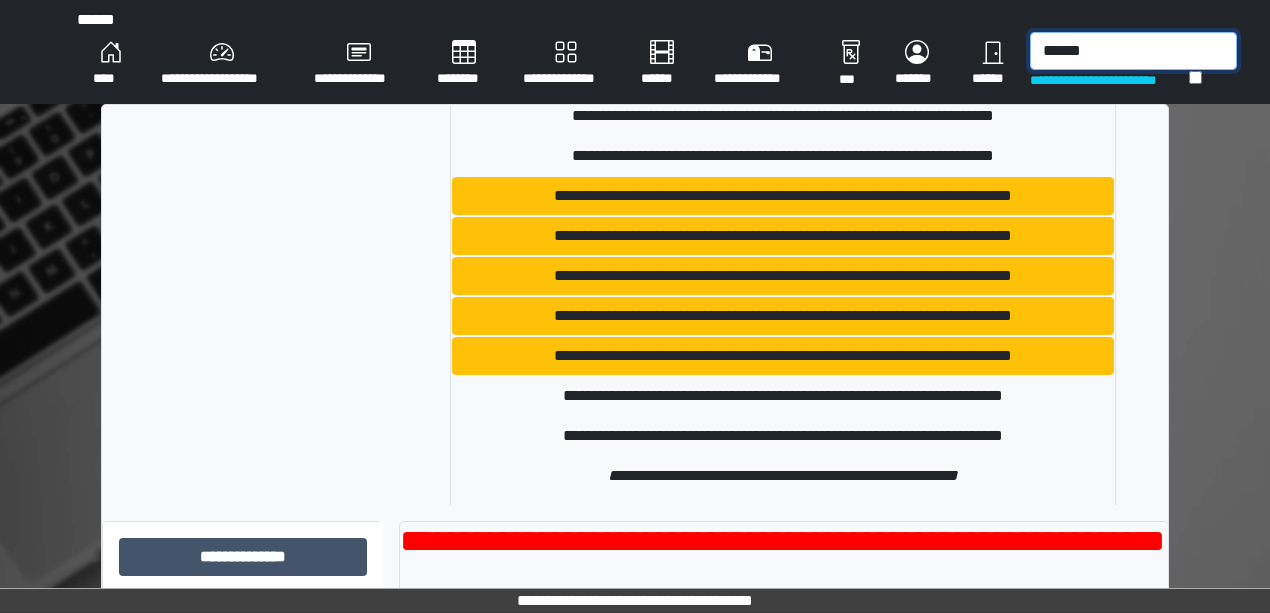 scroll, scrollTop: 866, scrollLeft: 0, axis: vertical 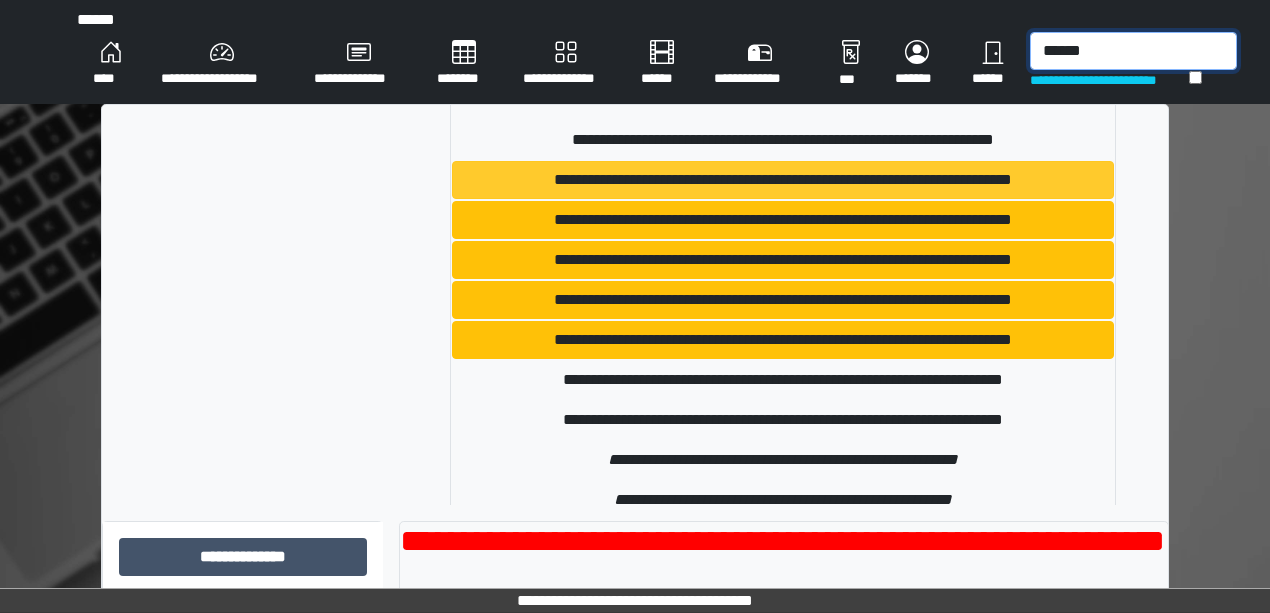 type on "******" 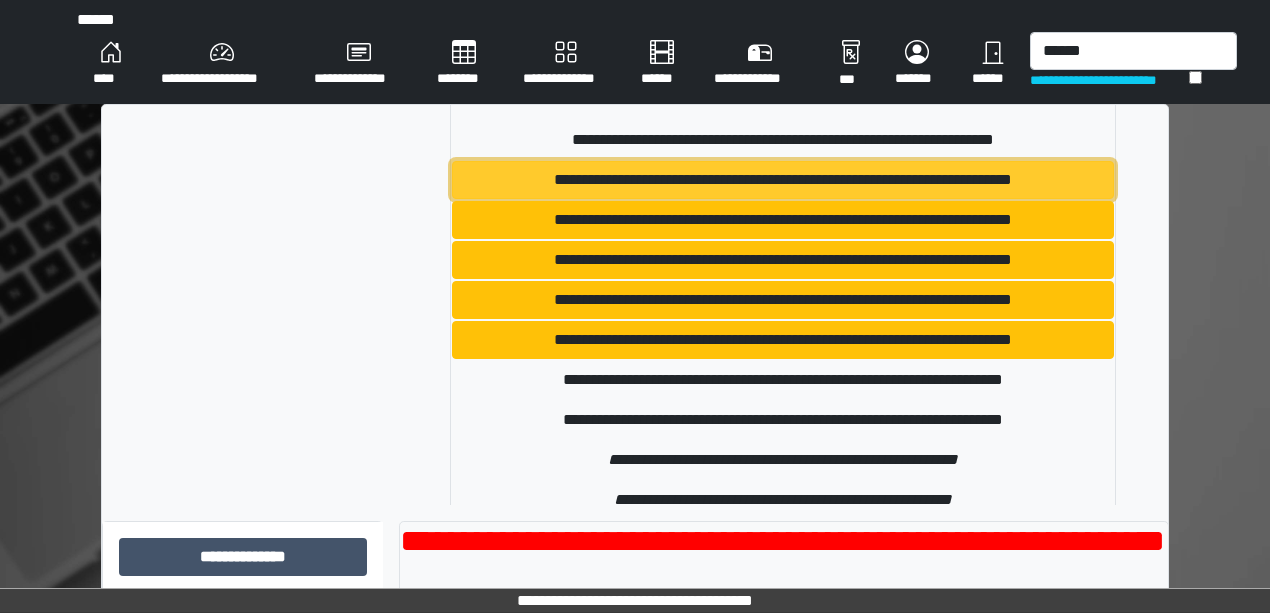 click on "**********" at bounding box center [783, 180] 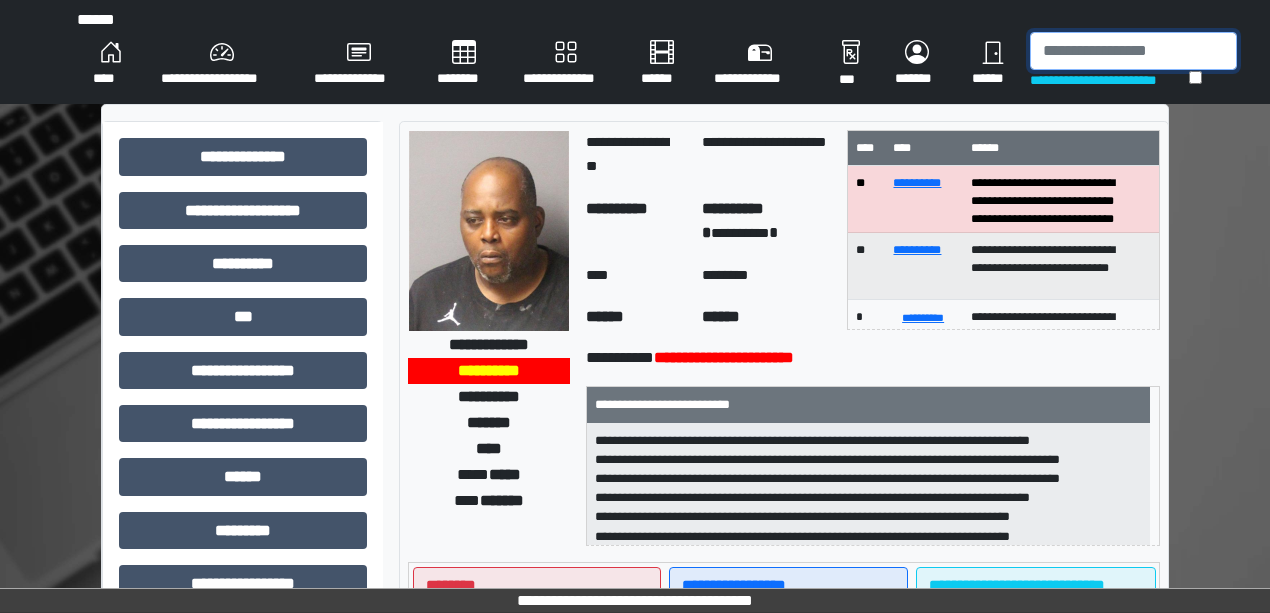 click at bounding box center [1133, 51] 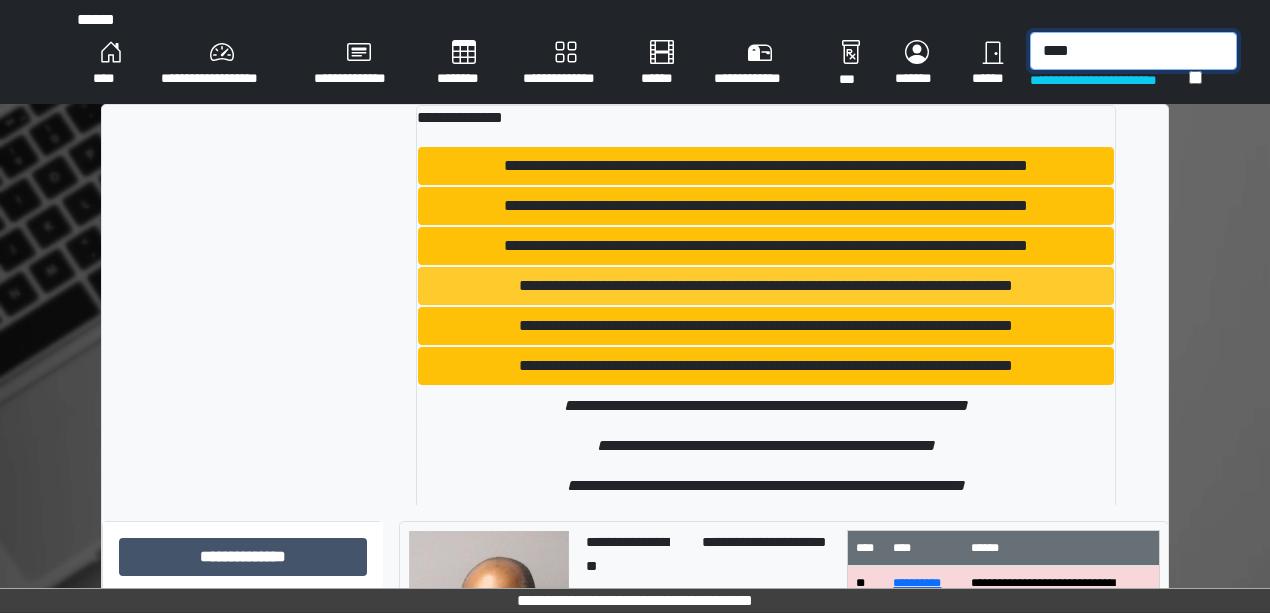 type on "****" 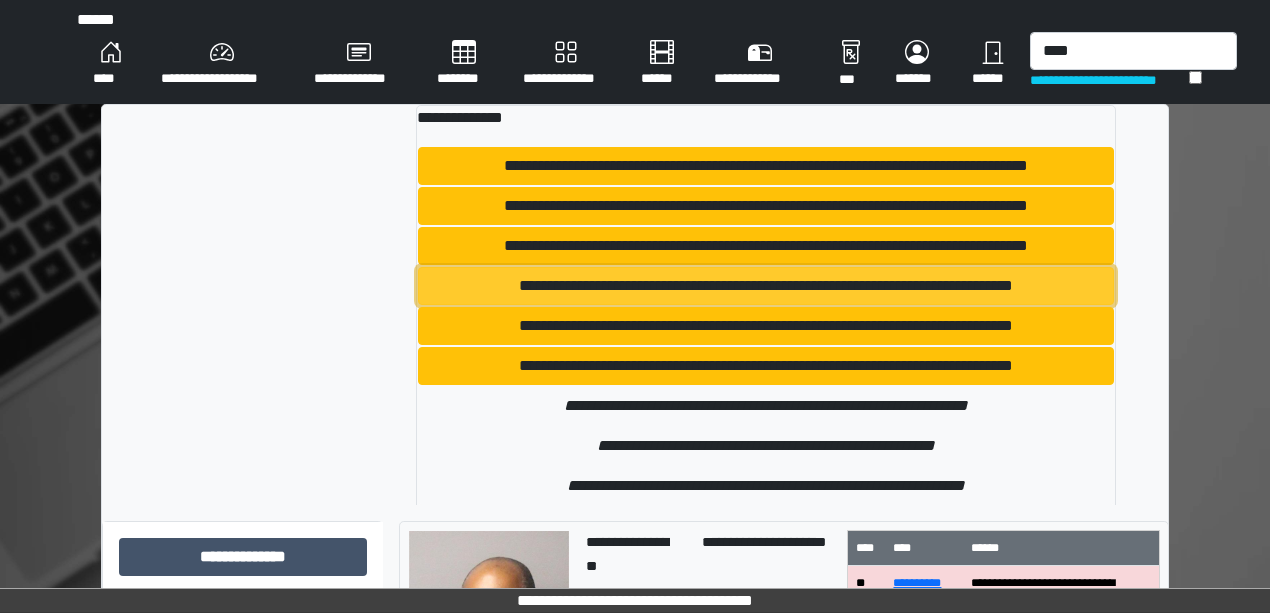 click on "**********" at bounding box center [766, 286] 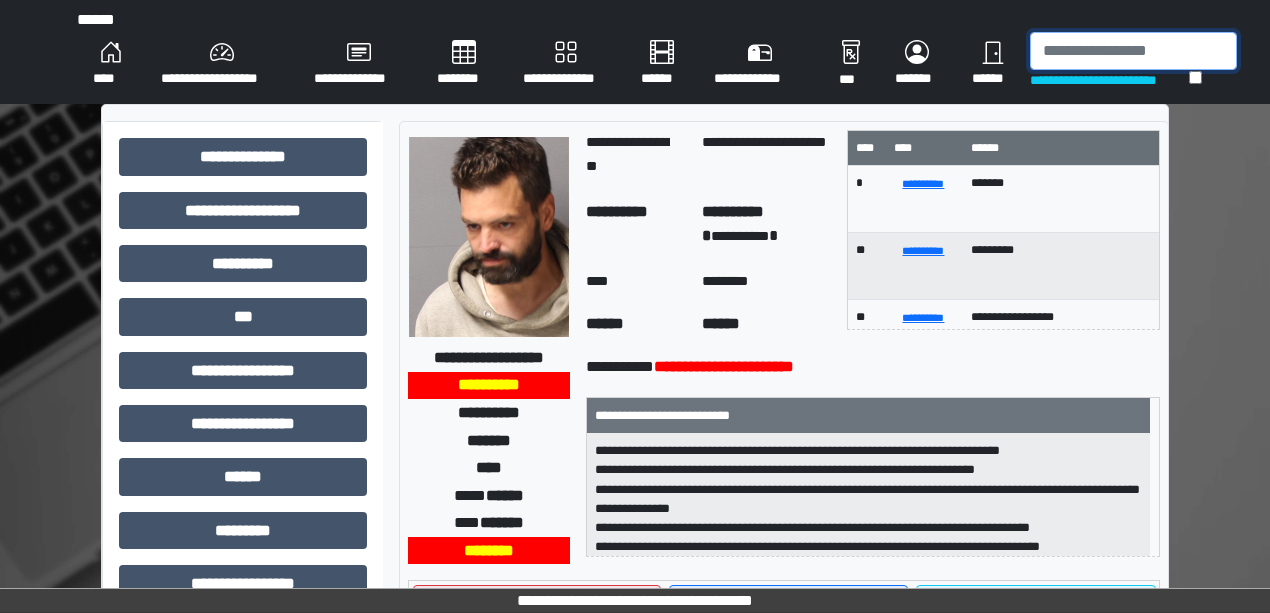 click at bounding box center (1133, 51) 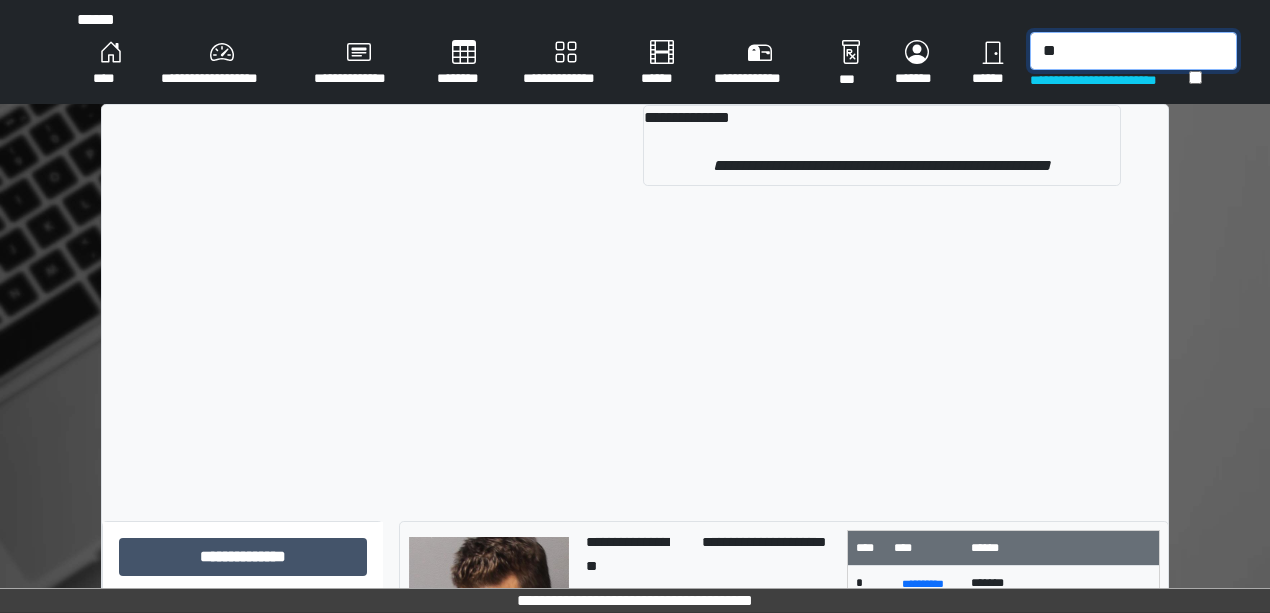 type on "*" 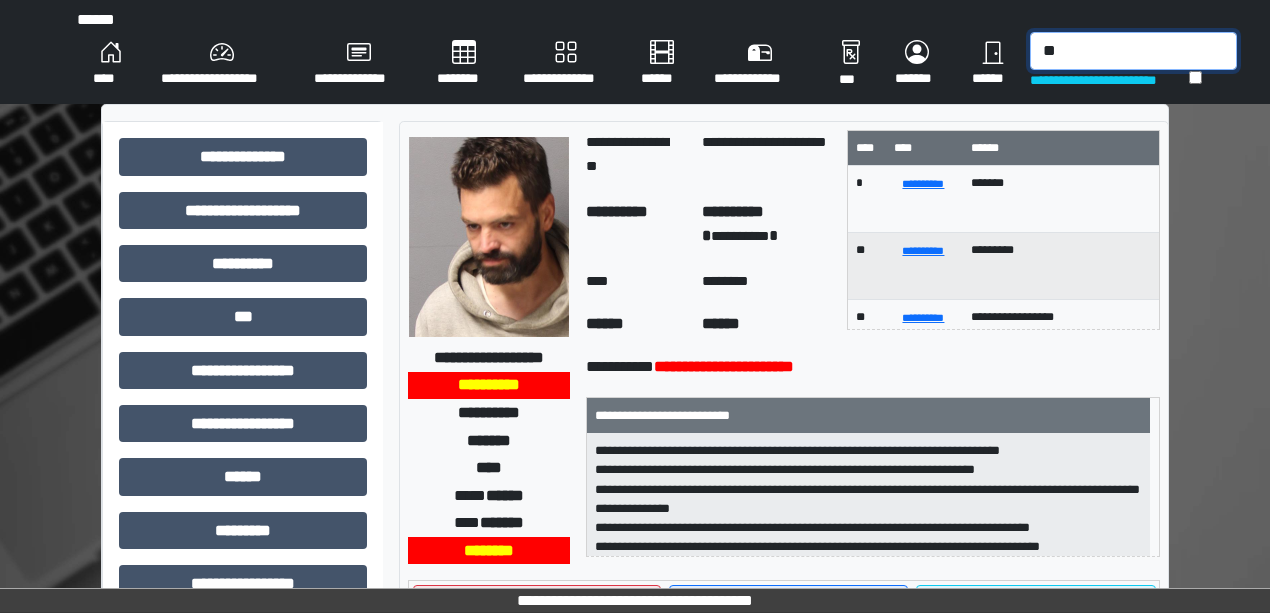 type on "*" 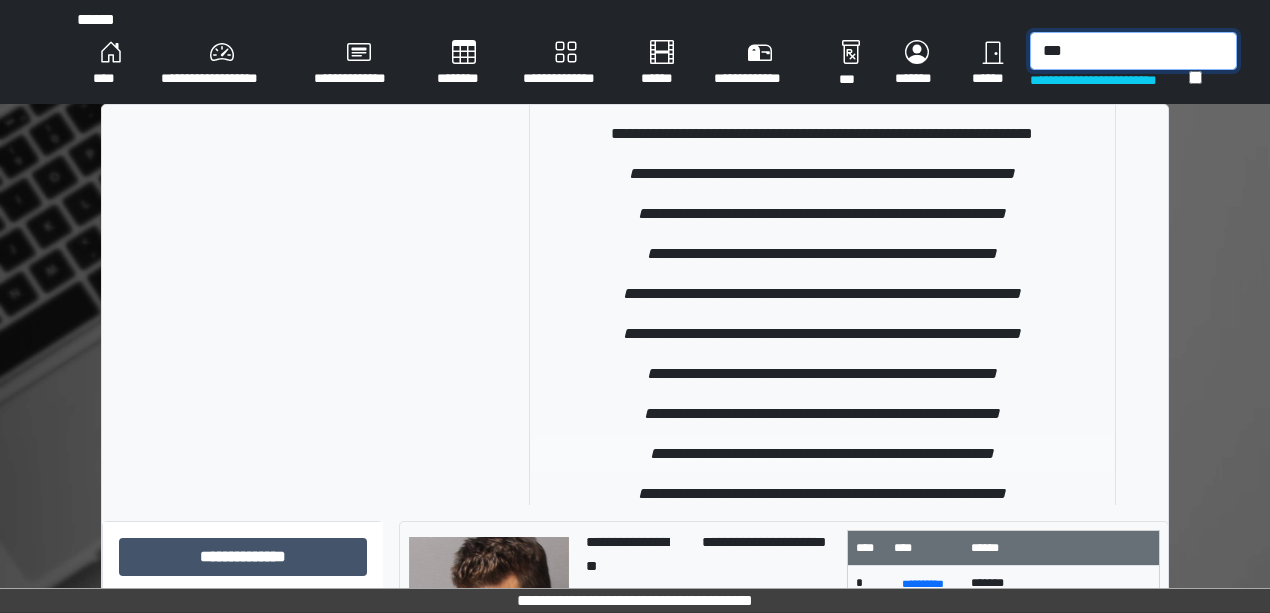 scroll, scrollTop: 0, scrollLeft: 0, axis: both 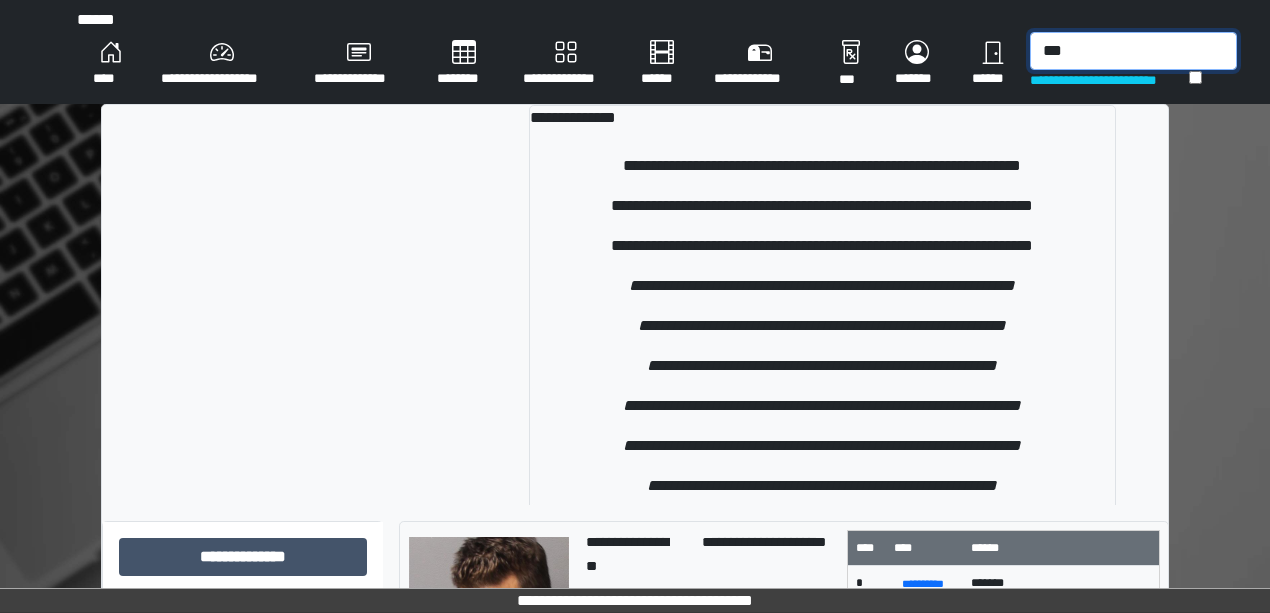drag, startPoint x: 1112, startPoint y: 60, endPoint x: 997, endPoint y: 54, distance: 115.15642 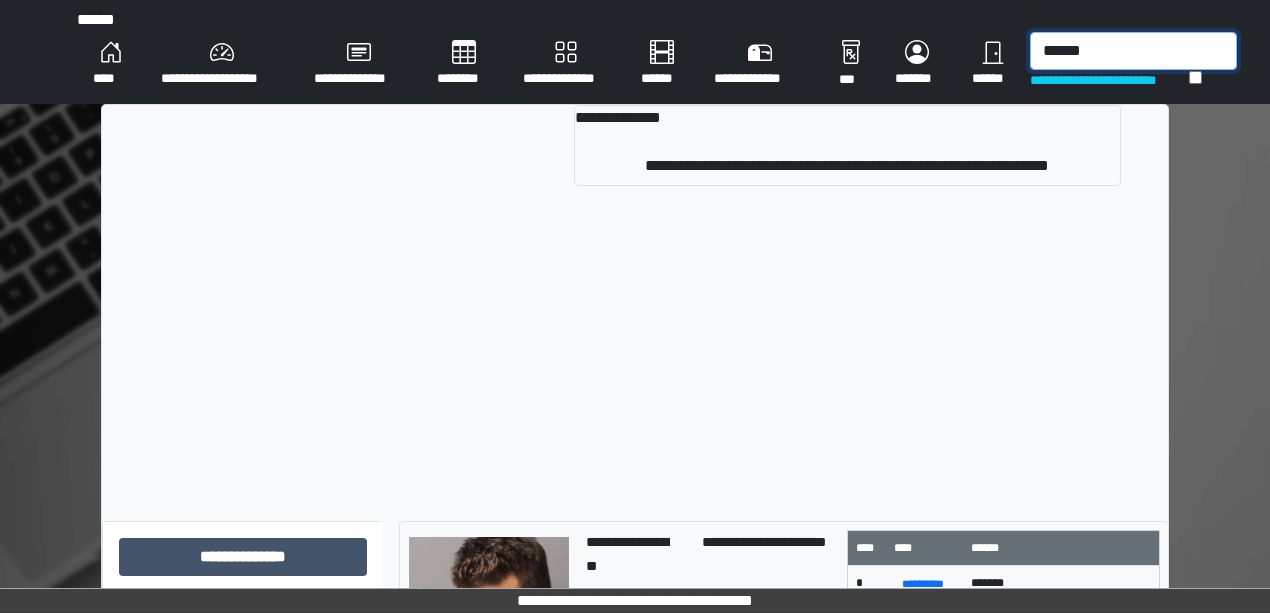 type on "******" 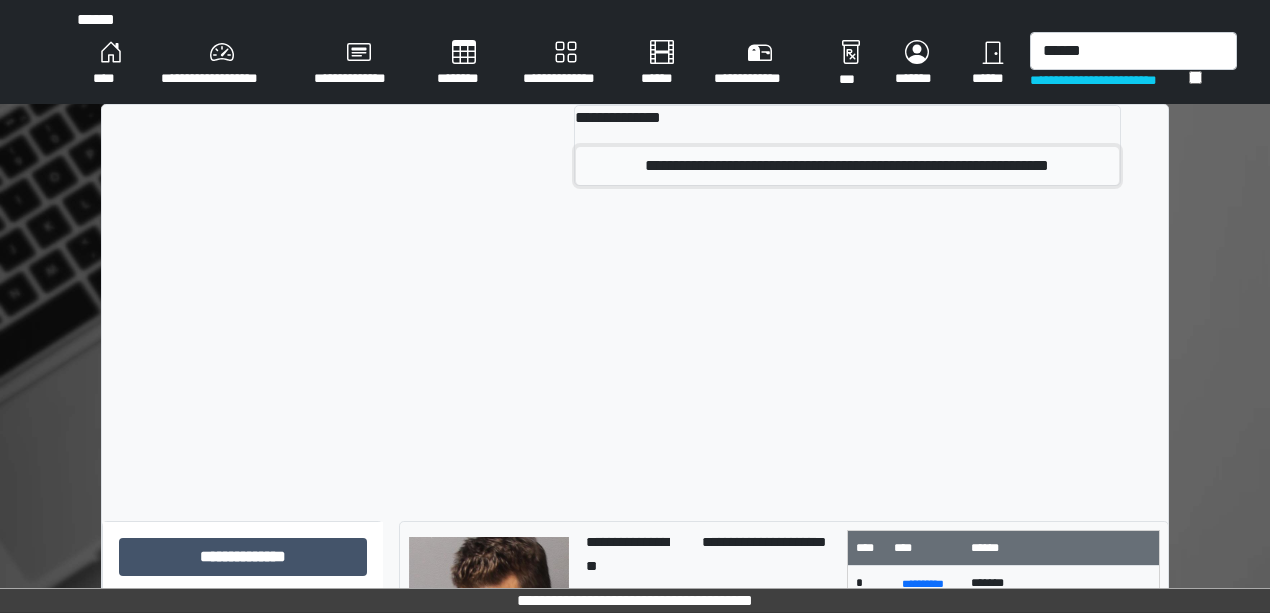 click on "**********" at bounding box center (847, 166) 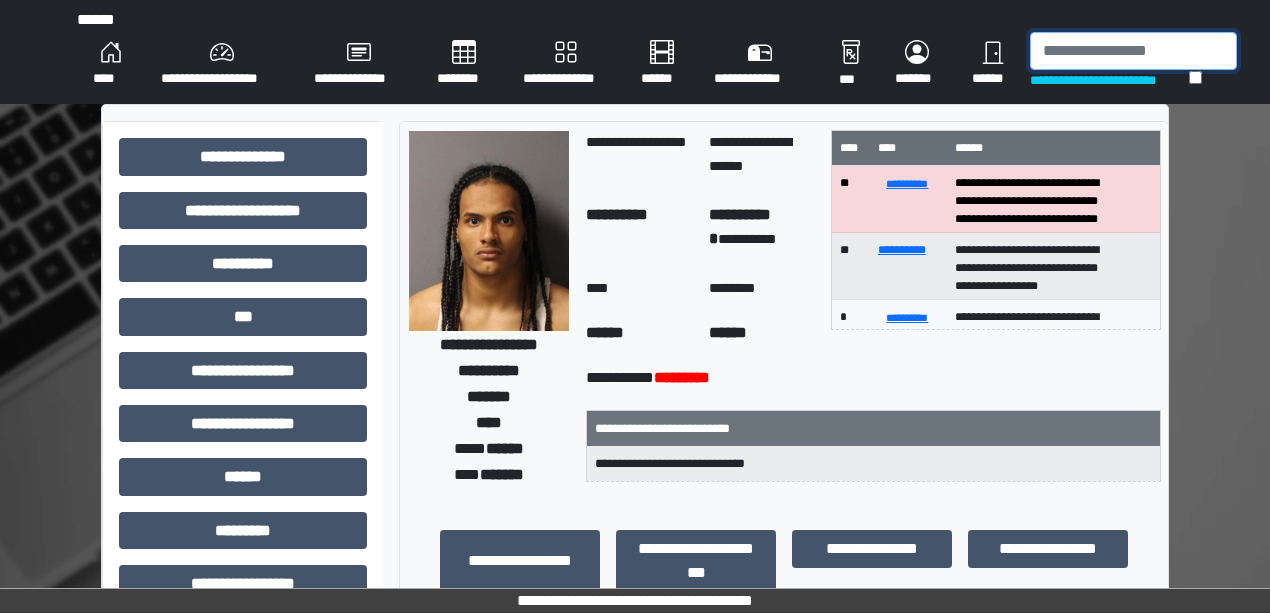drag, startPoint x: 1168, startPoint y: 68, endPoint x: 1156, endPoint y: 62, distance: 13.416408 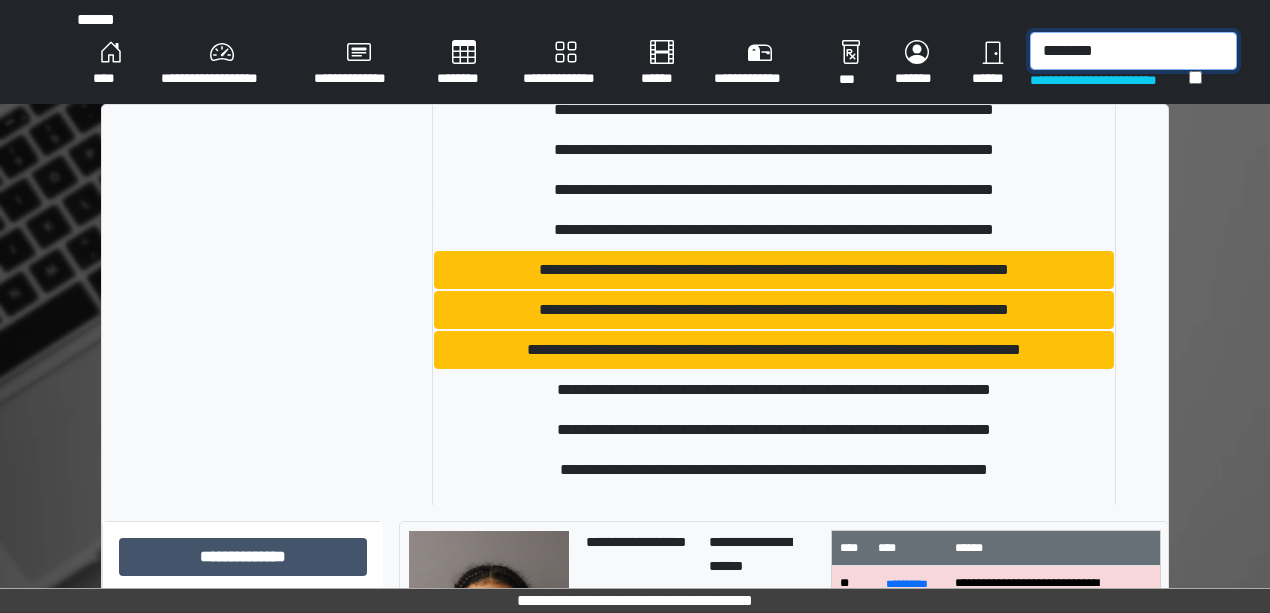 scroll, scrollTop: 400, scrollLeft: 0, axis: vertical 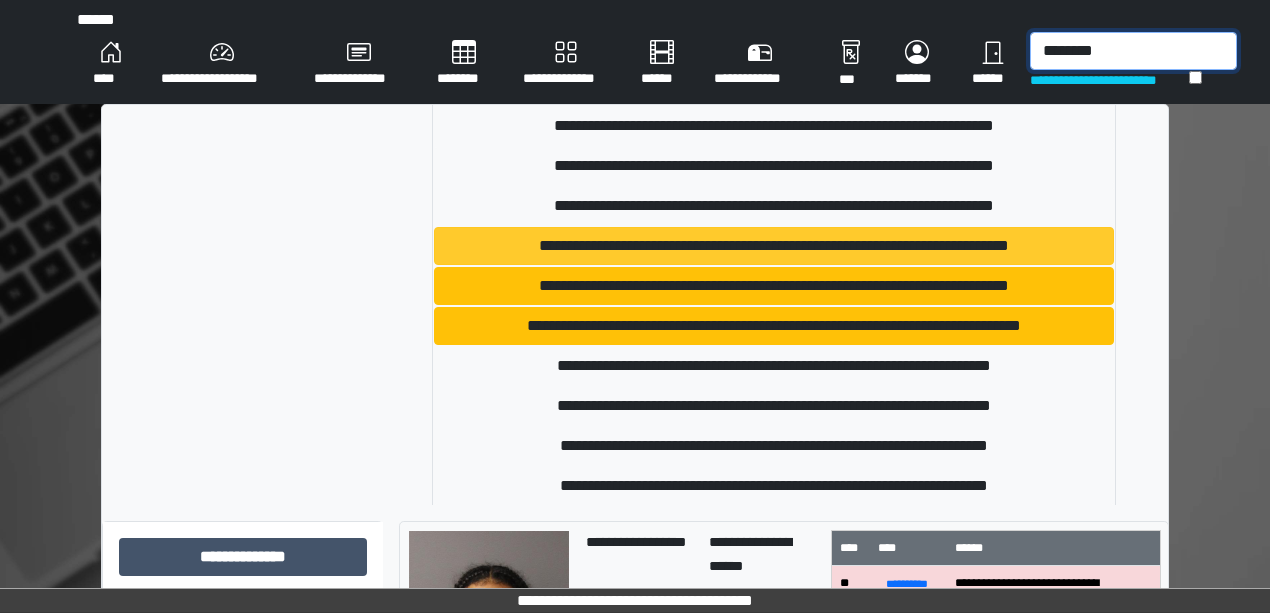 type on "********" 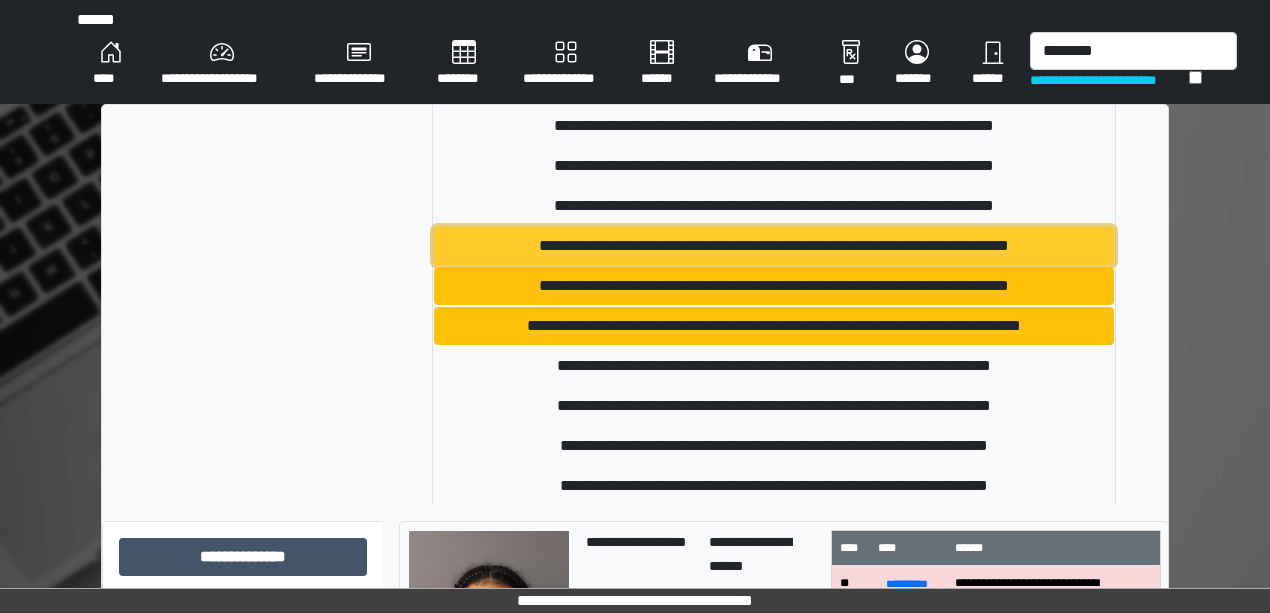 click on "**********" at bounding box center (774, 246) 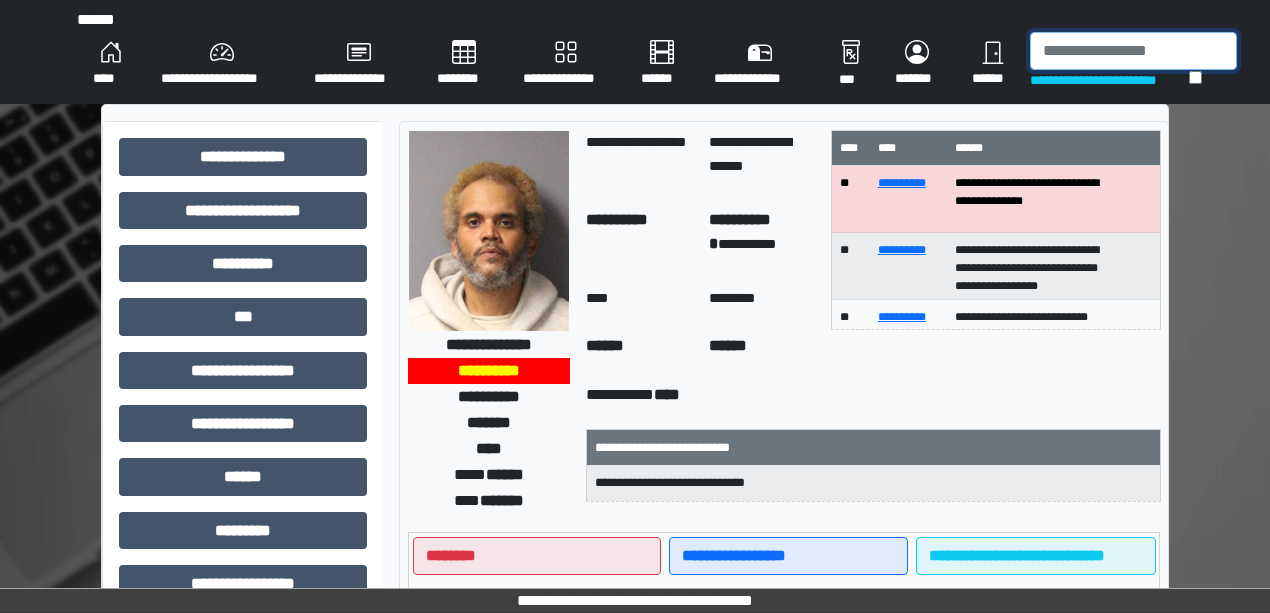 click at bounding box center [1133, 51] 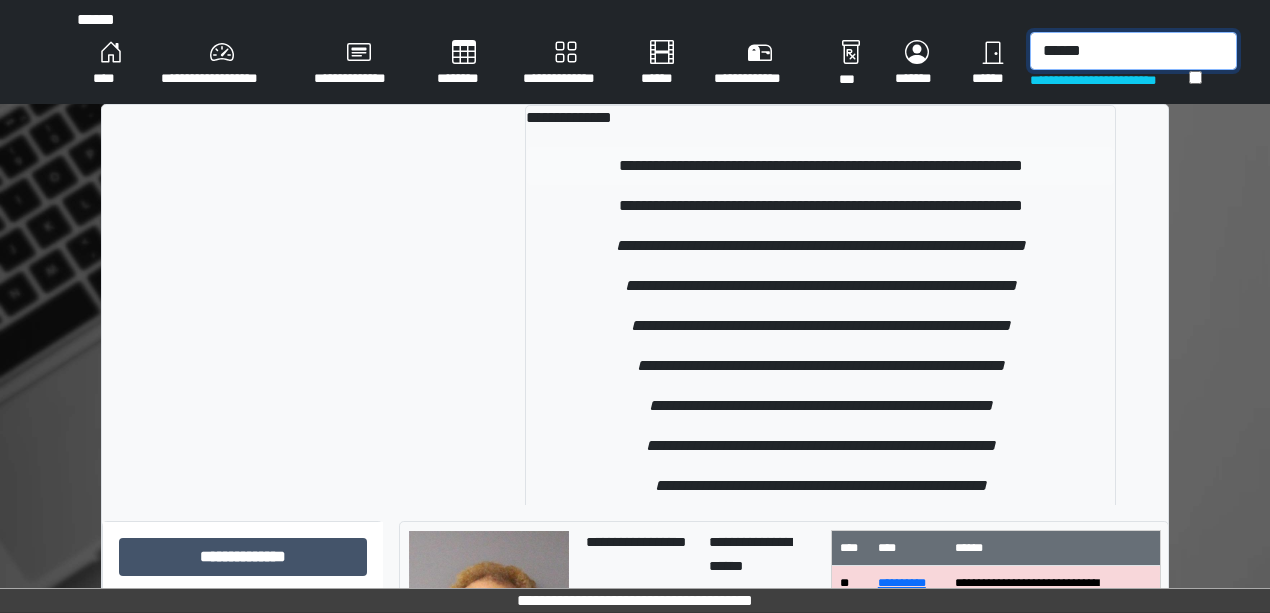 type on "******" 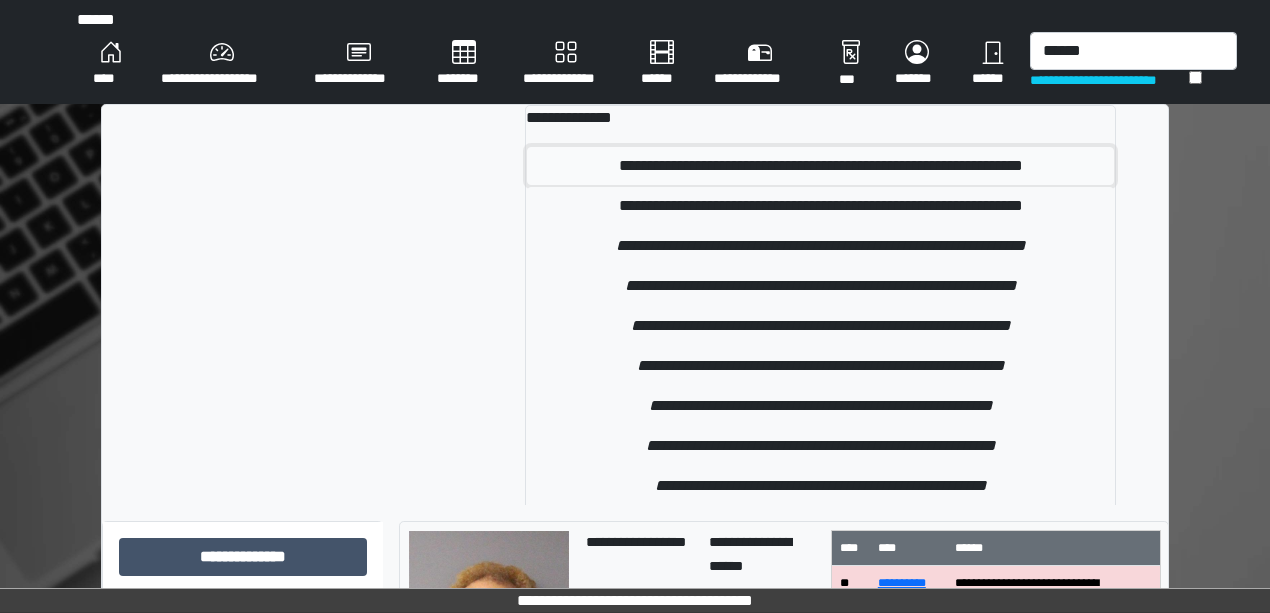 click on "**********" at bounding box center [820, 166] 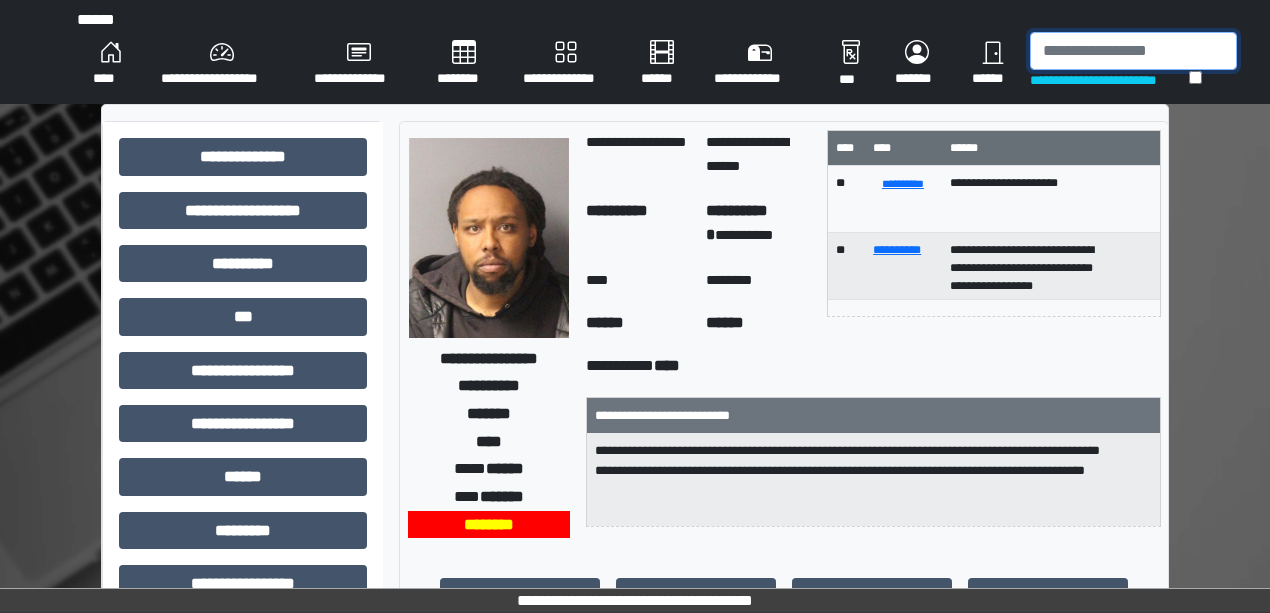 drag, startPoint x: 1096, startPoint y: 55, endPoint x: 1087, endPoint y: 60, distance: 10.29563 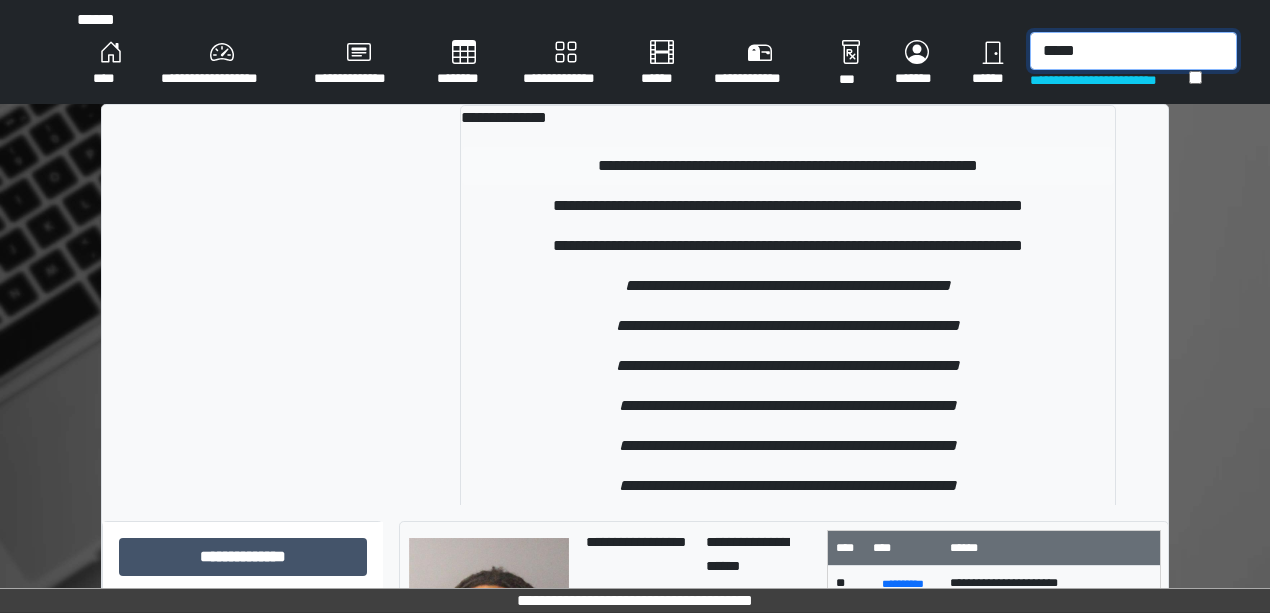 type on "*****" 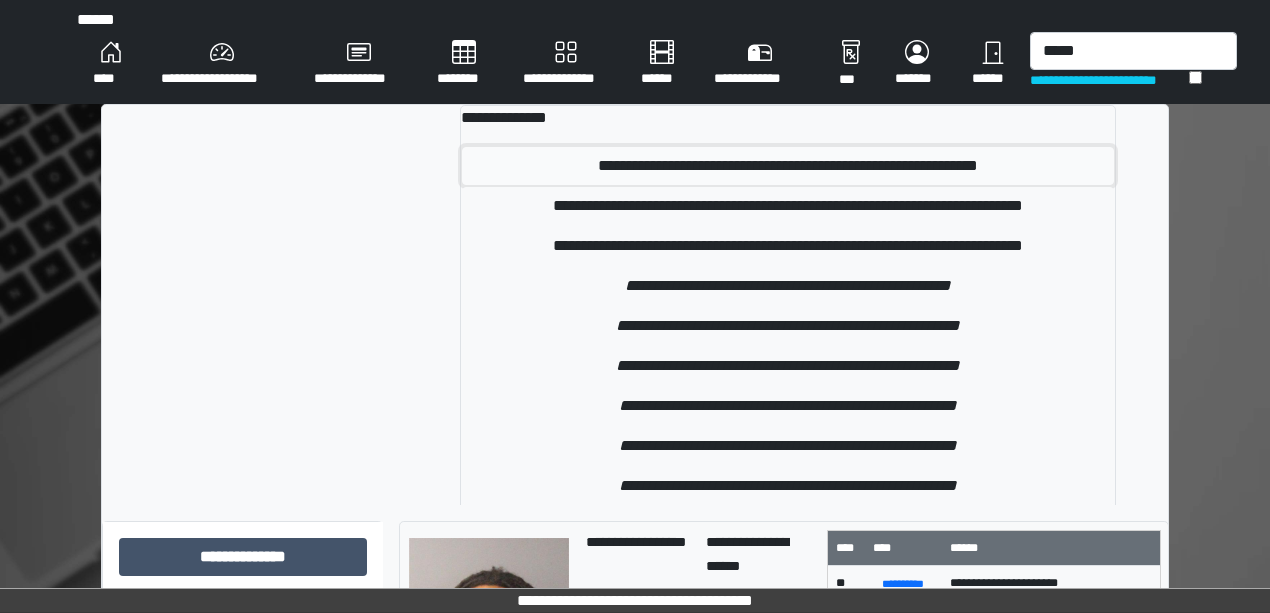 click on "**********" at bounding box center [788, 166] 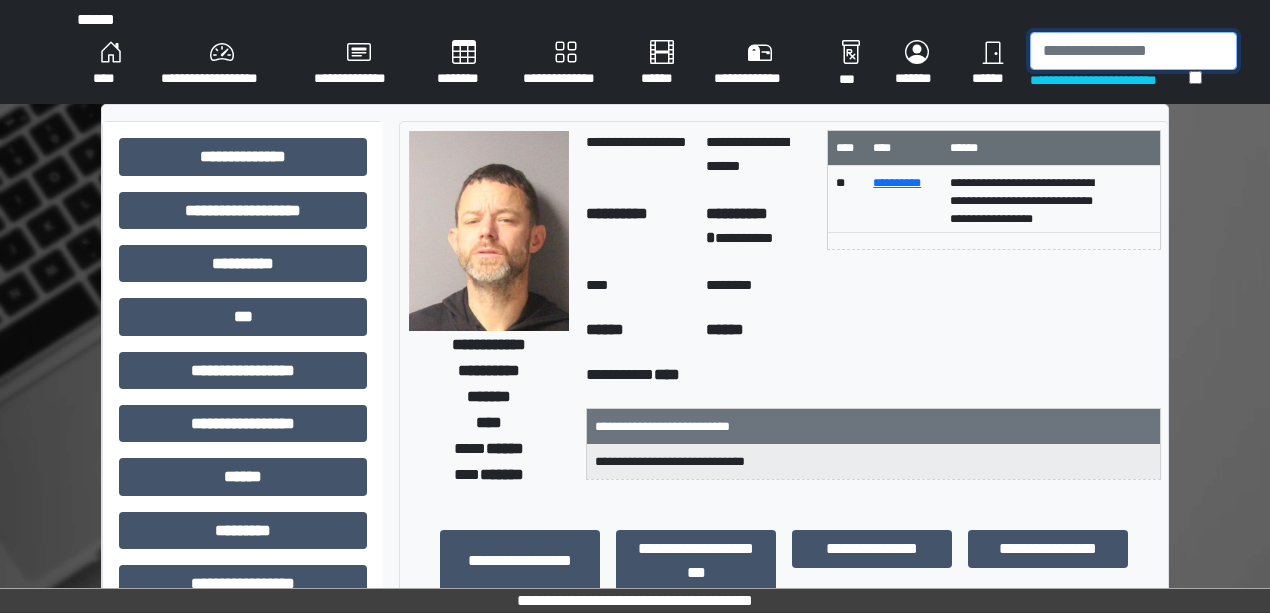 click on "**********" at bounding box center (635, 52) 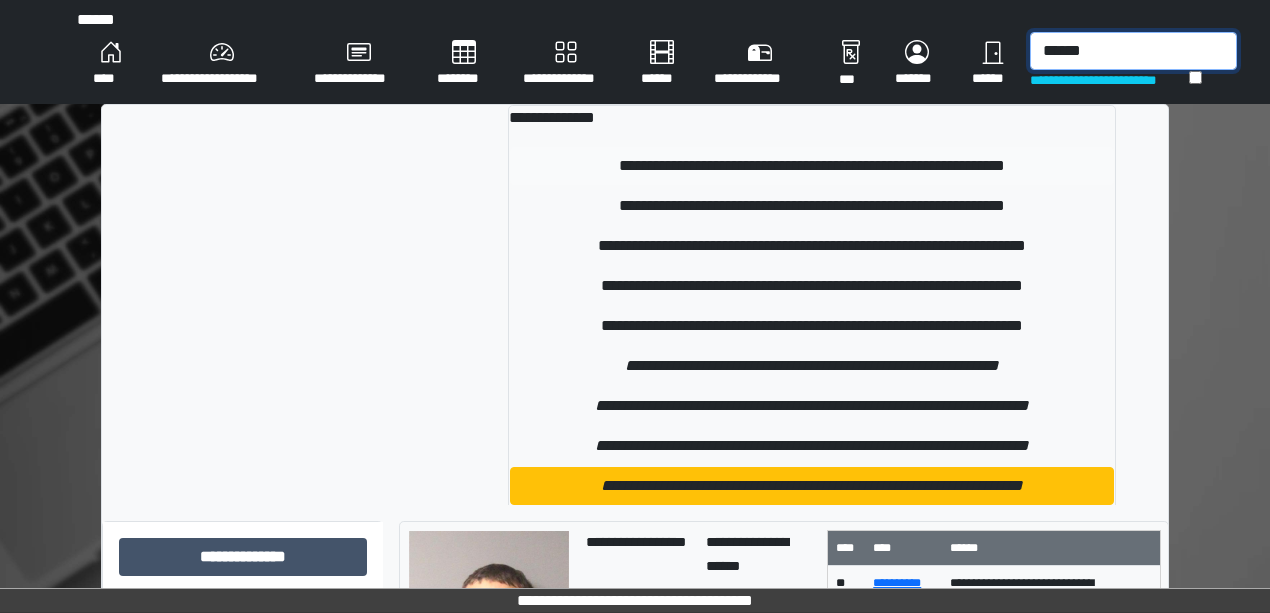 type on "******" 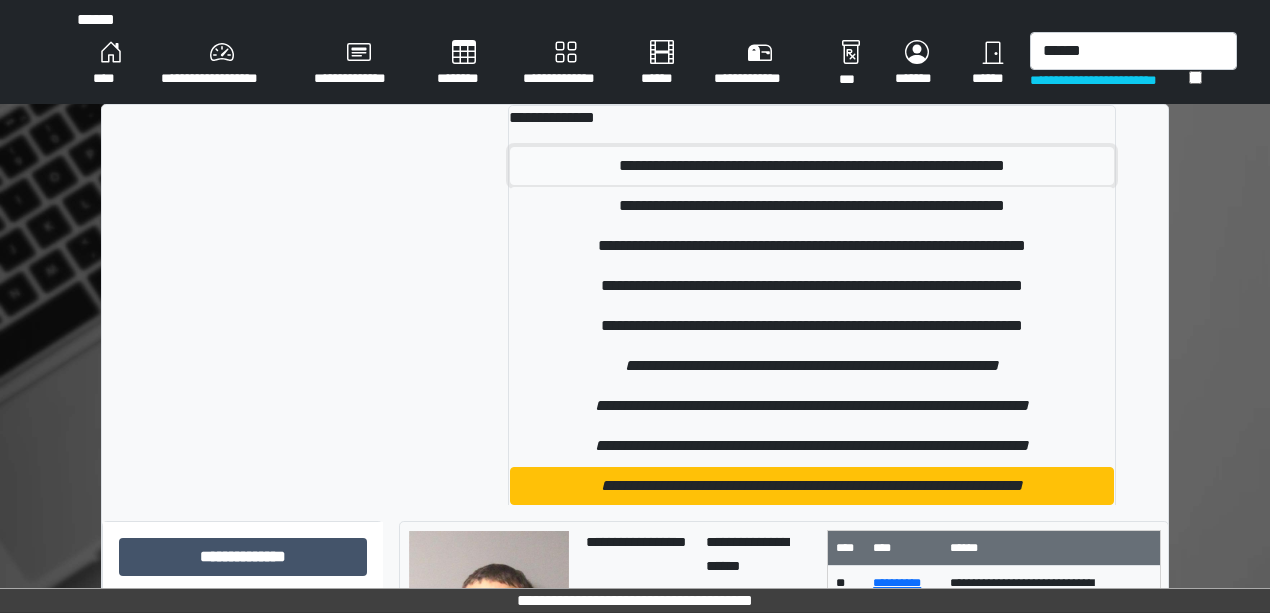 click on "**********" at bounding box center (812, 166) 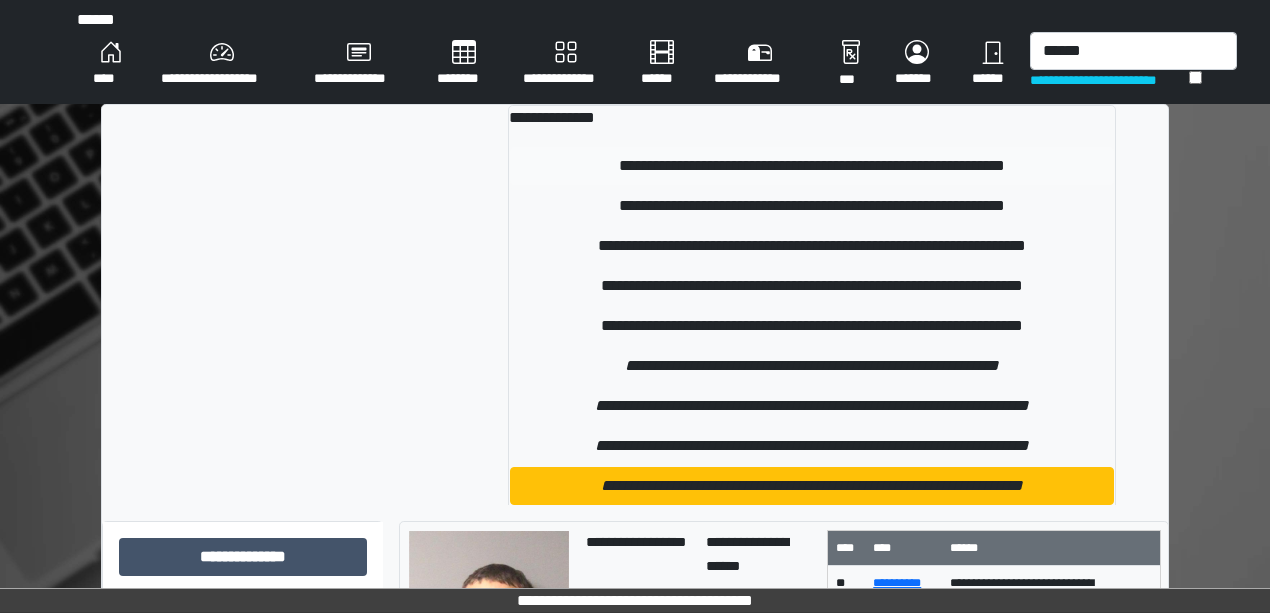 type 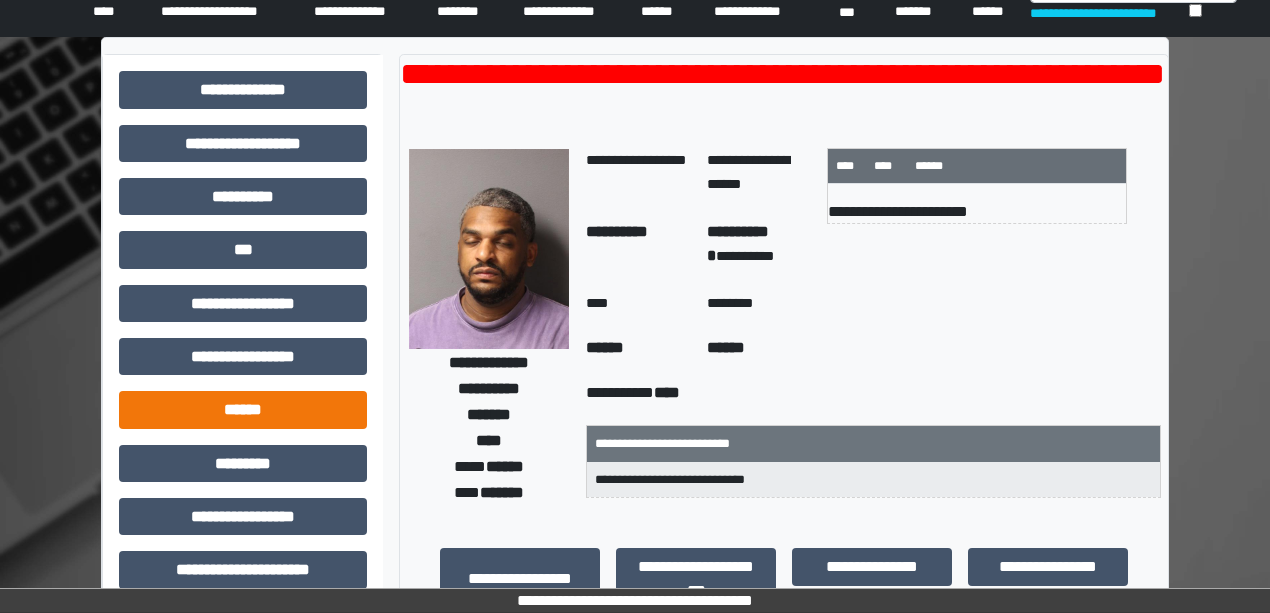 scroll, scrollTop: 66, scrollLeft: 0, axis: vertical 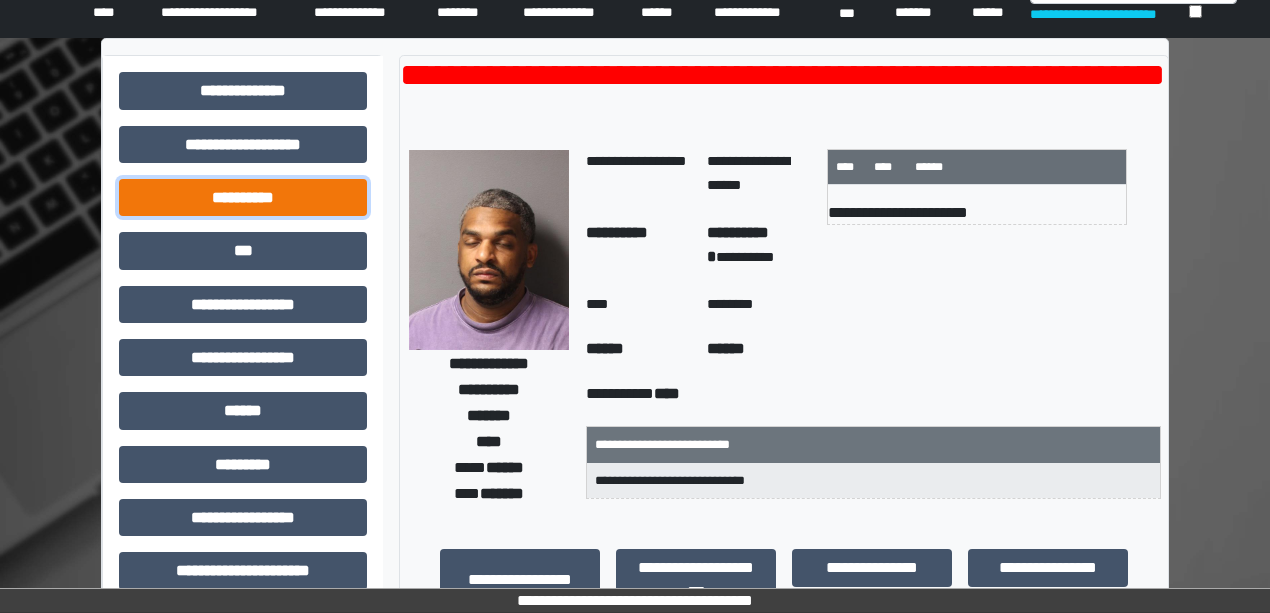 click on "**********" at bounding box center [243, 197] 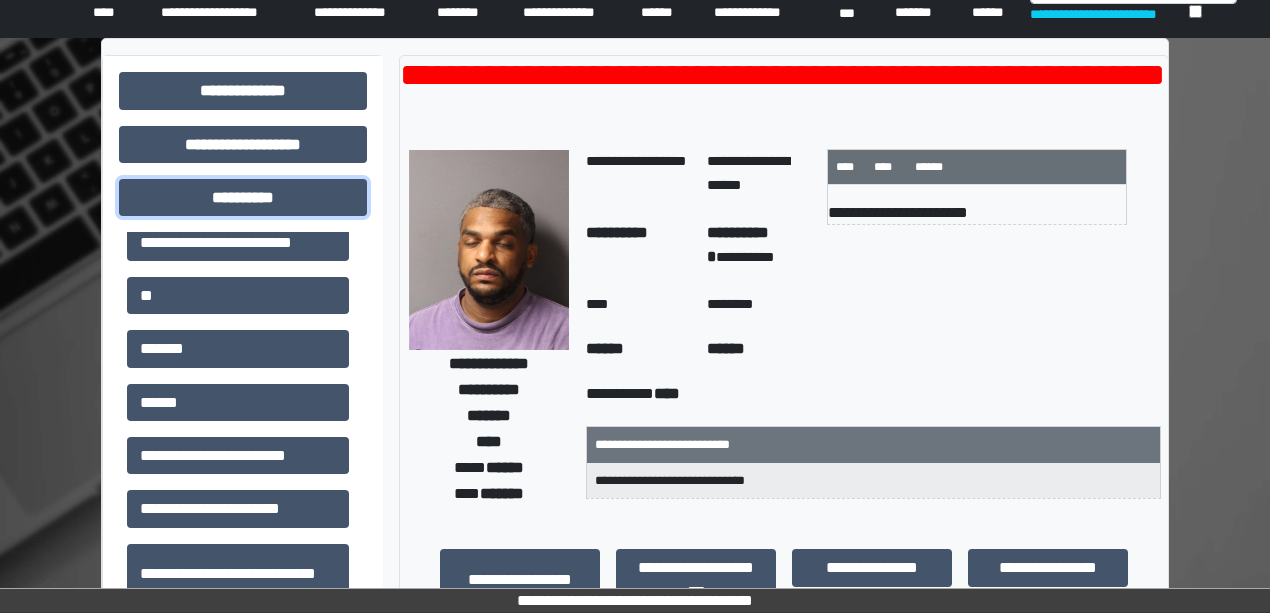 scroll, scrollTop: 194, scrollLeft: 0, axis: vertical 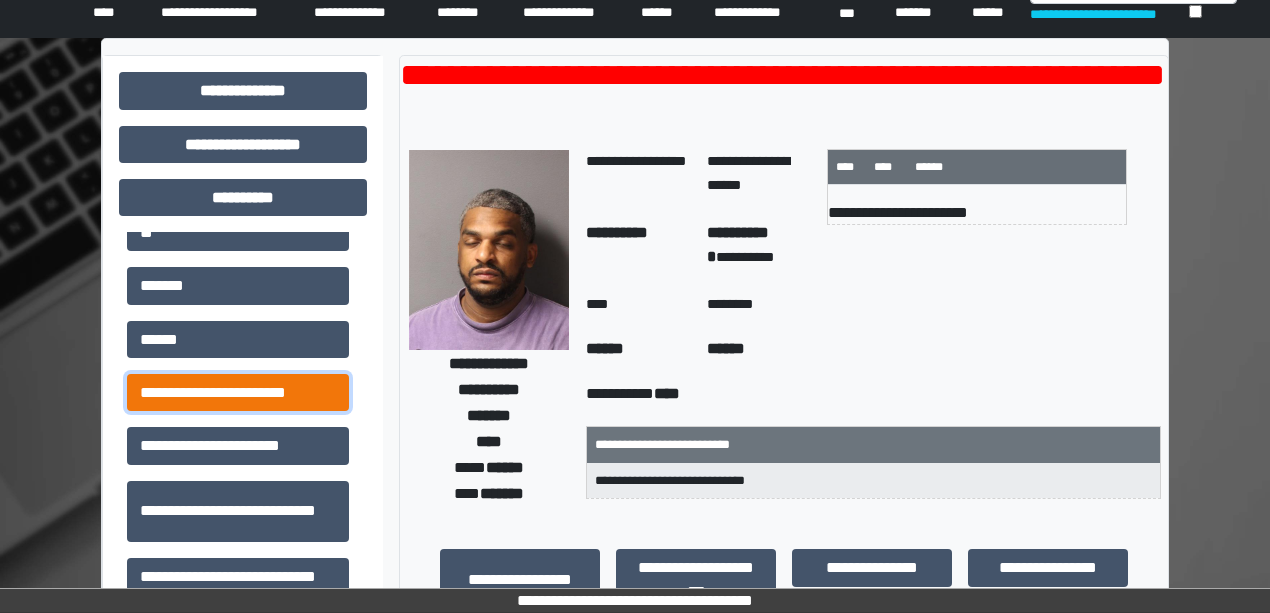 click on "**********" at bounding box center (238, 392) 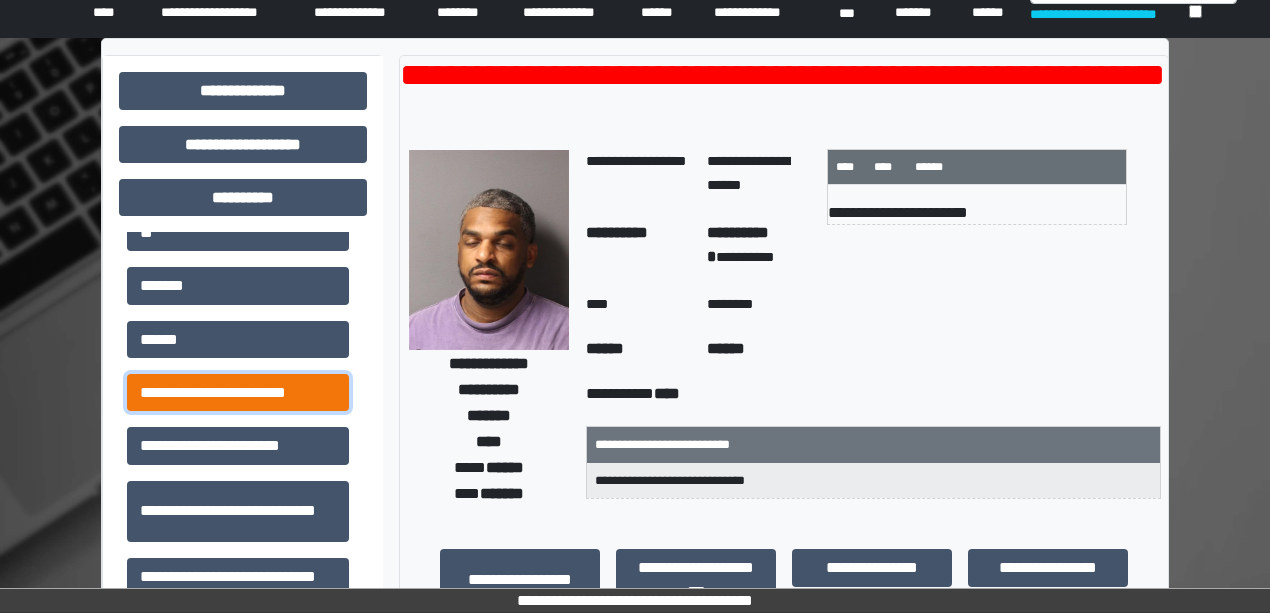click on "**********" at bounding box center (238, 392) 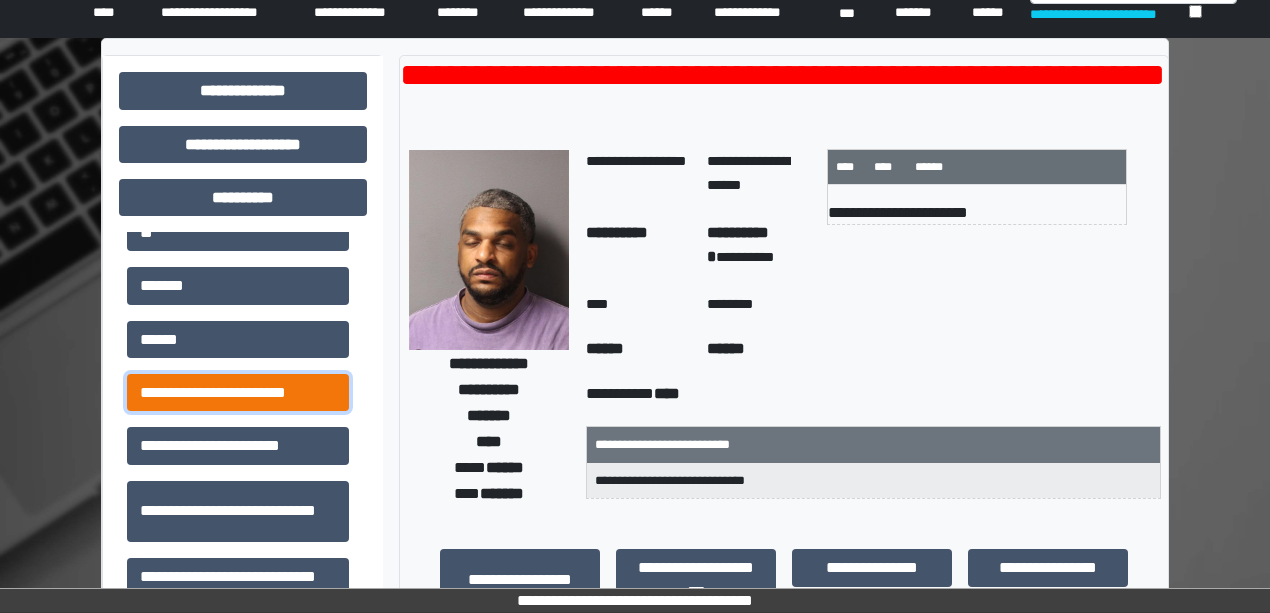 click on "**********" at bounding box center (238, 392) 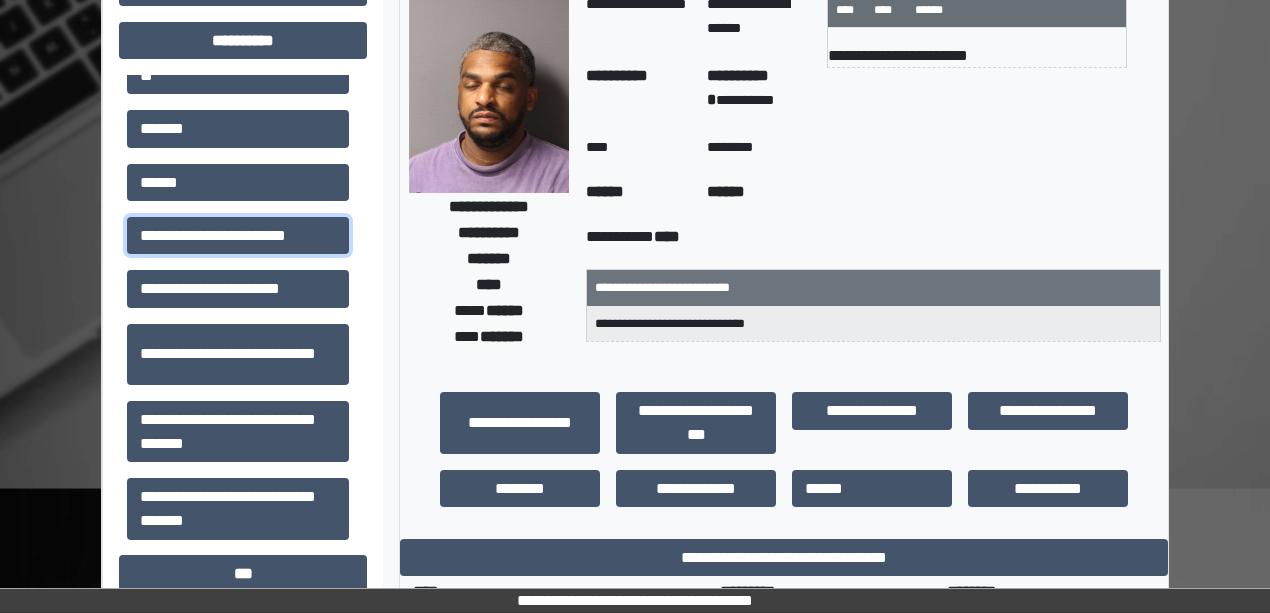 scroll, scrollTop: 533, scrollLeft: 0, axis: vertical 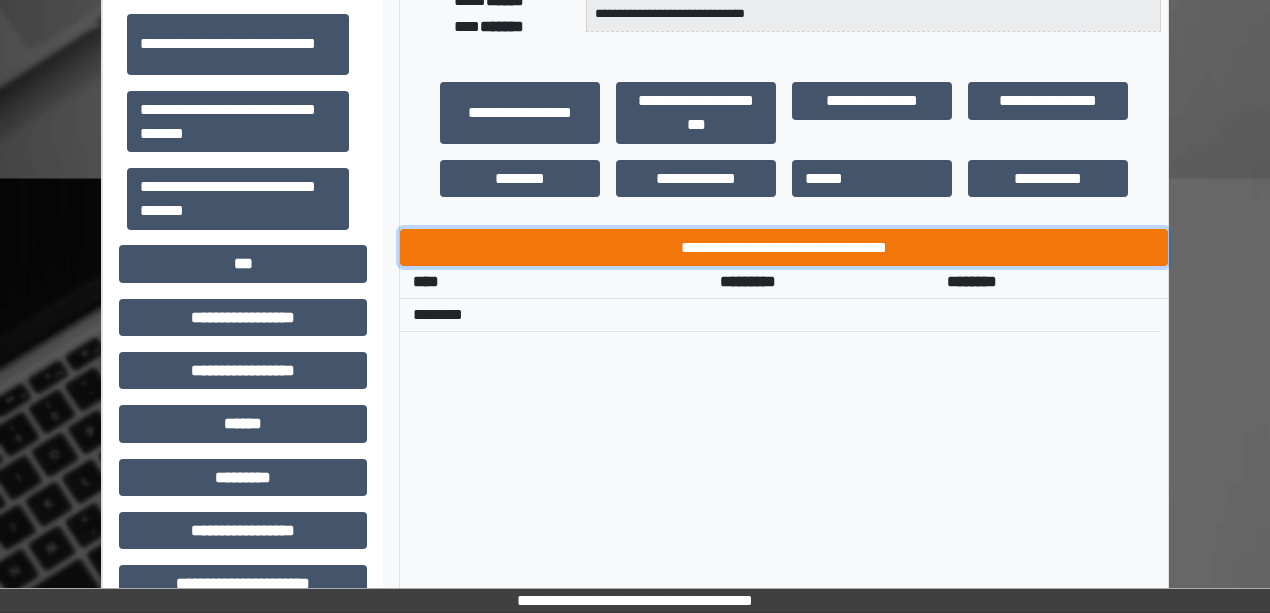 click on "**********" at bounding box center [784, 247] 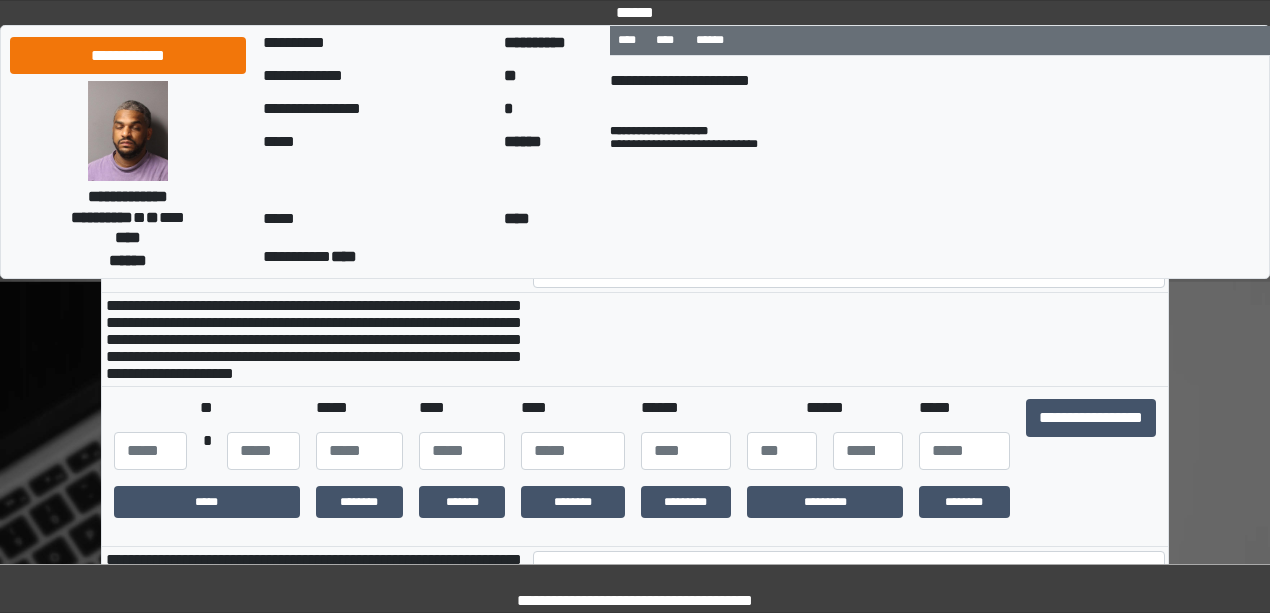scroll, scrollTop: 466, scrollLeft: 0, axis: vertical 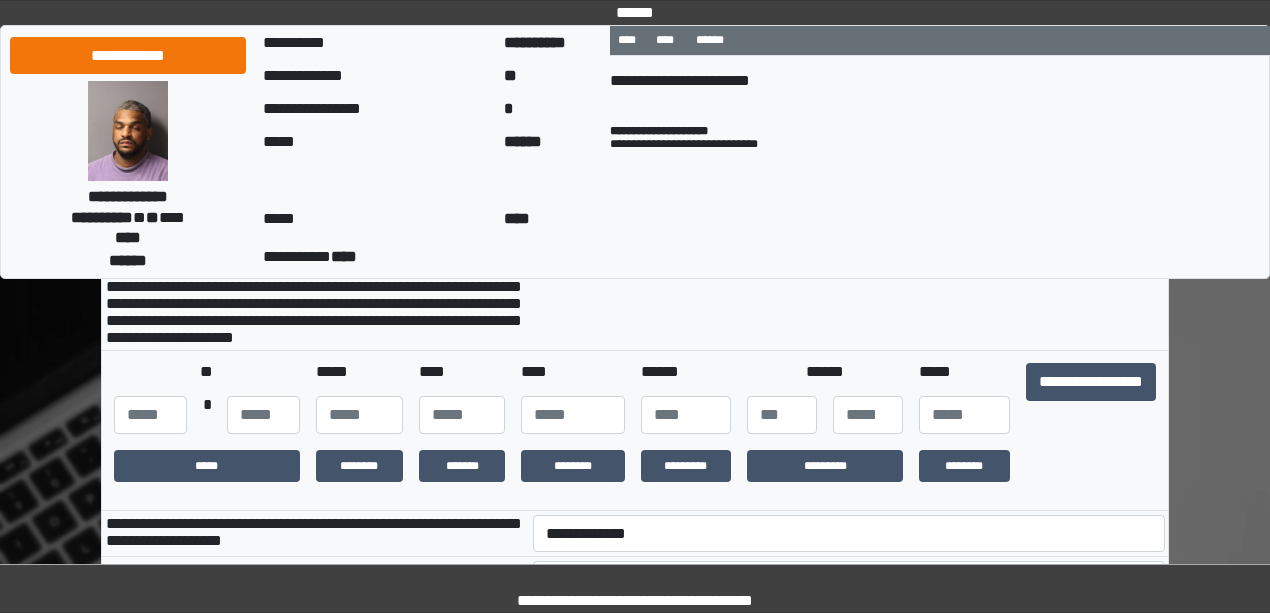 click on "**********" at bounding box center (635, 422) 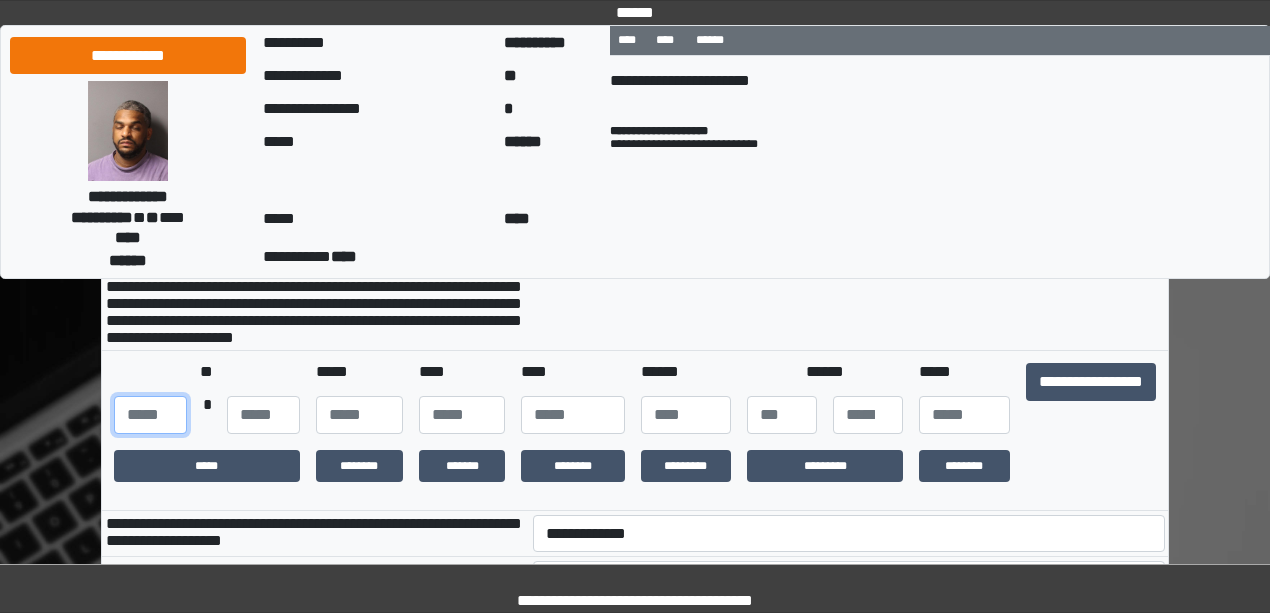 click at bounding box center (150, 415) 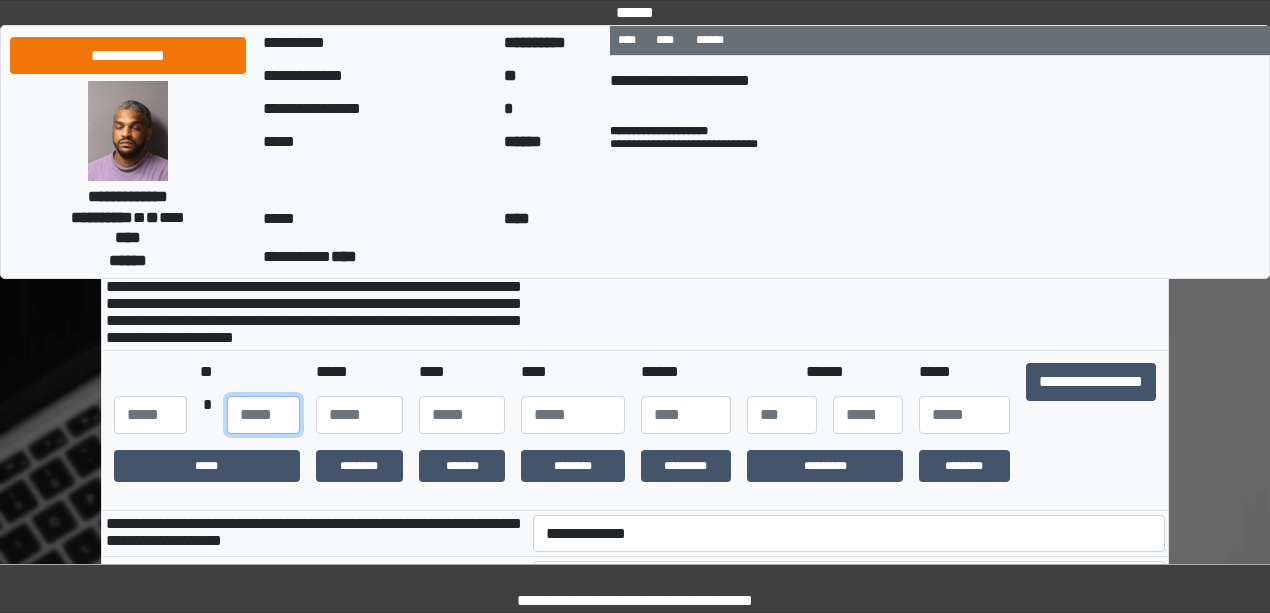 type on "**" 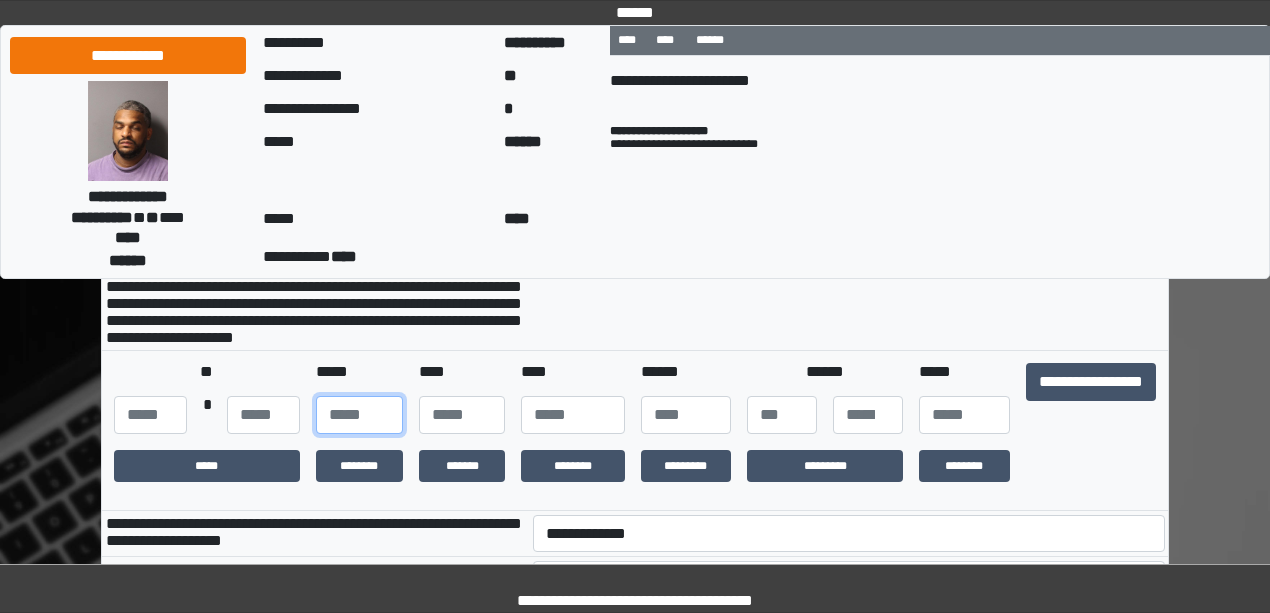 type on "**" 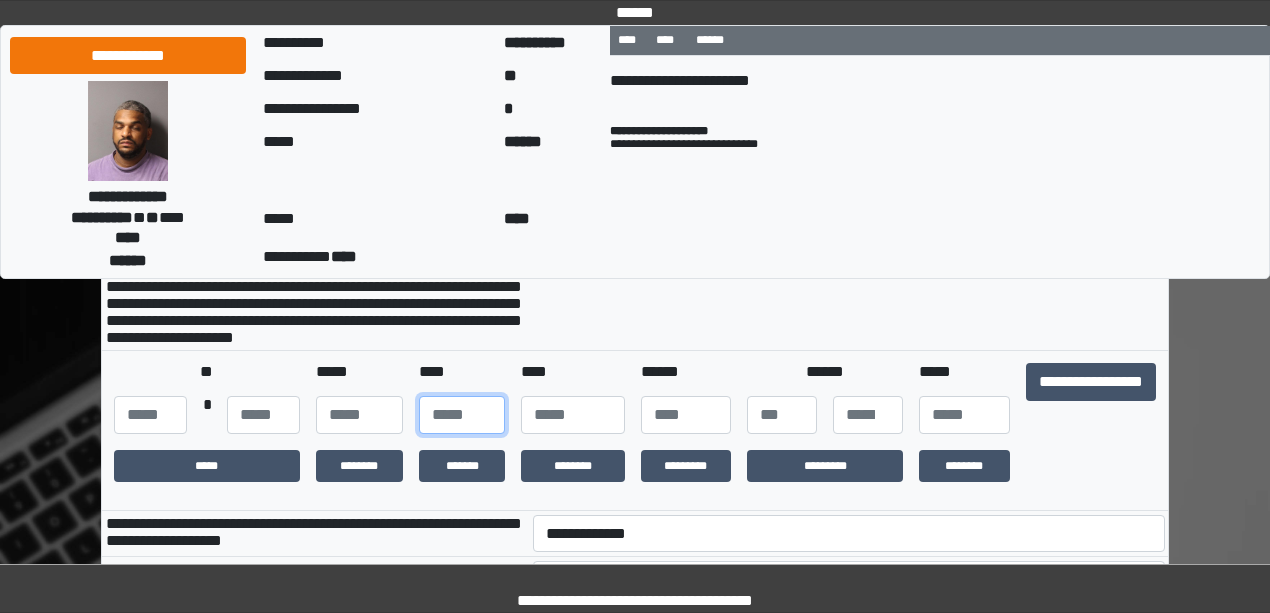 type on "**" 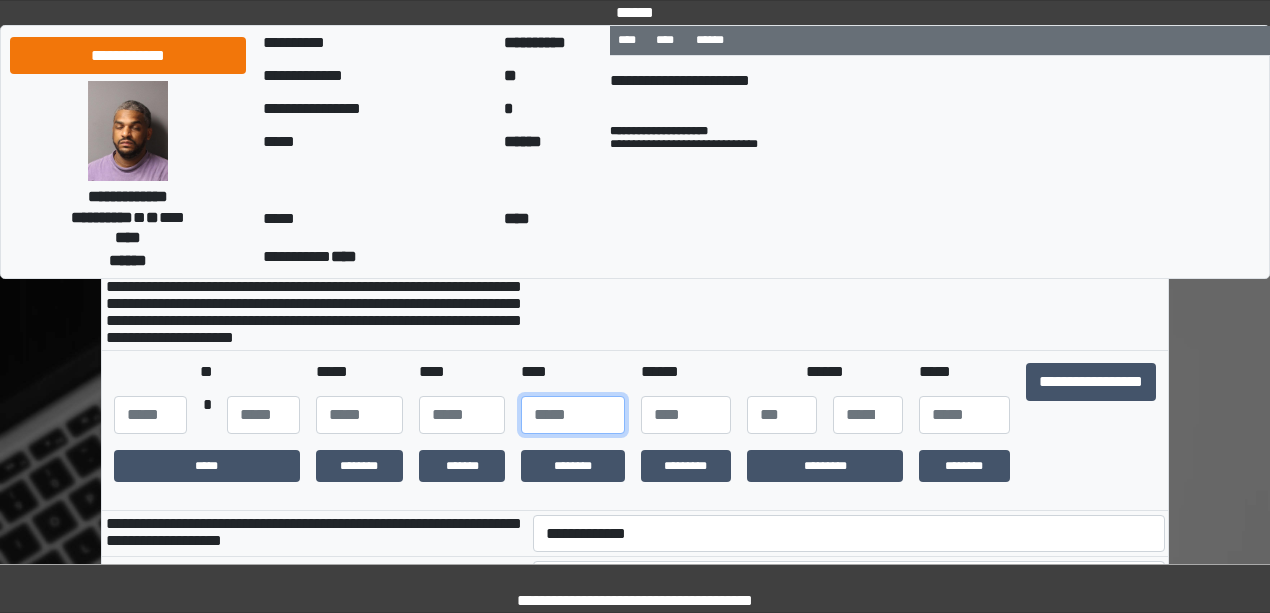 type on "**" 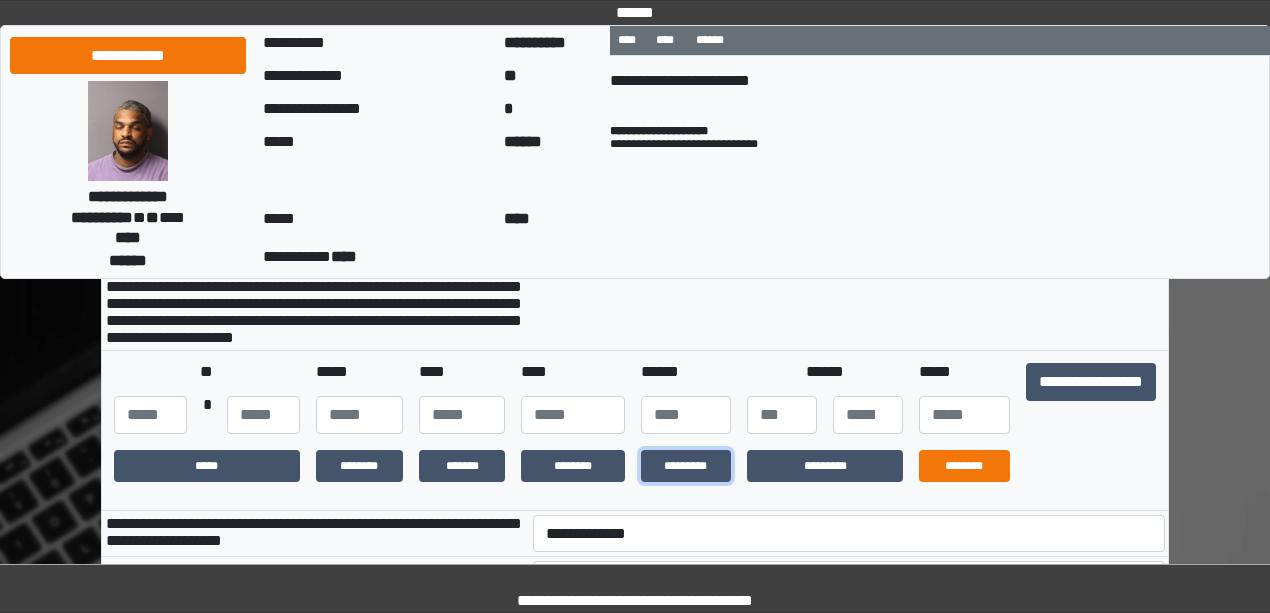 drag, startPoint x: 669, startPoint y: 523, endPoint x: 927, endPoint y: 508, distance: 258.43567 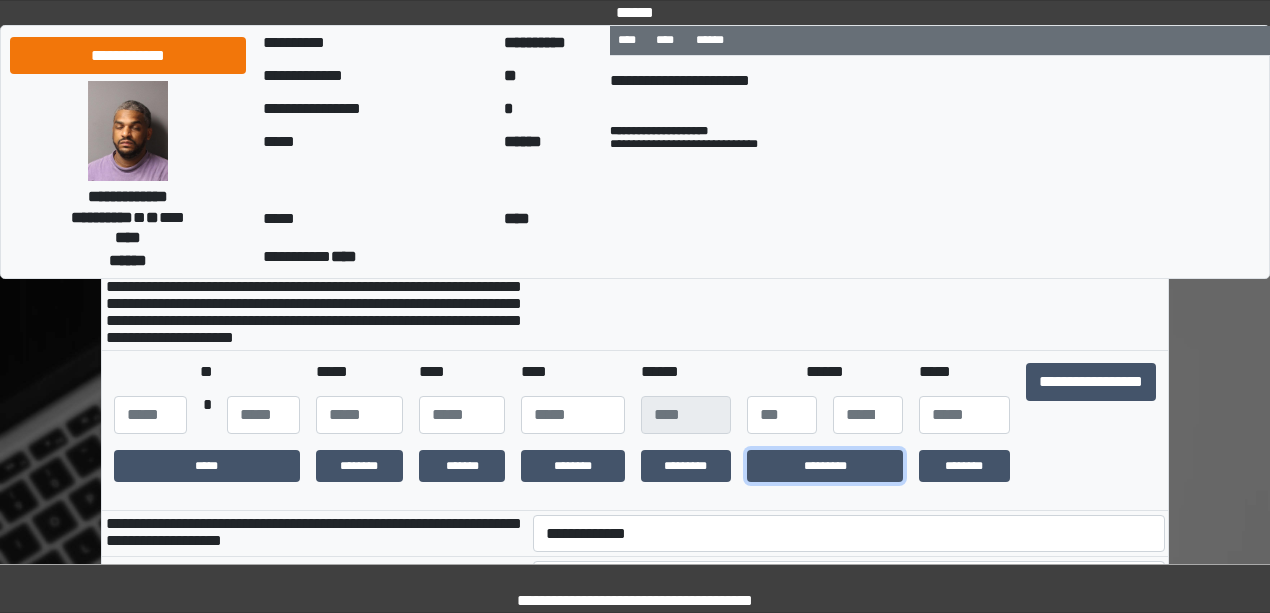 drag, startPoint x: 822, startPoint y: 516, endPoint x: 1024, endPoint y: 496, distance: 202.98769 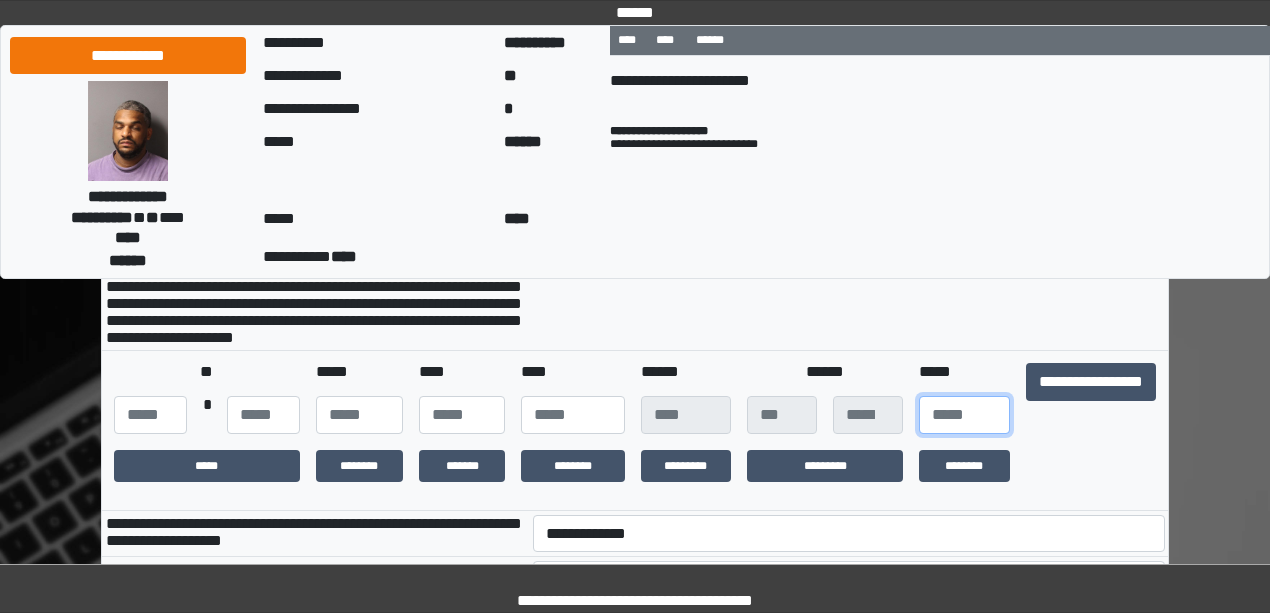 click at bounding box center [964, 415] 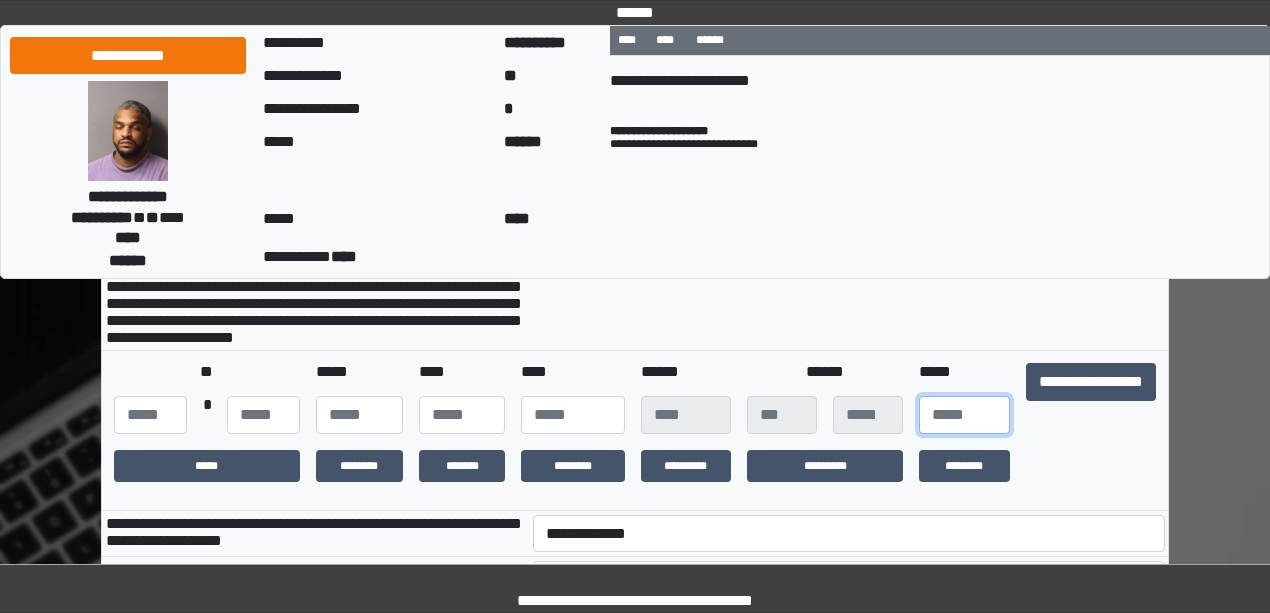 type on "**" 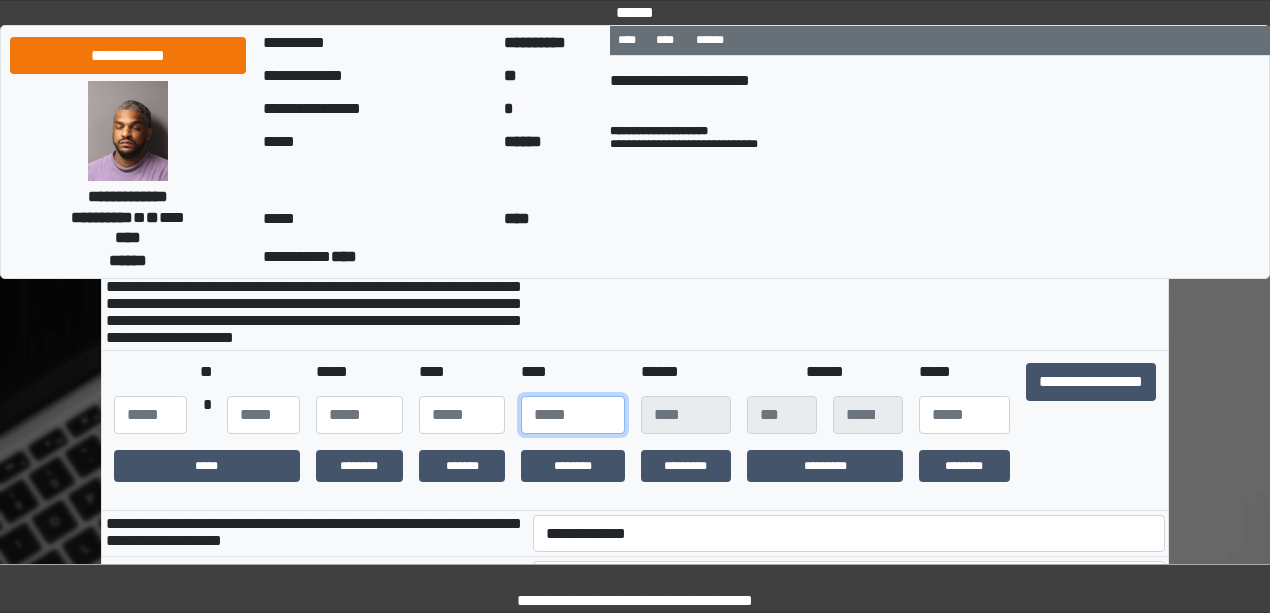 click on "**" at bounding box center [572, 415] 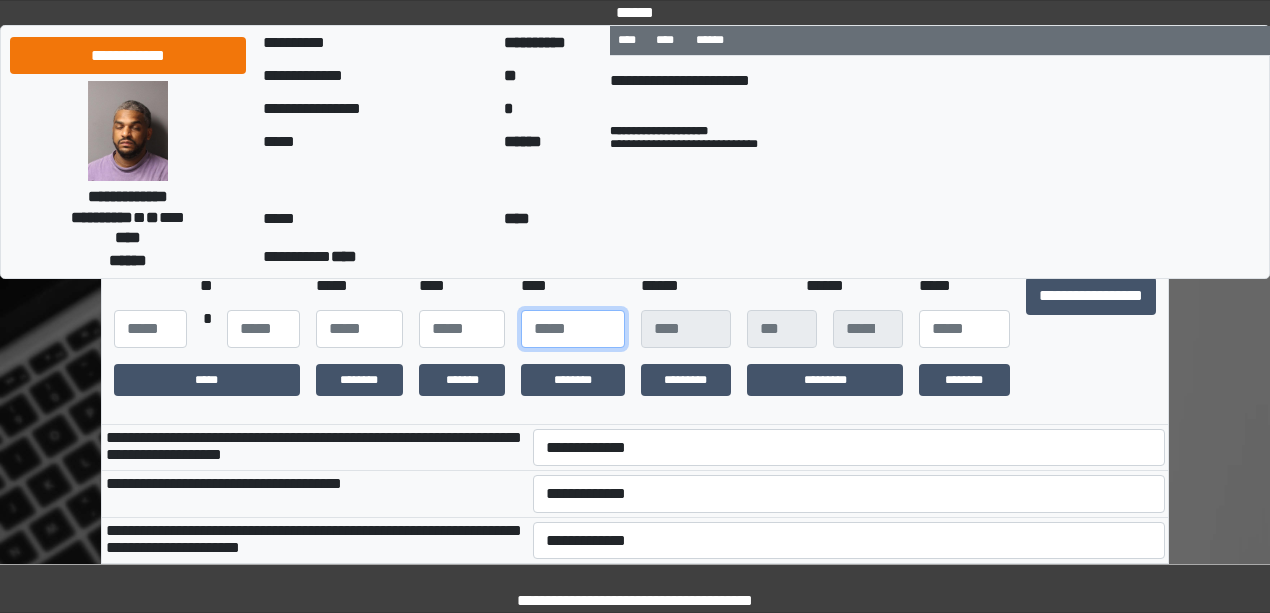 scroll, scrollTop: 666, scrollLeft: 0, axis: vertical 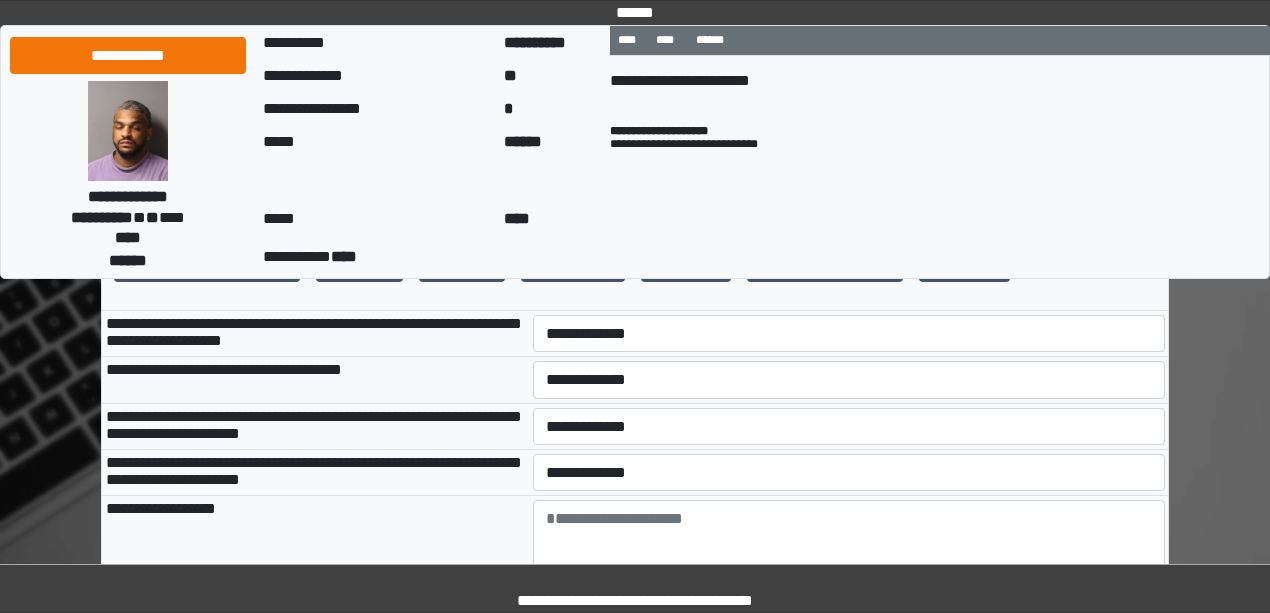 type on "****" 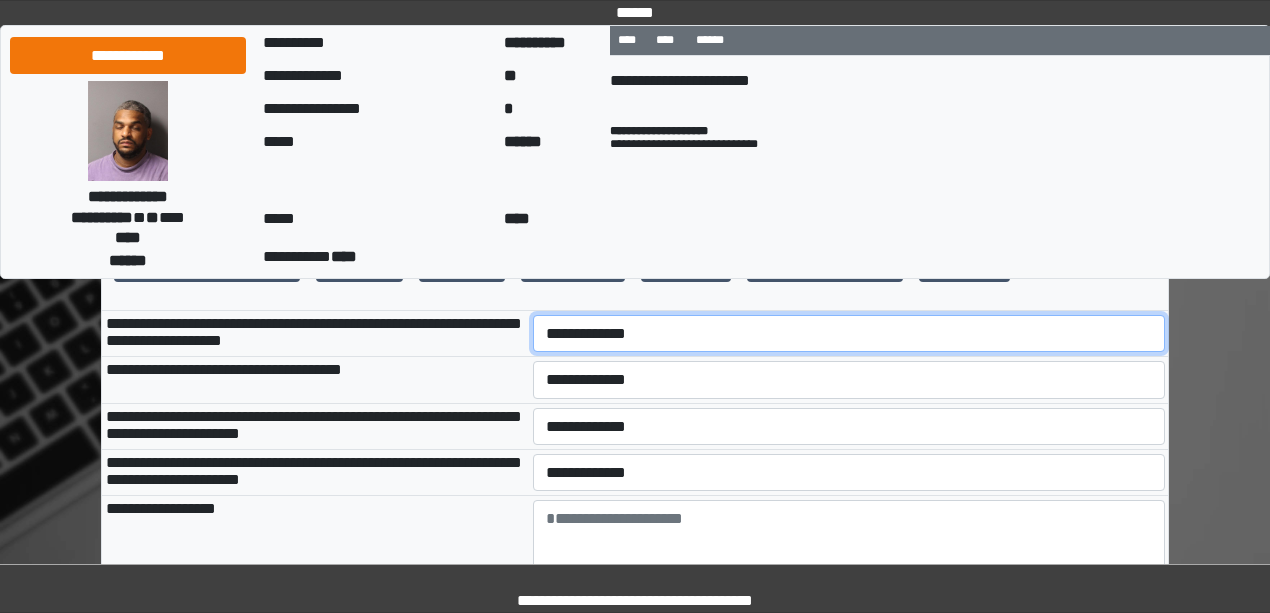 click on "**********" at bounding box center [849, 333] 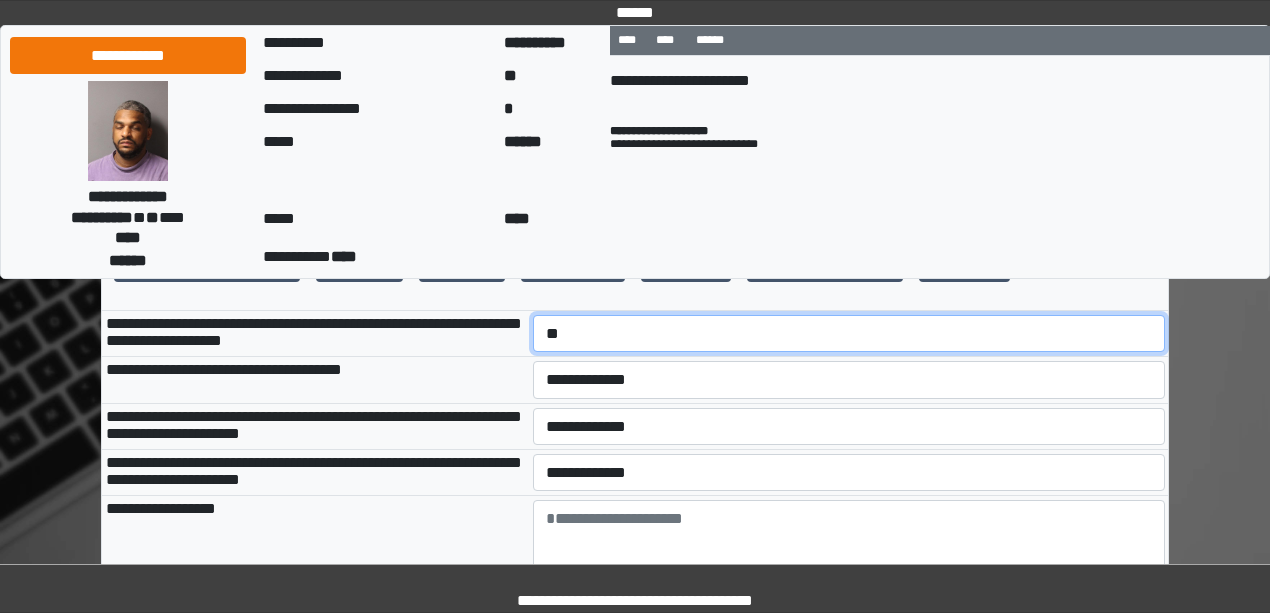 click on "**********" at bounding box center (849, 333) 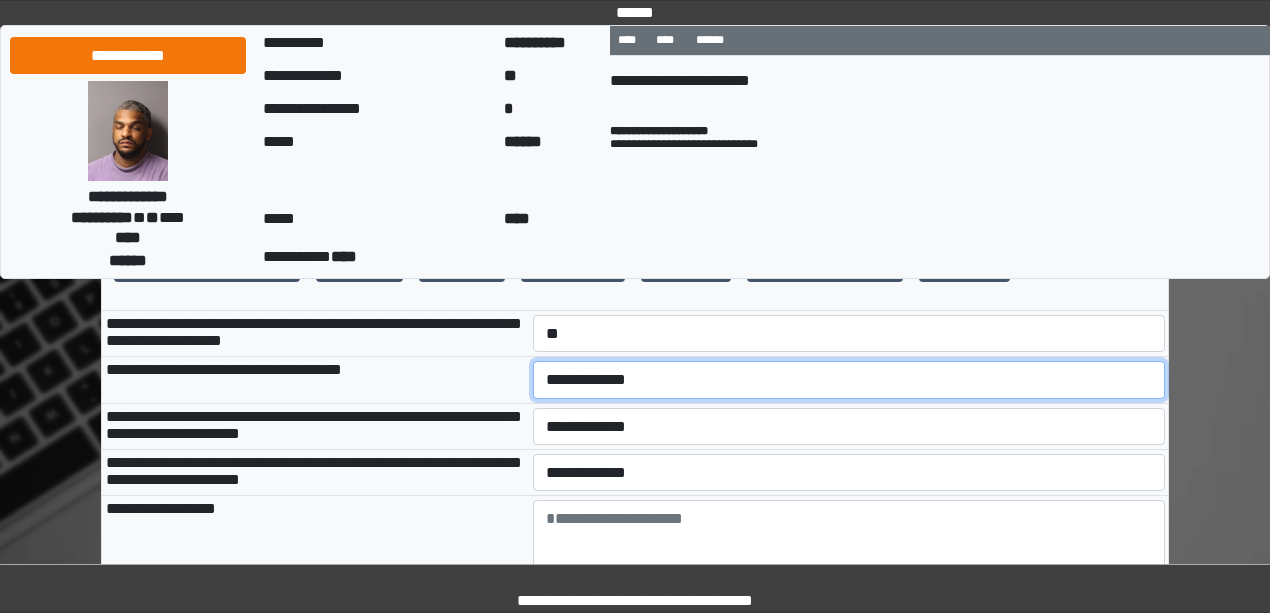 click on "**********" at bounding box center (849, 379) 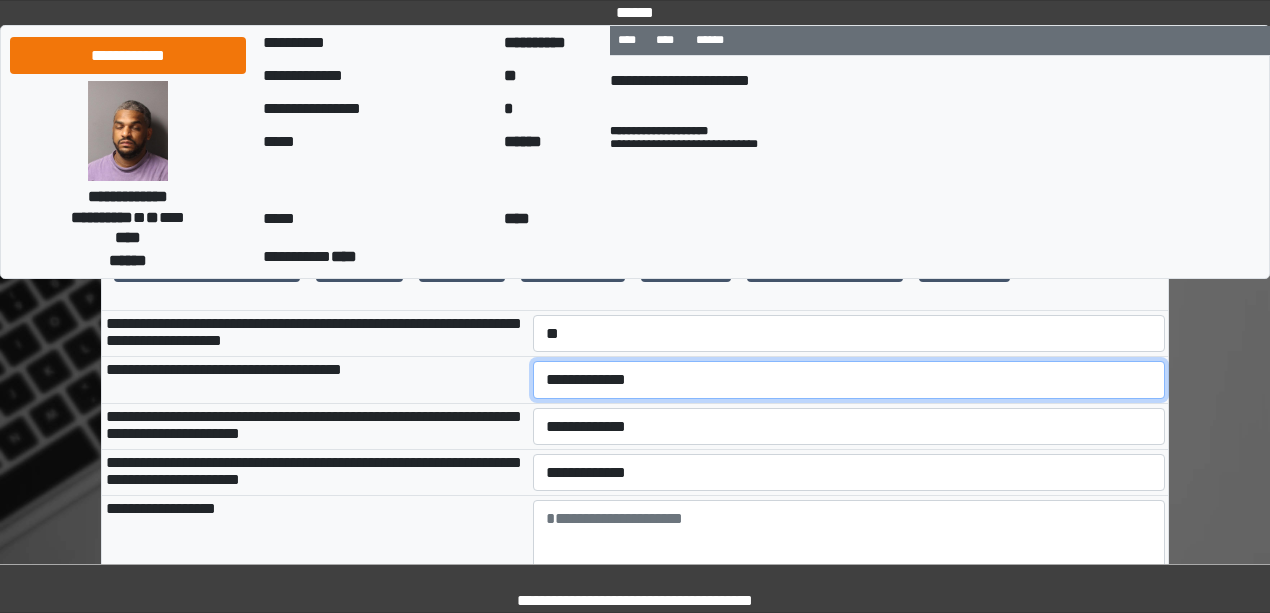 select on "*" 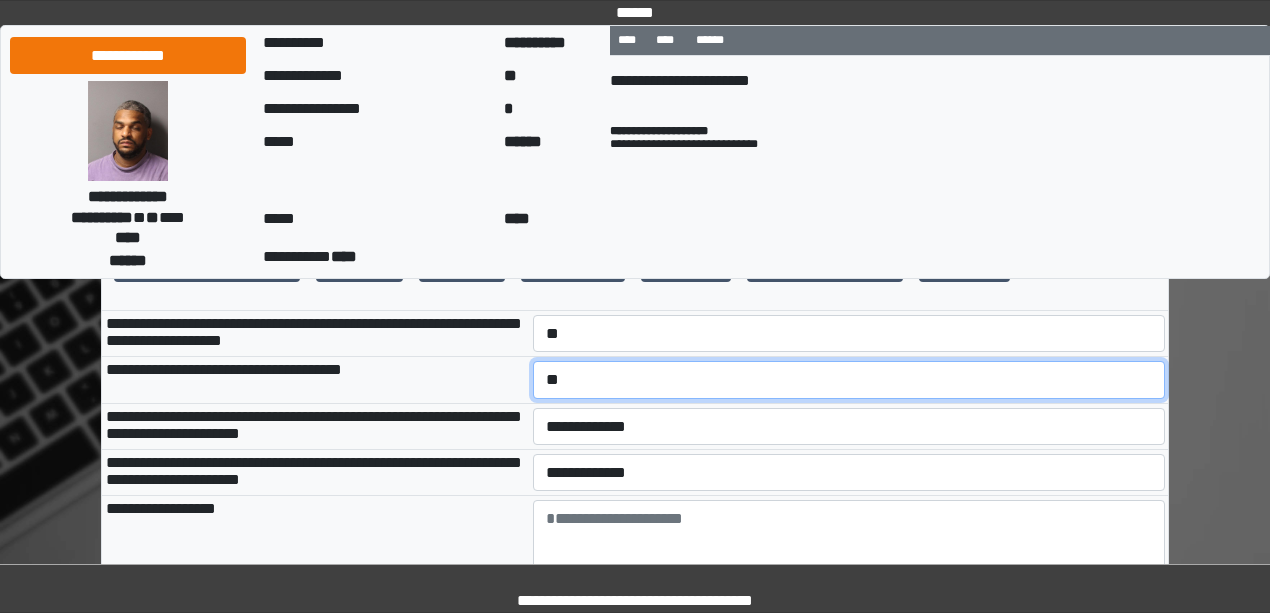 click on "**********" at bounding box center (849, 379) 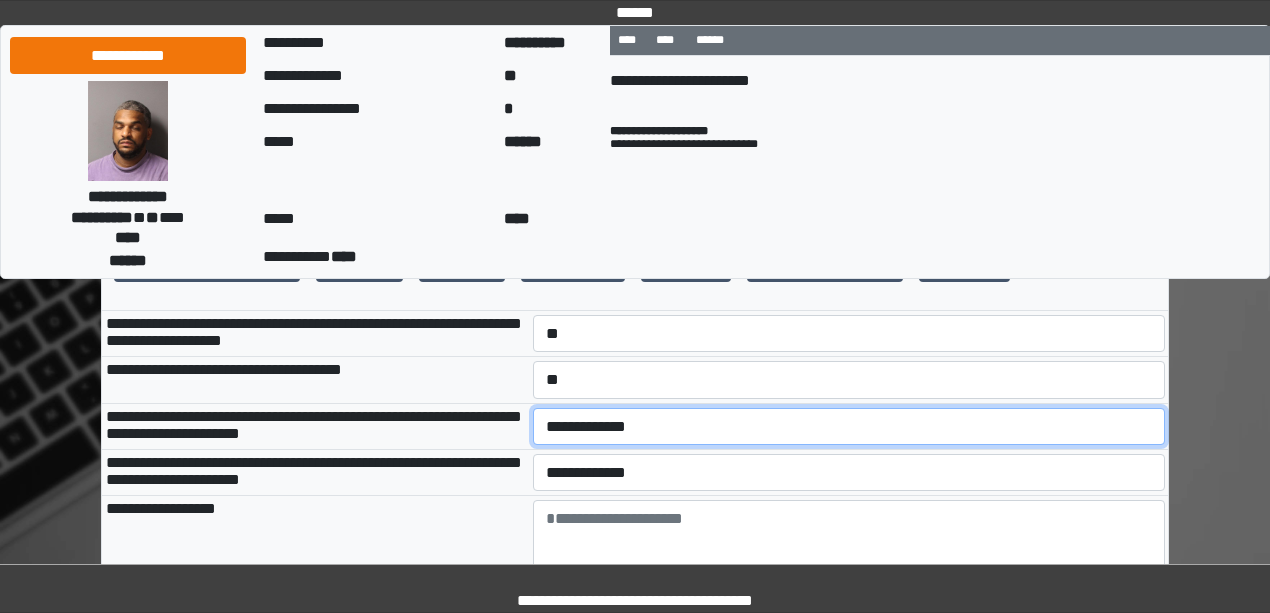 drag, startPoint x: 630, startPoint y: 476, endPoint x: 636, endPoint y: 486, distance: 11.661903 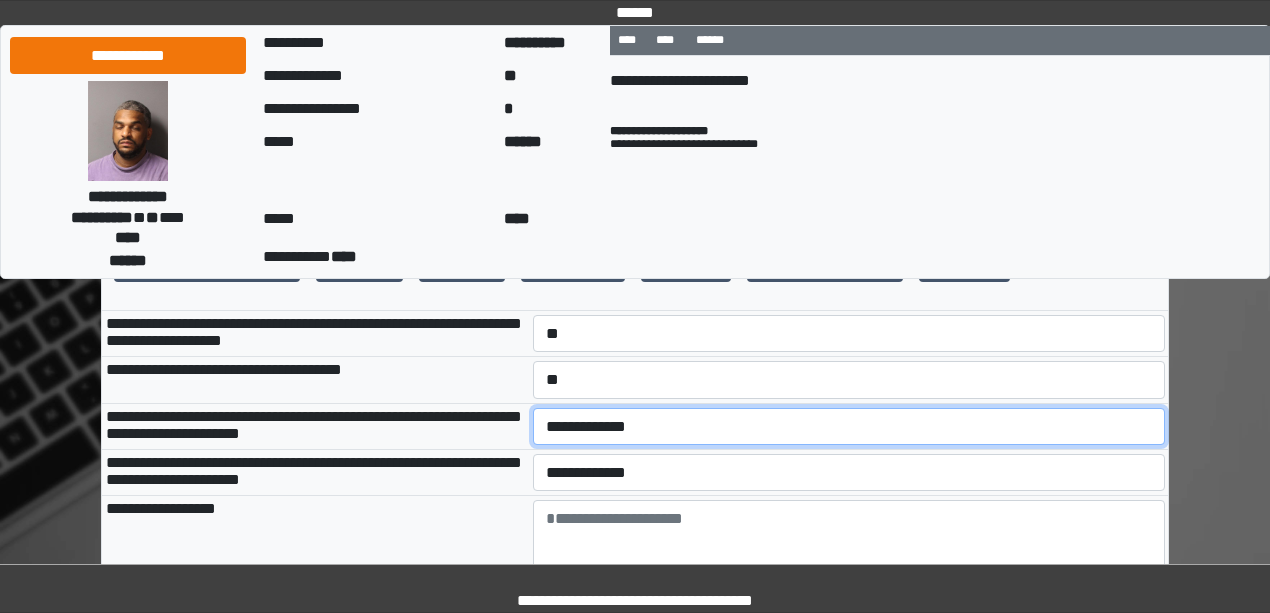 select on "*" 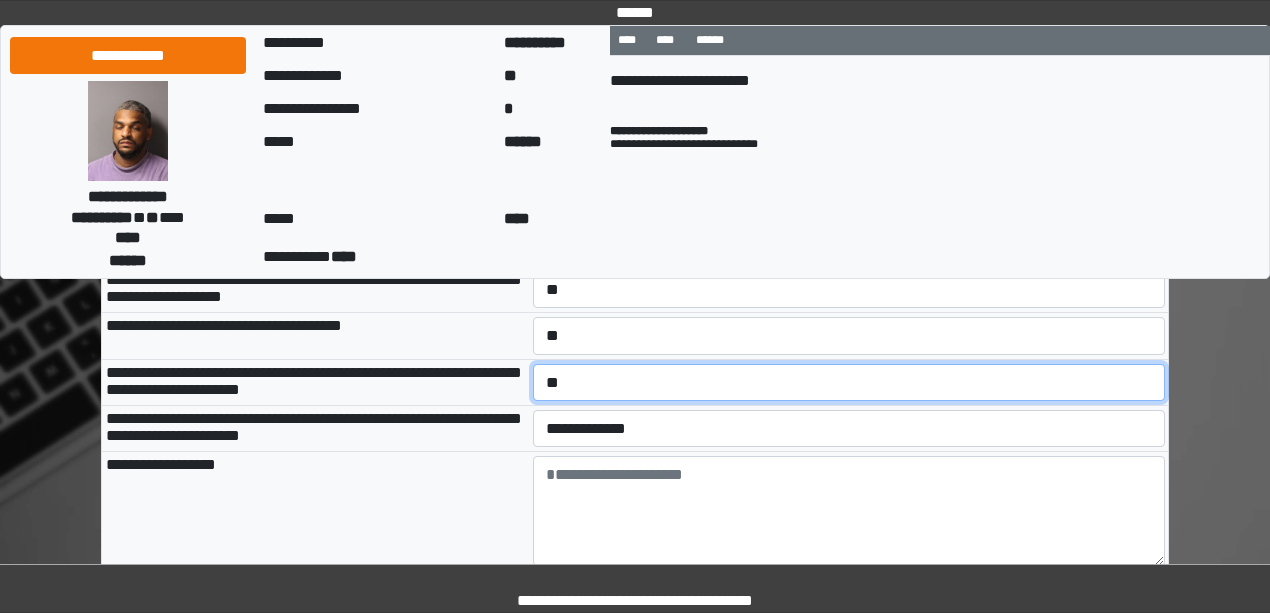 scroll, scrollTop: 733, scrollLeft: 0, axis: vertical 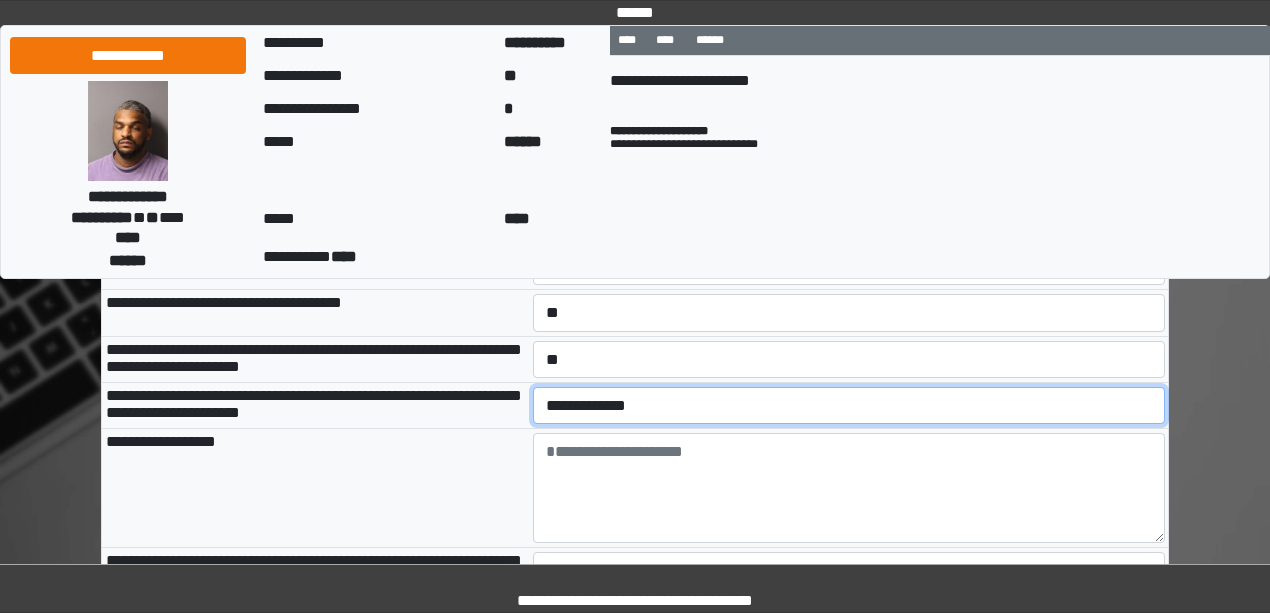 click on "**********" at bounding box center [849, 405] 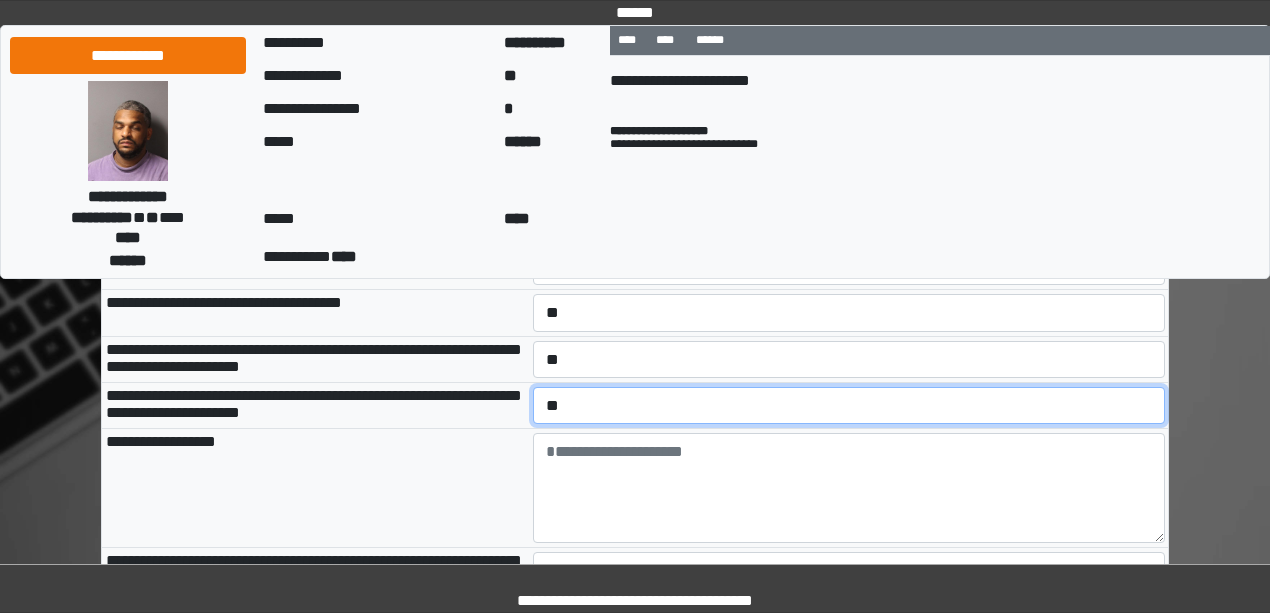 click on "**********" at bounding box center [849, 405] 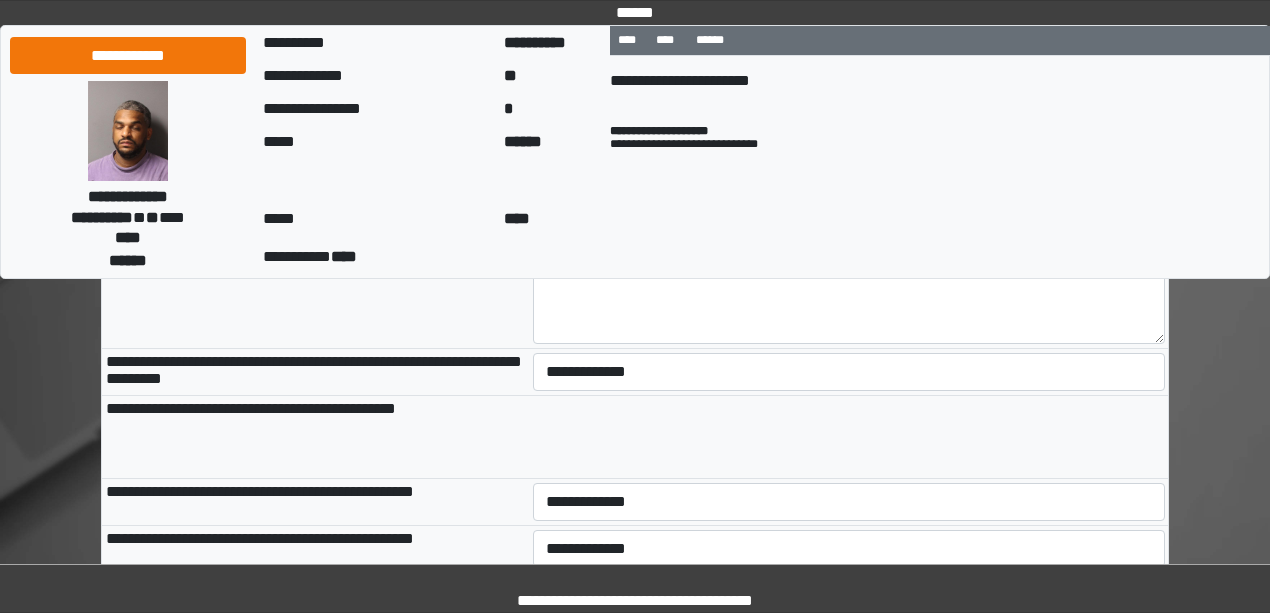 scroll, scrollTop: 933, scrollLeft: 0, axis: vertical 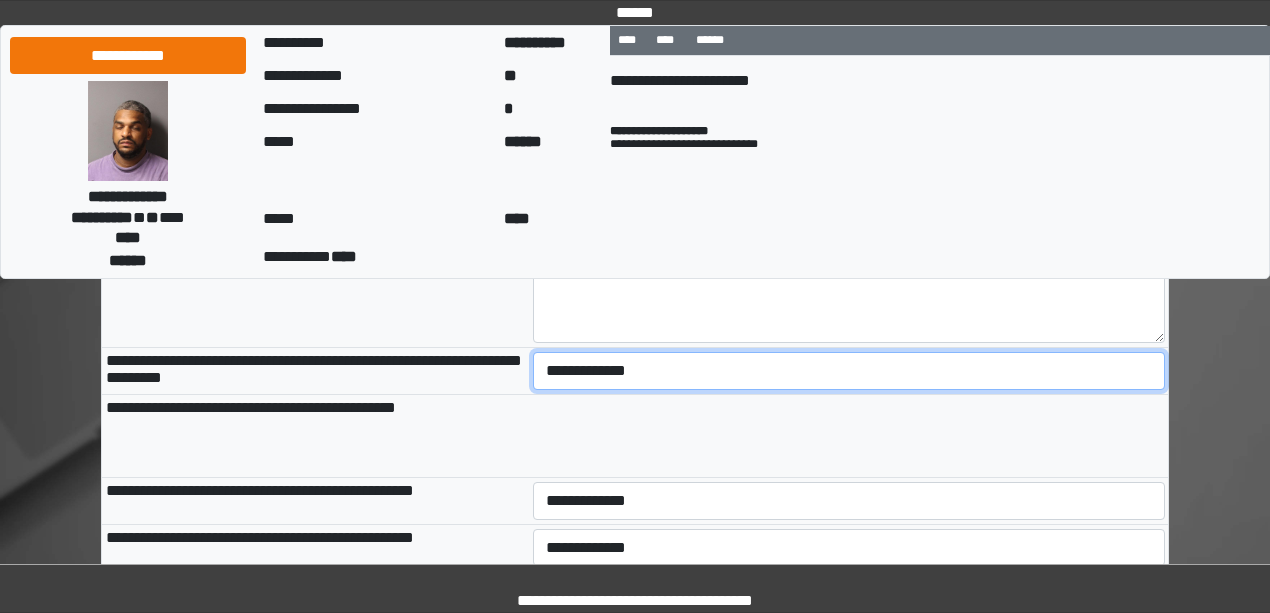 click on "**********" at bounding box center [849, 370] 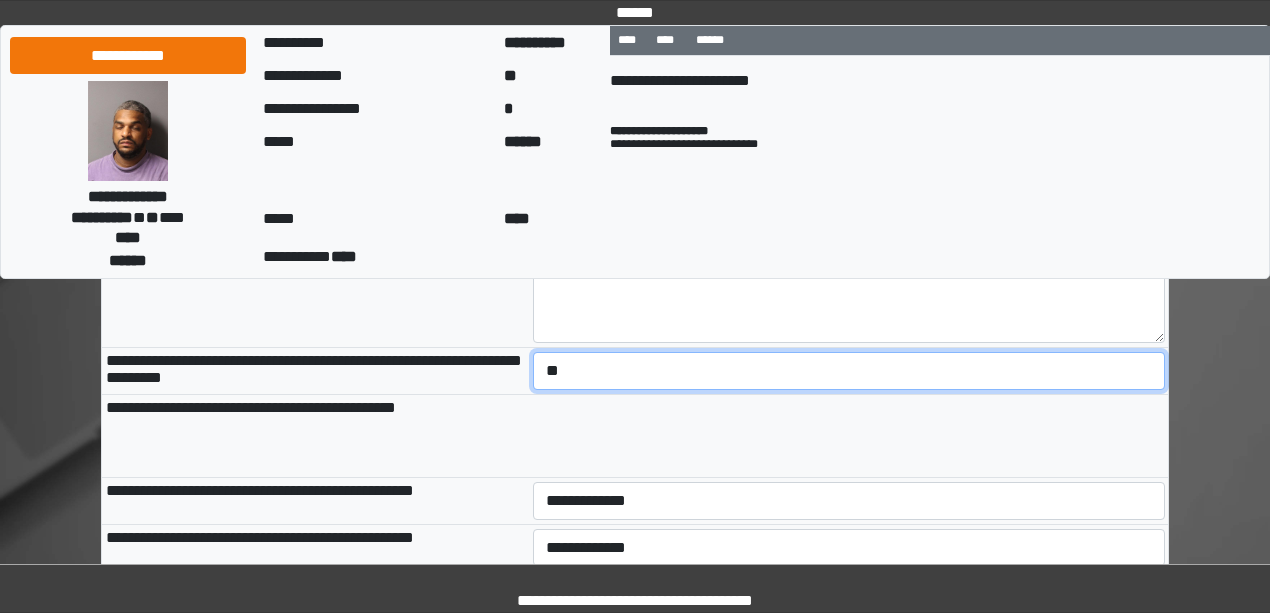 click on "**********" at bounding box center (849, 370) 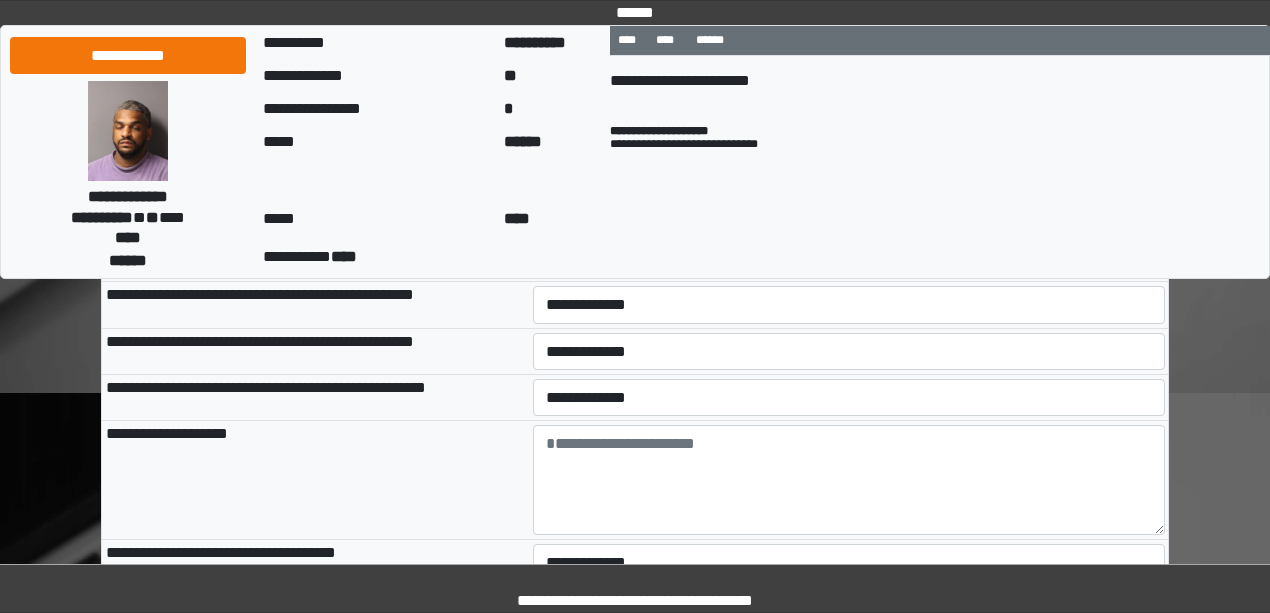 scroll, scrollTop: 1133, scrollLeft: 0, axis: vertical 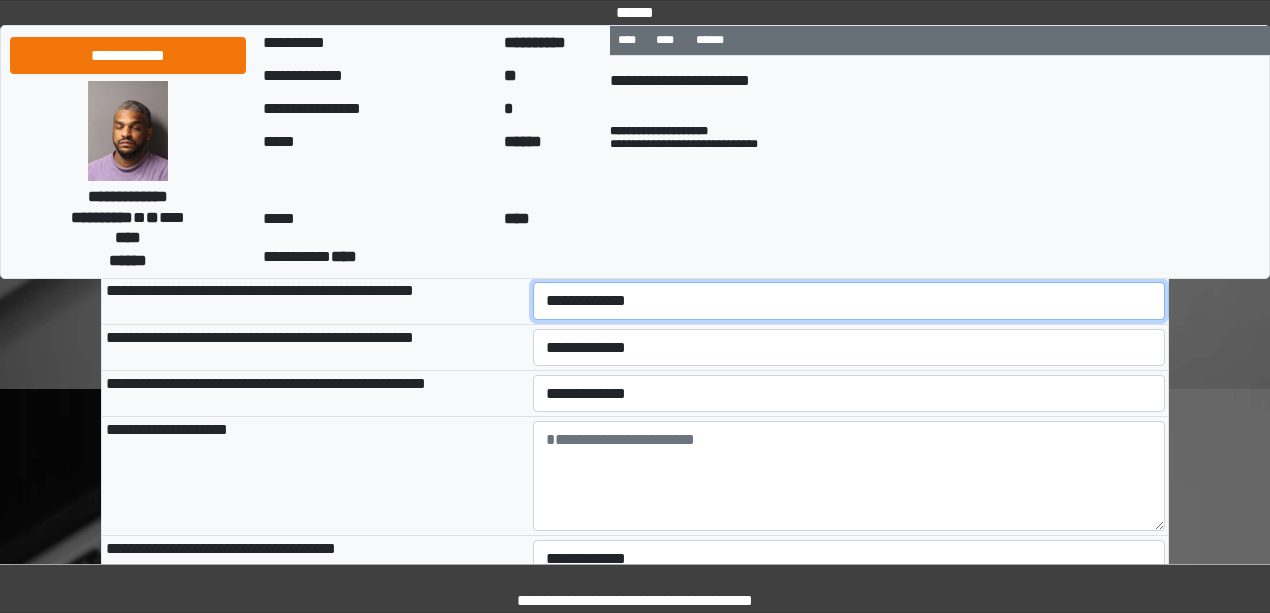 click on "**********" at bounding box center [849, 300] 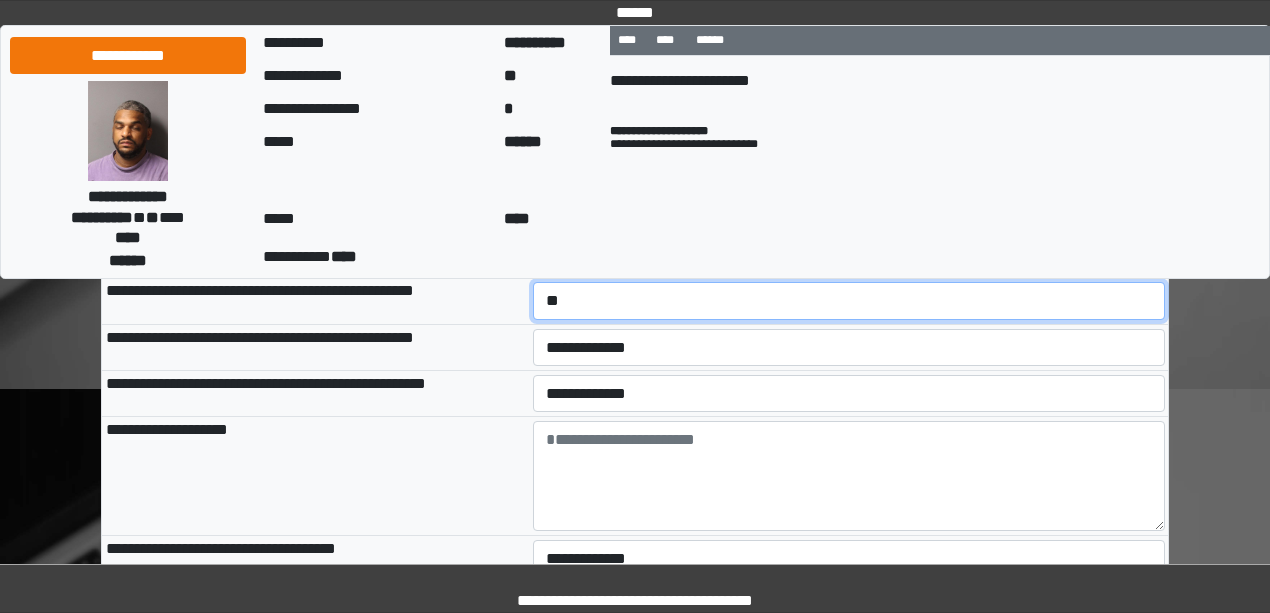 click on "**********" at bounding box center (849, 300) 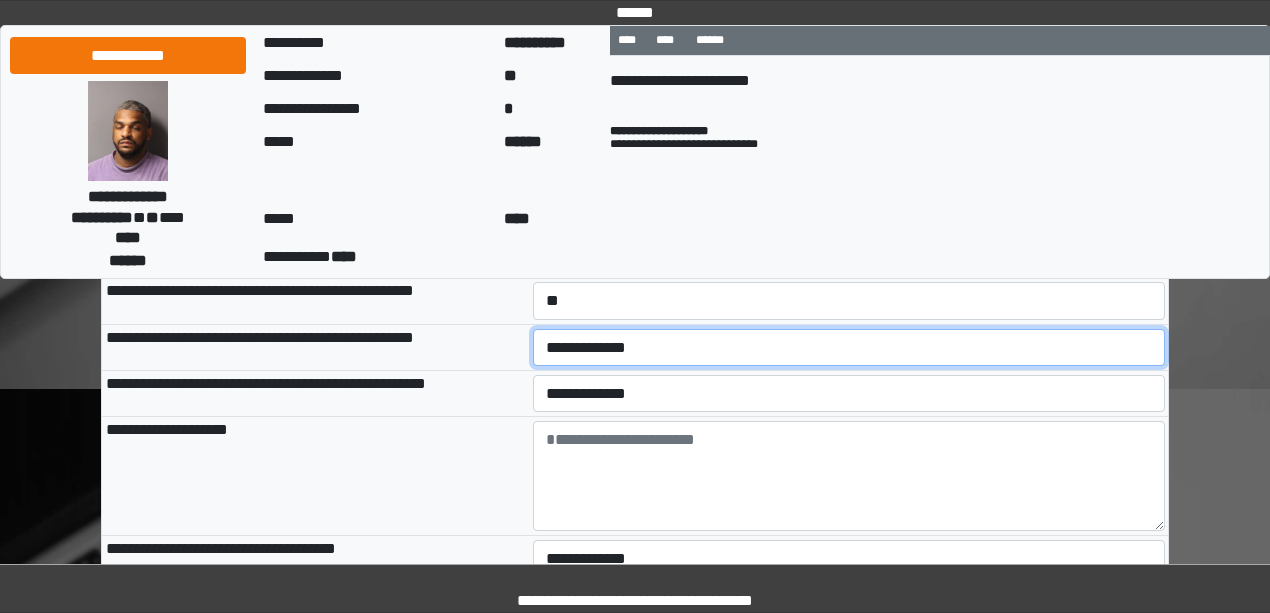 click on "**********" at bounding box center (849, 347) 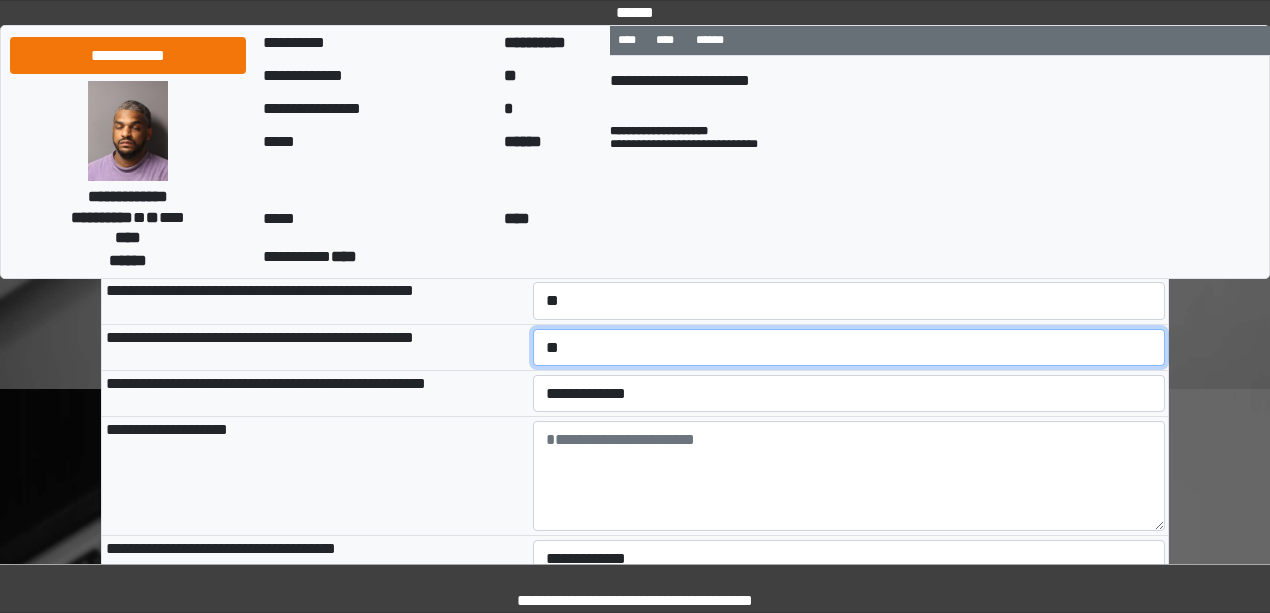 click on "**********" at bounding box center (849, 347) 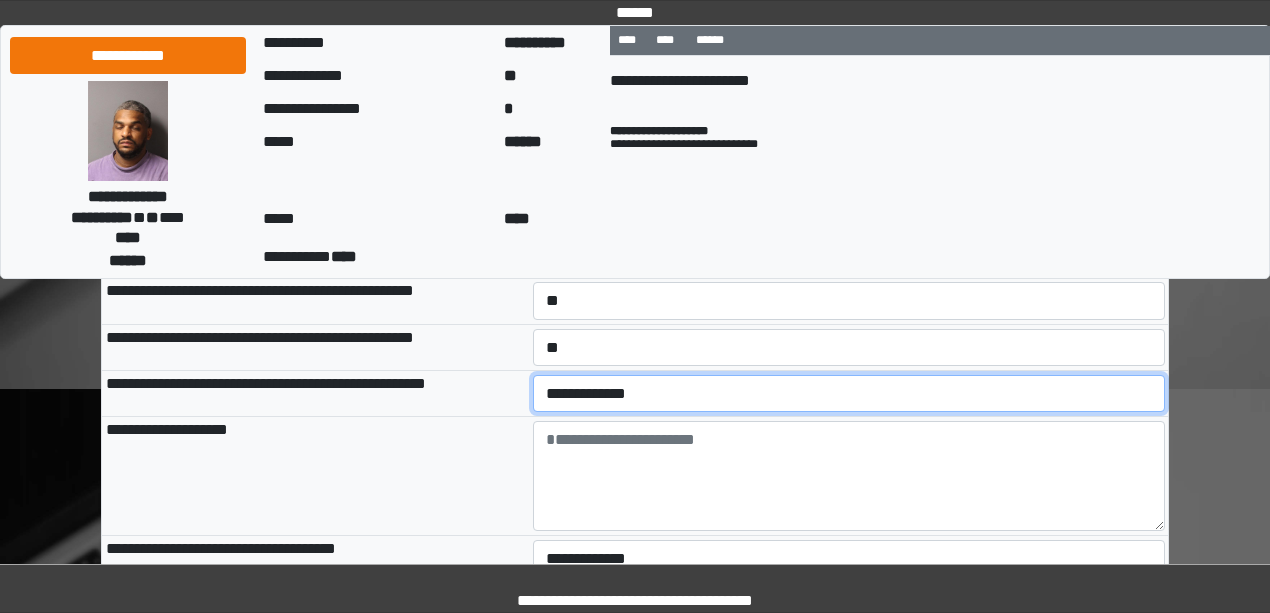 click on "**********" at bounding box center [849, 393] 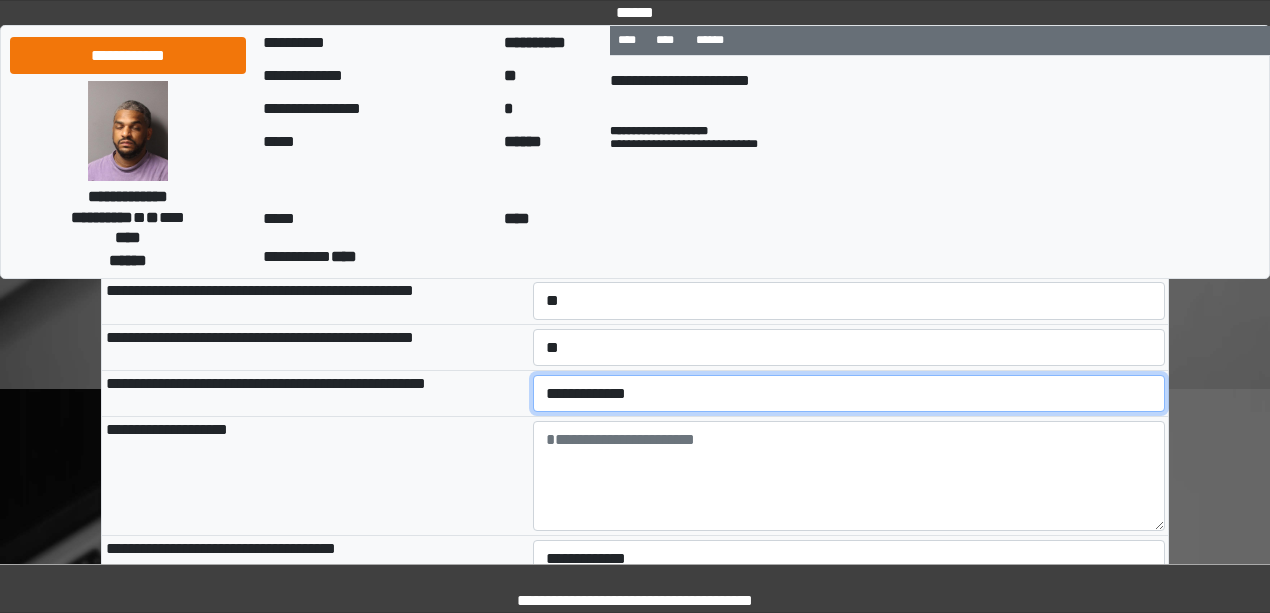 select on "*" 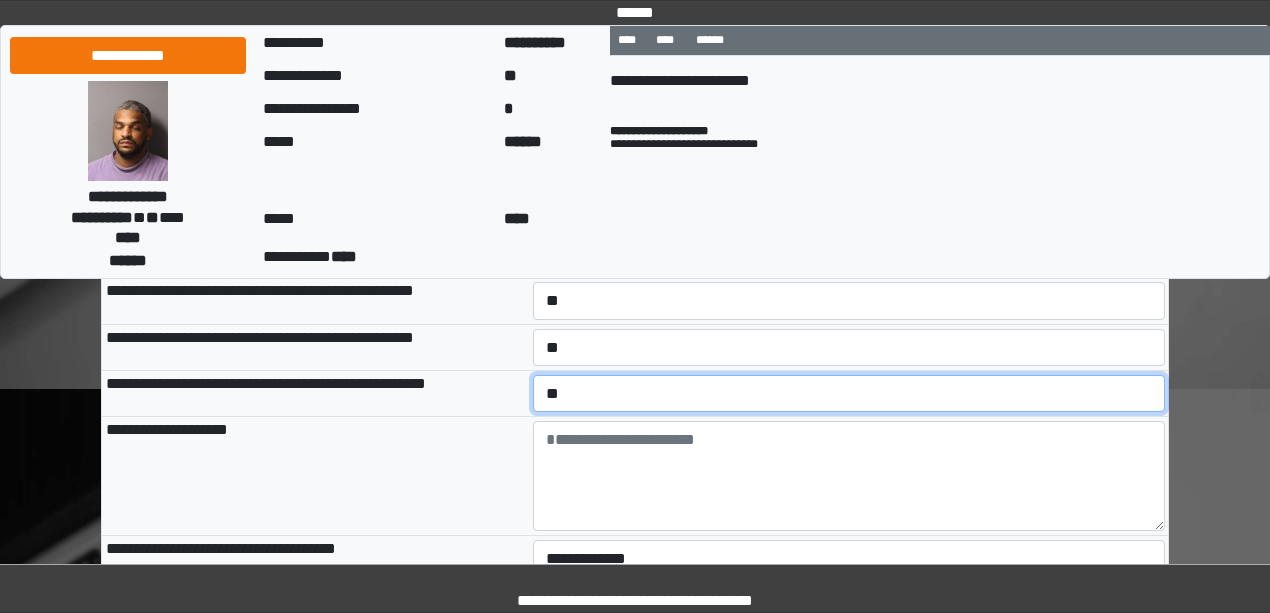click on "**********" at bounding box center (849, 393) 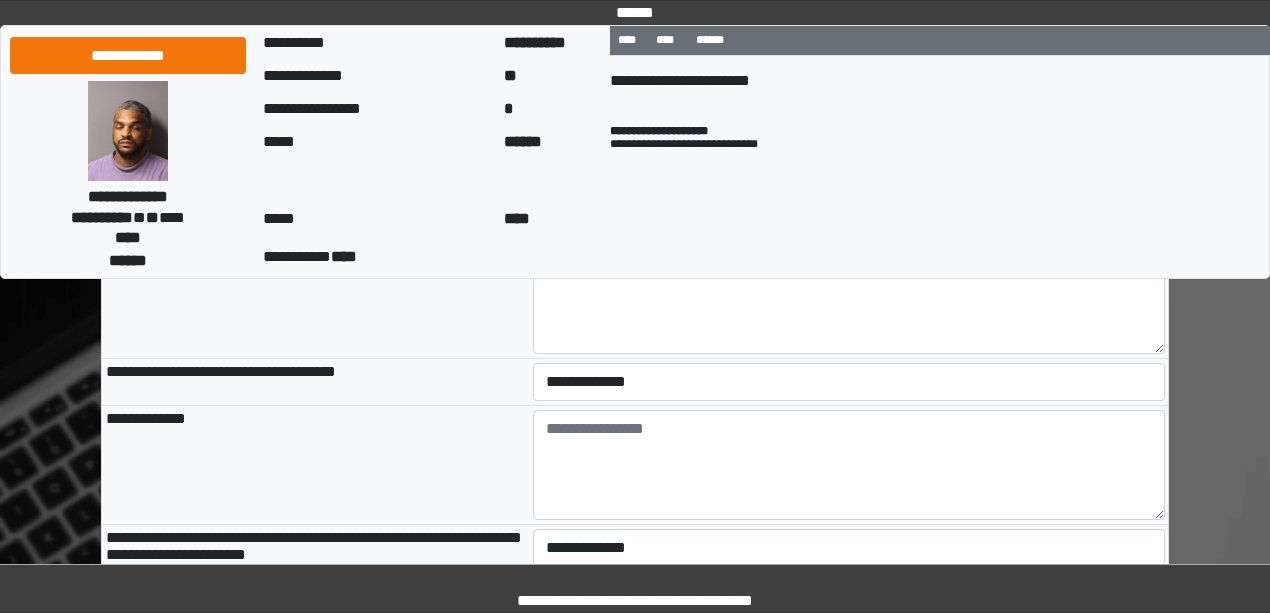 scroll, scrollTop: 1333, scrollLeft: 0, axis: vertical 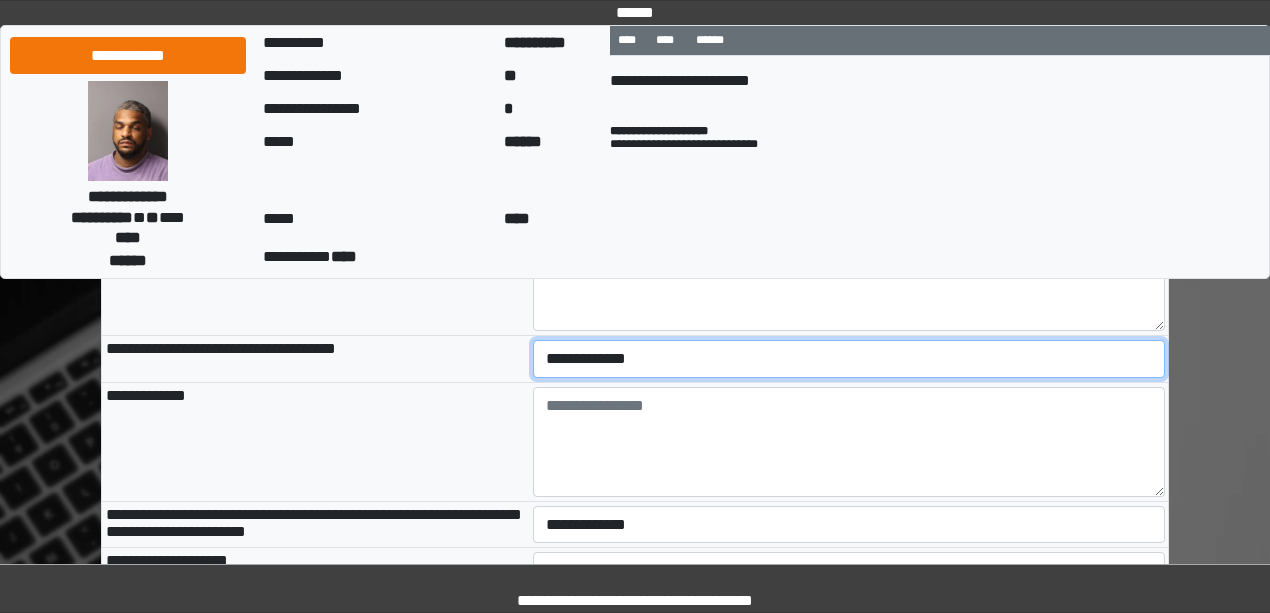click on "**********" at bounding box center (849, 358) 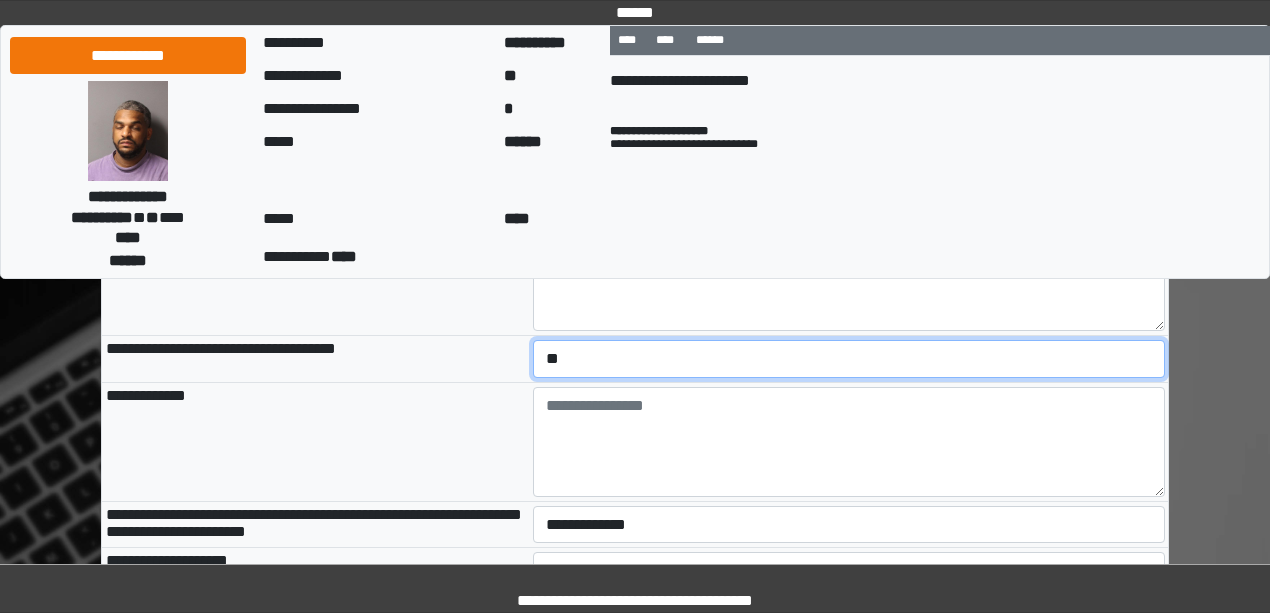click on "**********" at bounding box center [849, 358] 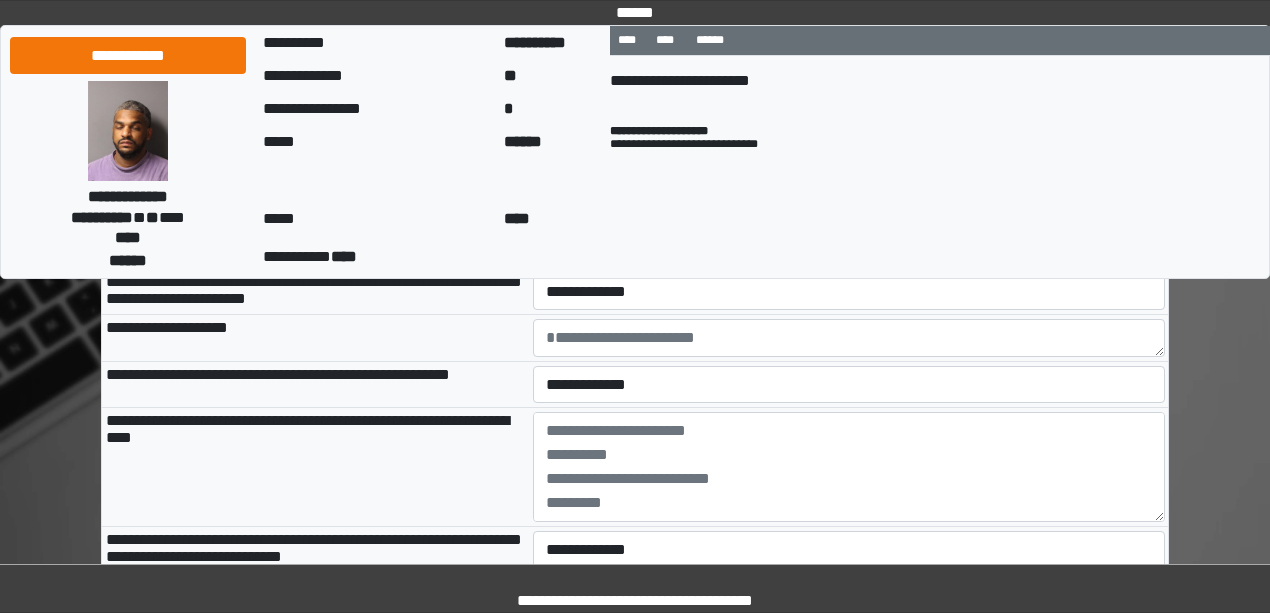 scroll, scrollTop: 1600, scrollLeft: 0, axis: vertical 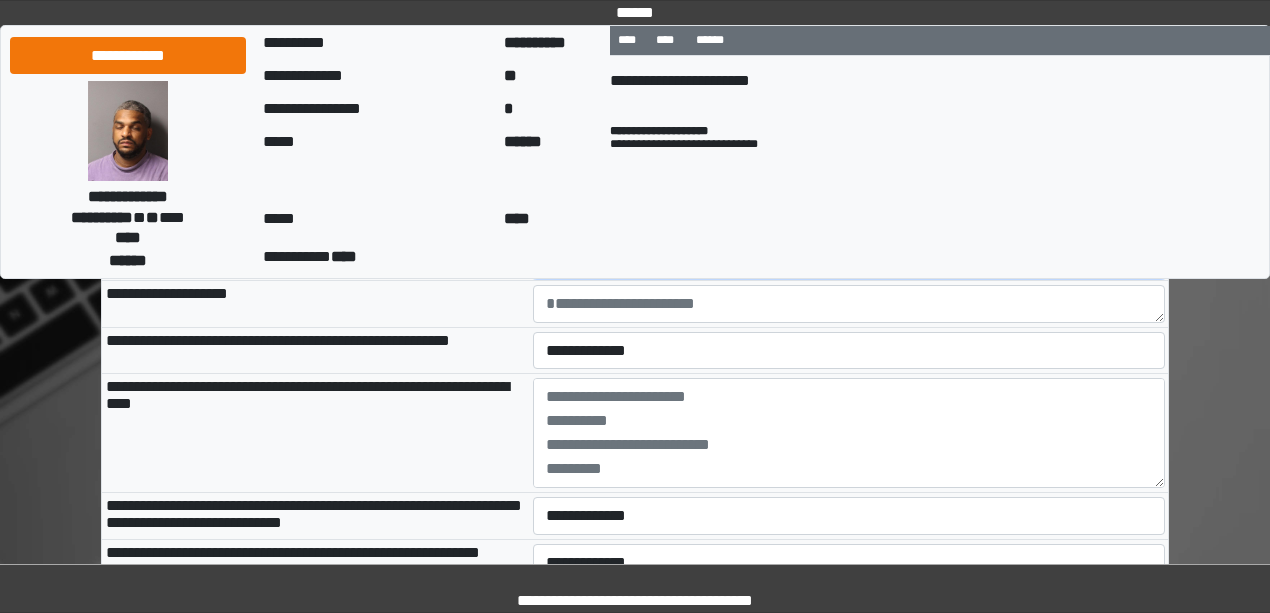 click on "**********" at bounding box center (849, 257) 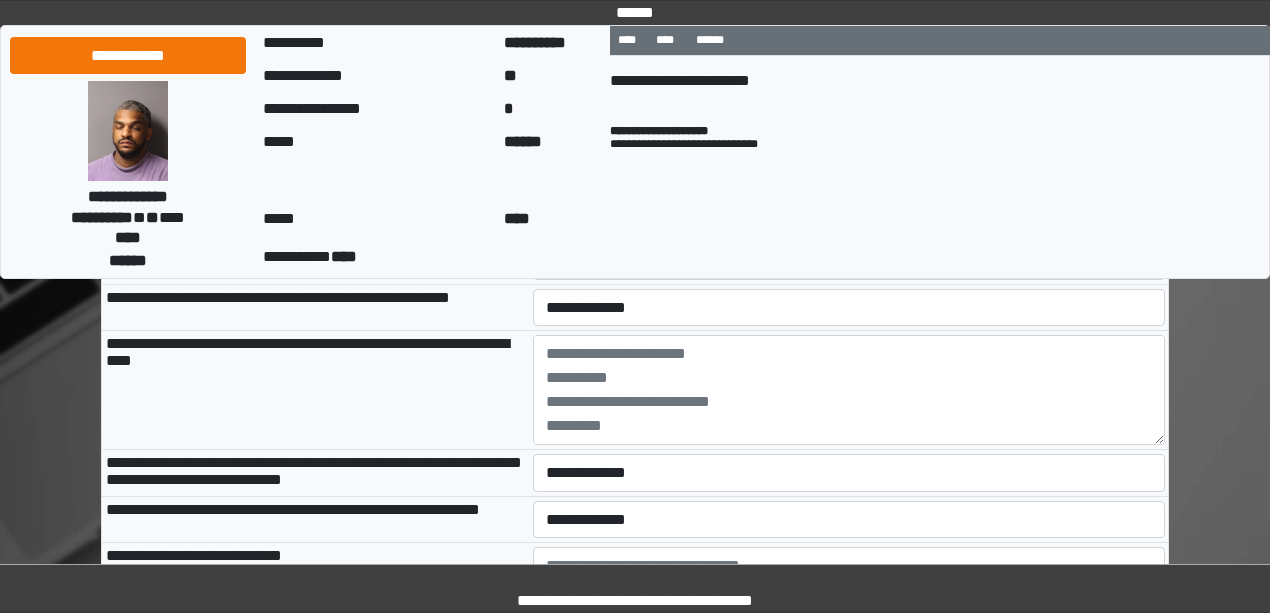 scroll, scrollTop: 1666, scrollLeft: 0, axis: vertical 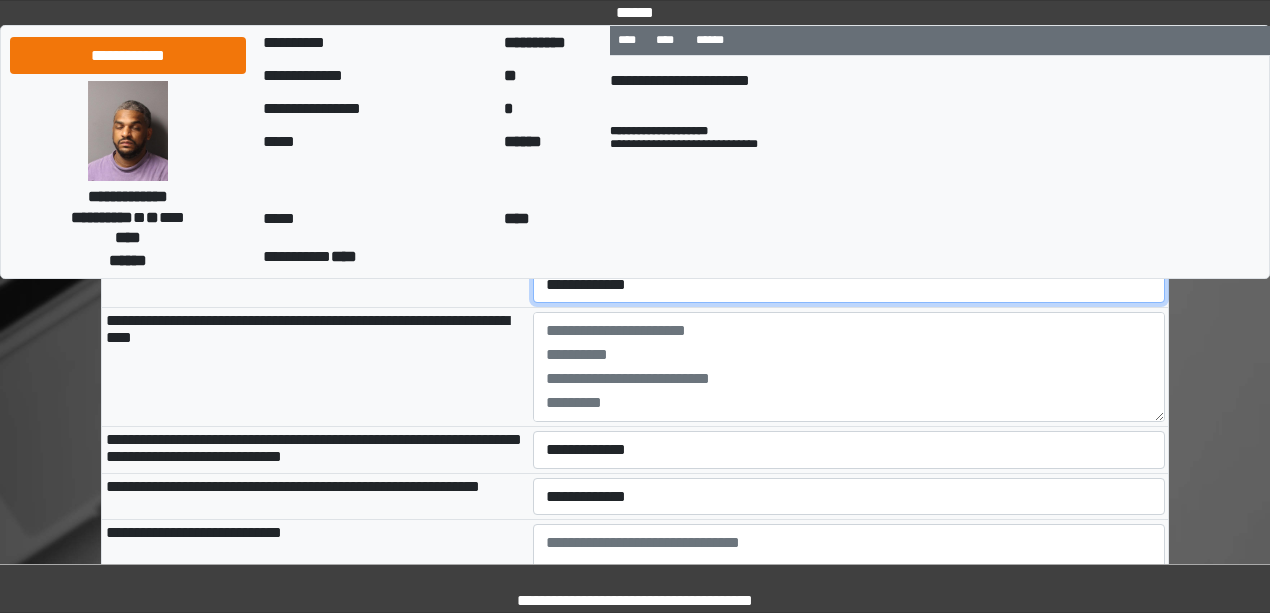 click on "**********" at bounding box center [849, 284] 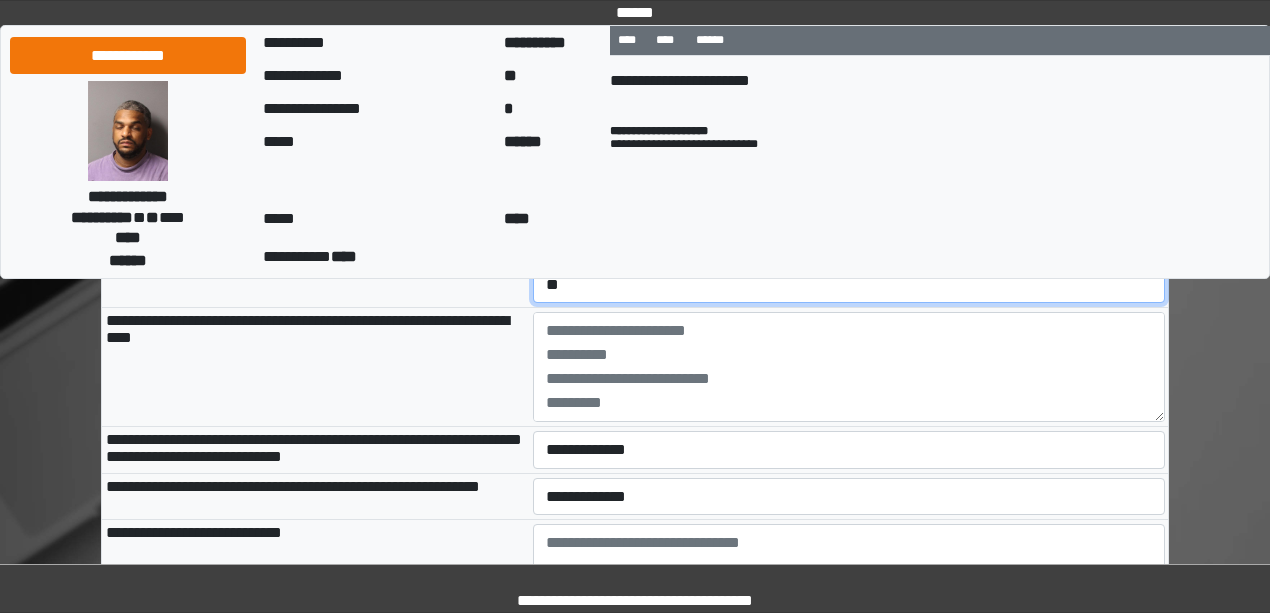 click on "**********" at bounding box center [849, 284] 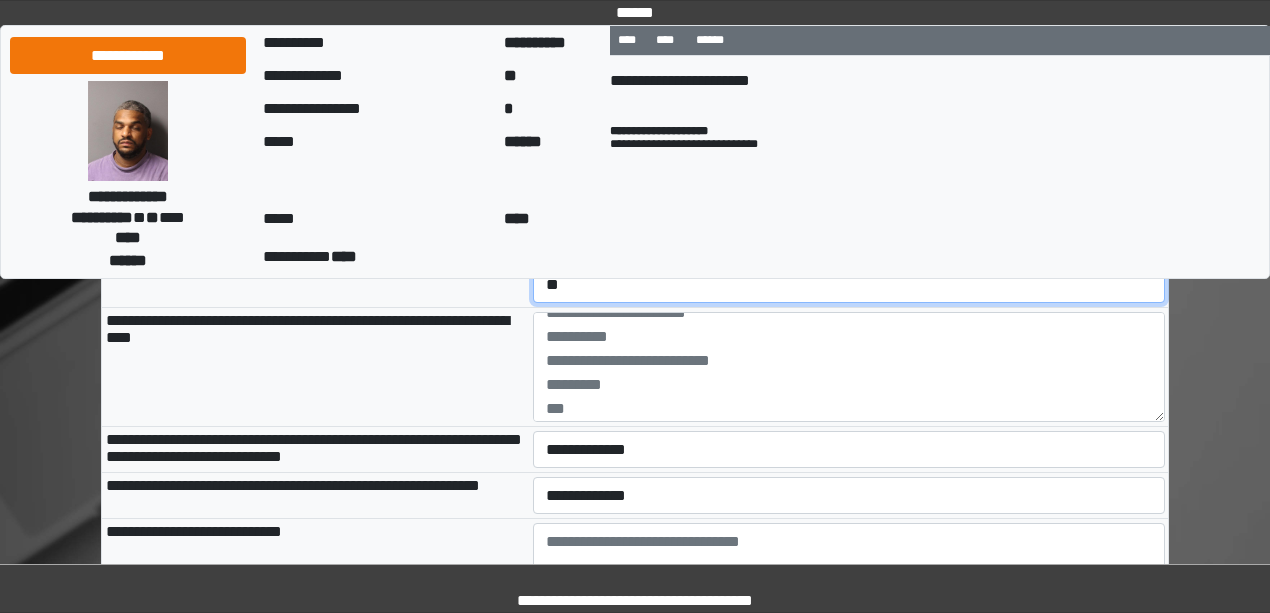 scroll, scrollTop: 24, scrollLeft: 0, axis: vertical 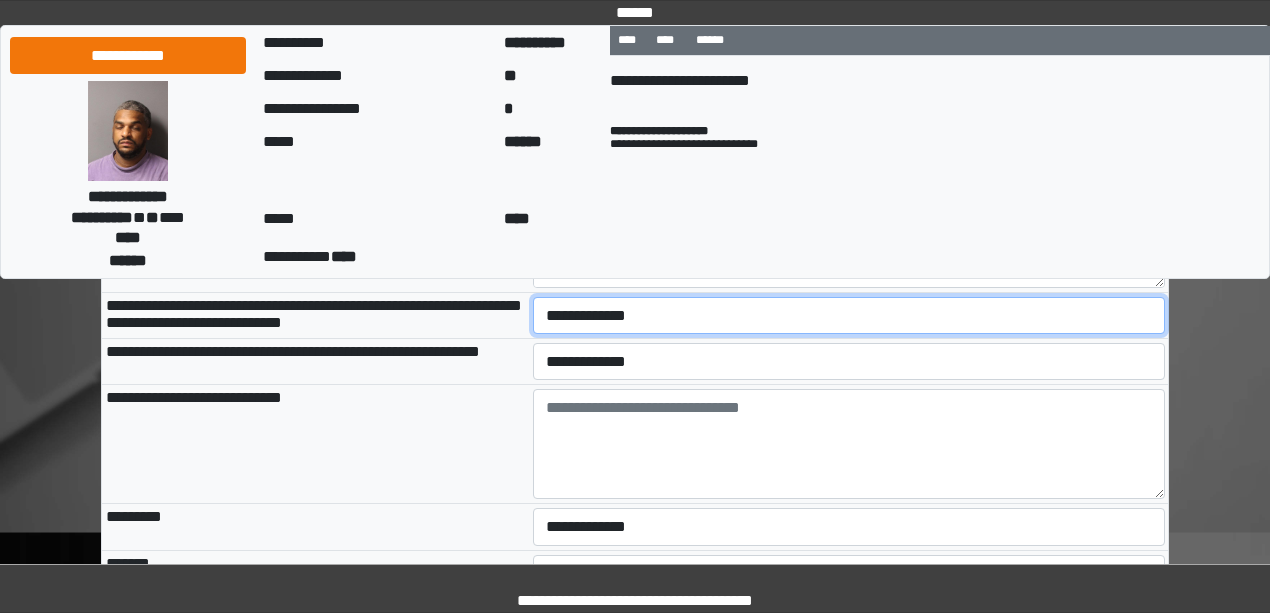 click on "**********" at bounding box center [849, 315] 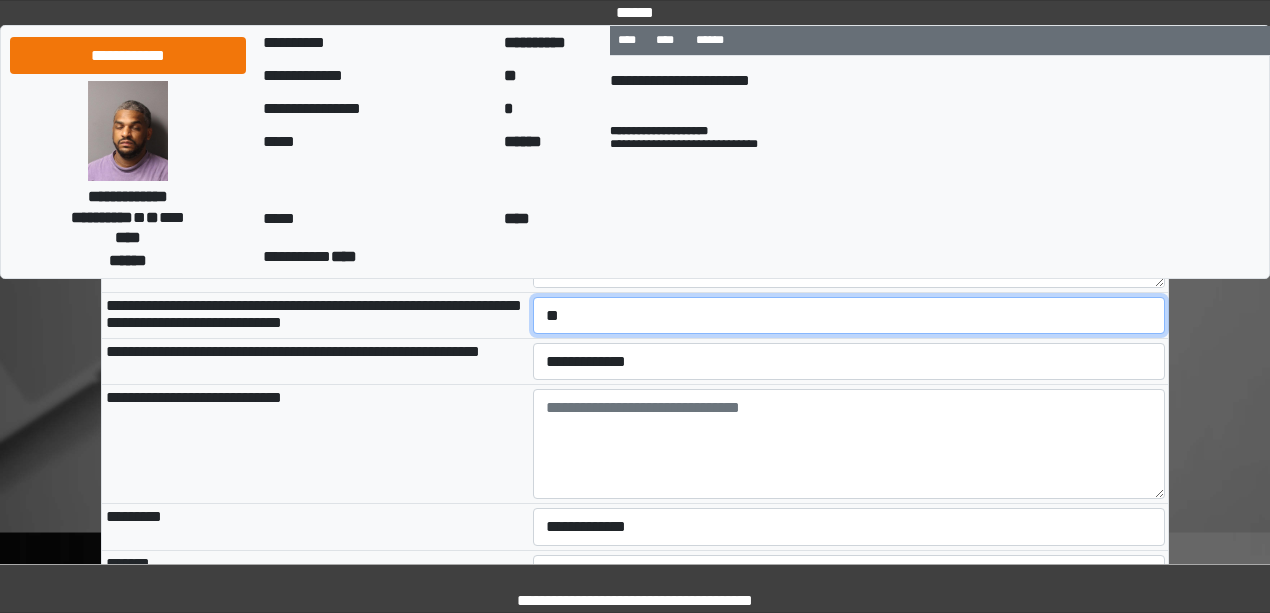 click on "**********" at bounding box center [849, 315] 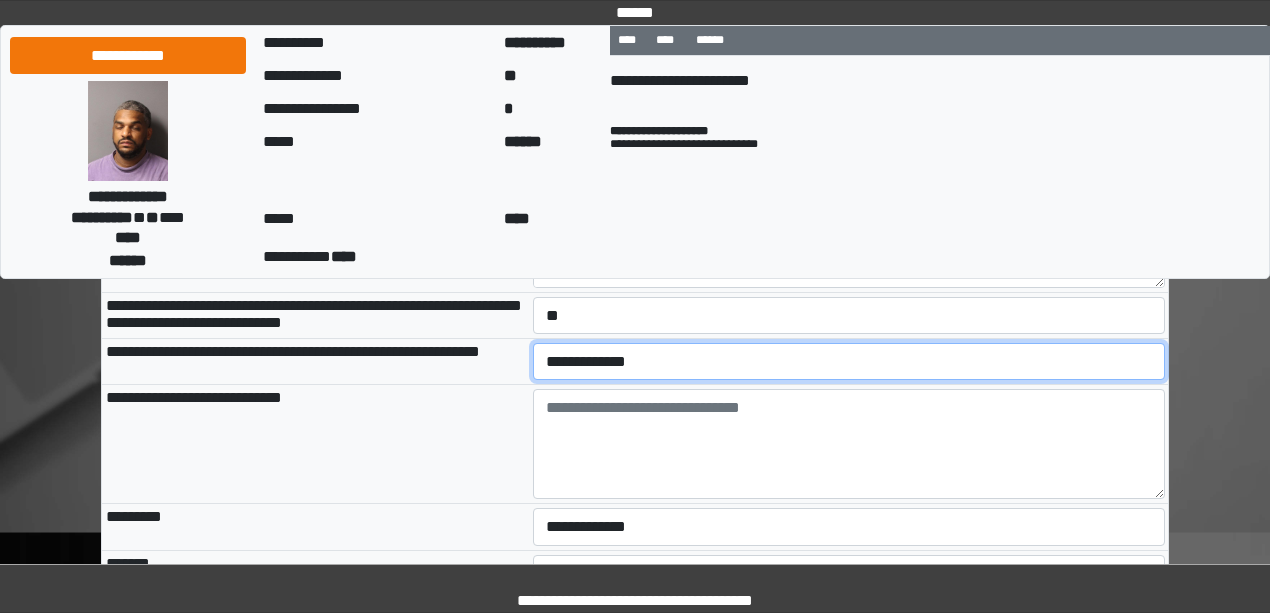 click on "**********" at bounding box center (849, 361) 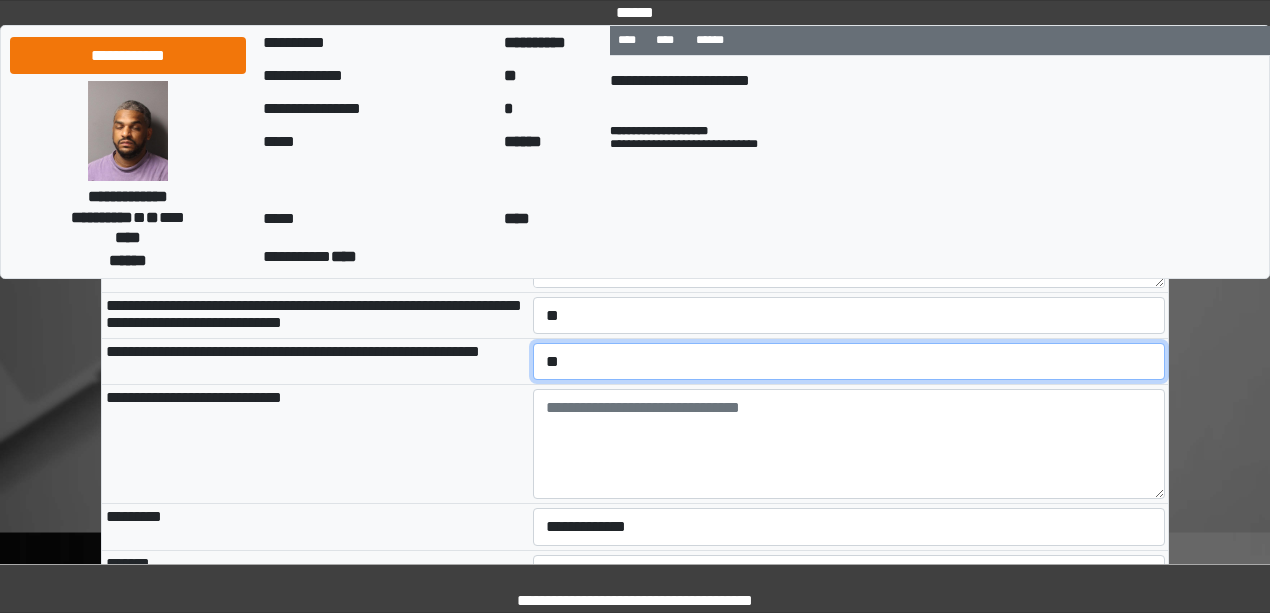 click on "**********" at bounding box center [849, 361] 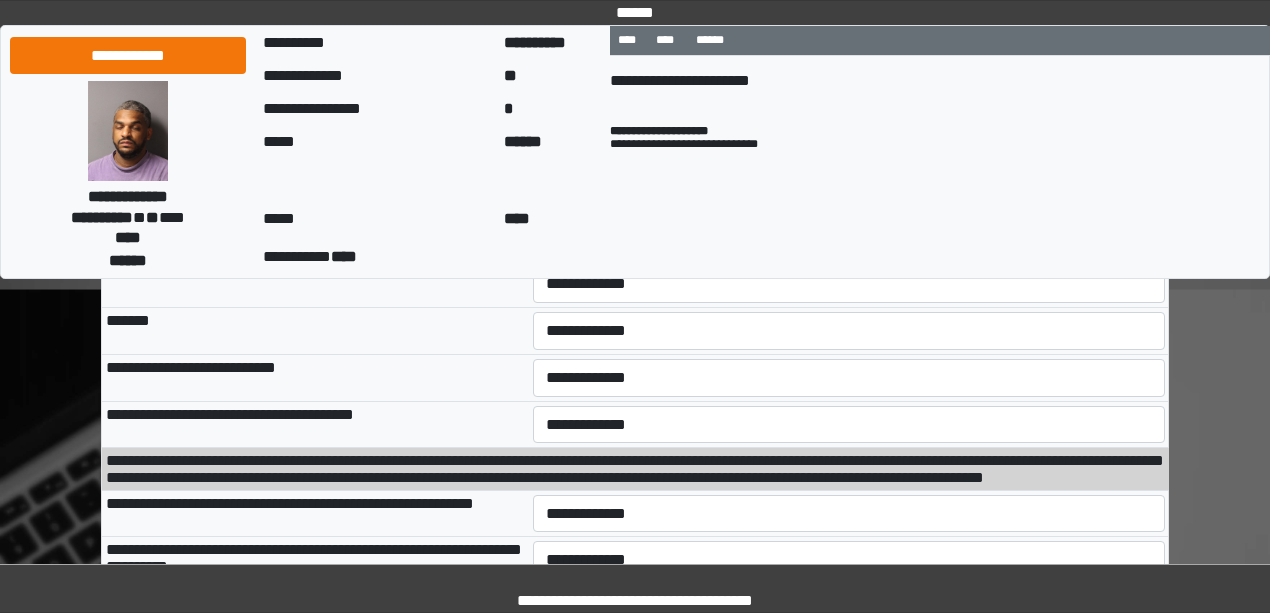 scroll, scrollTop: 2066, scrollLeft: 0, axis: vertical 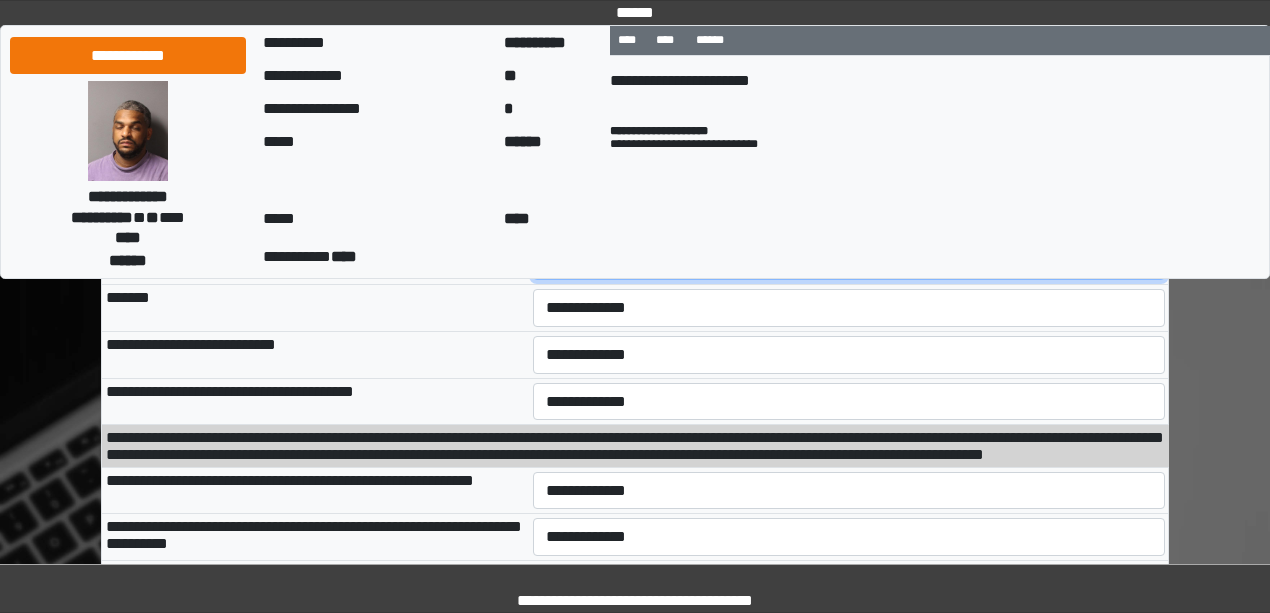 click on "**********" at bounding box center [849, 261] 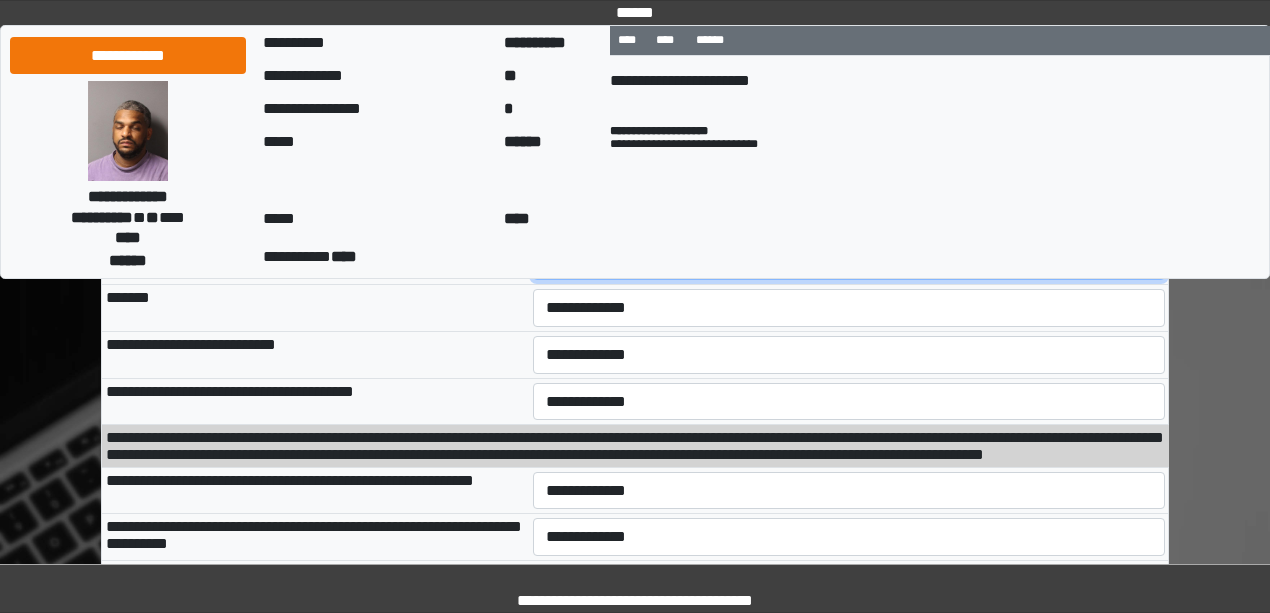 select on "***" 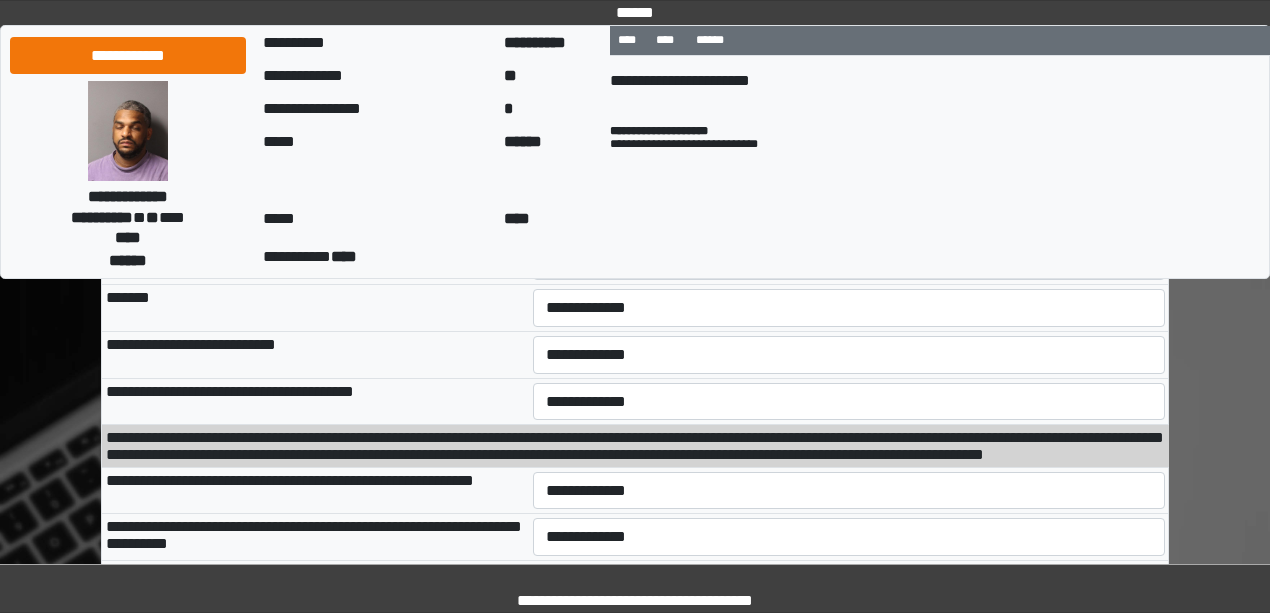 click on "**********" at bounding box center (635, 333) 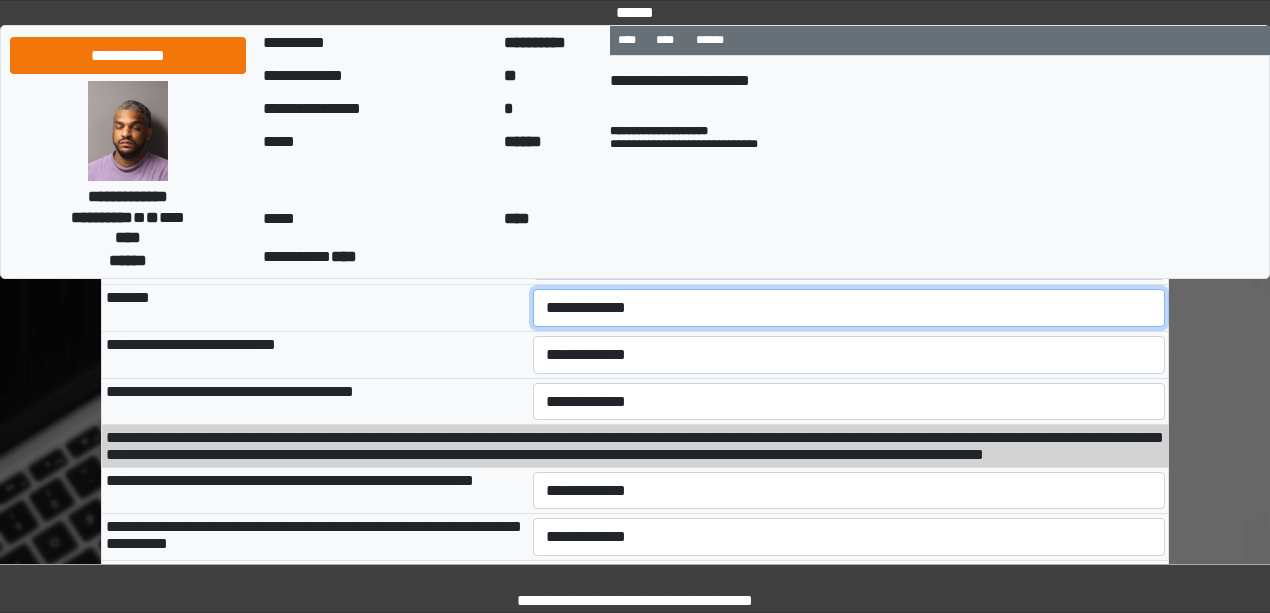 click on "**********" at bounding box center (849, 308) 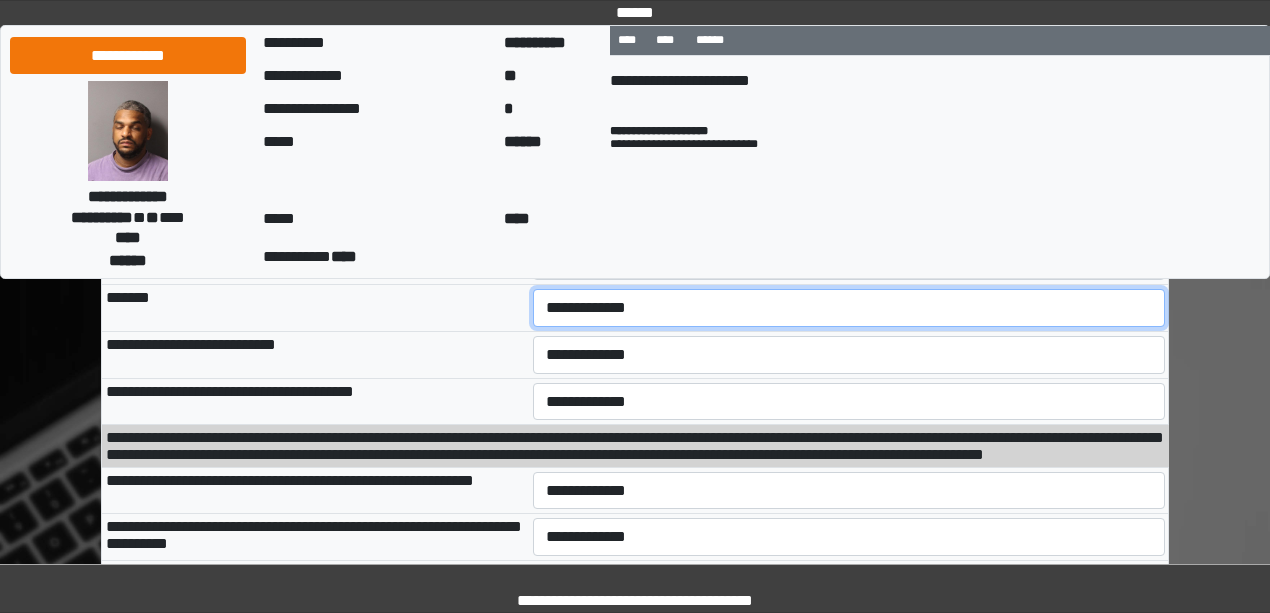 select on "***" 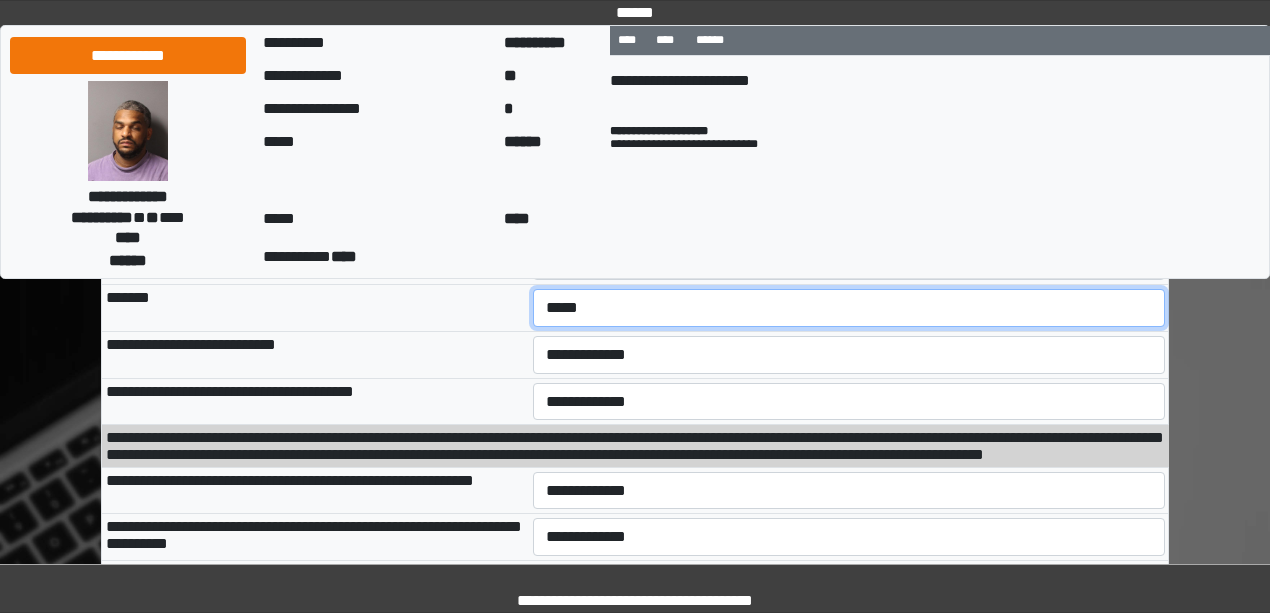 click on "**********" at bounding box center (849, 308) 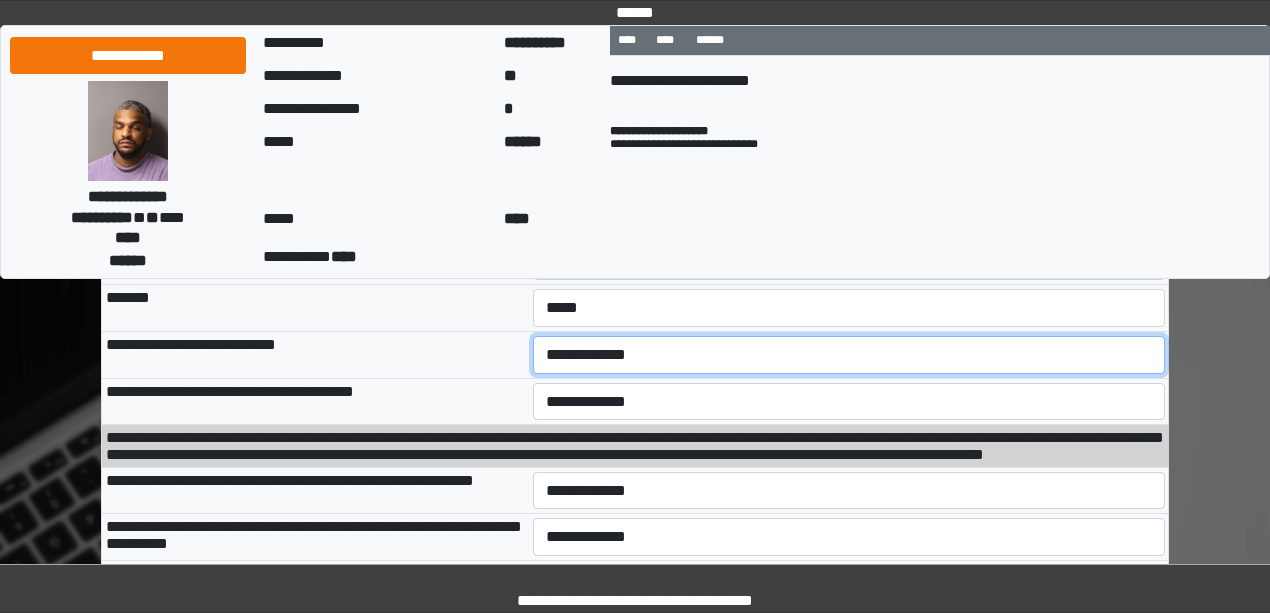 click on "**********" at bounding box center (849, 354) 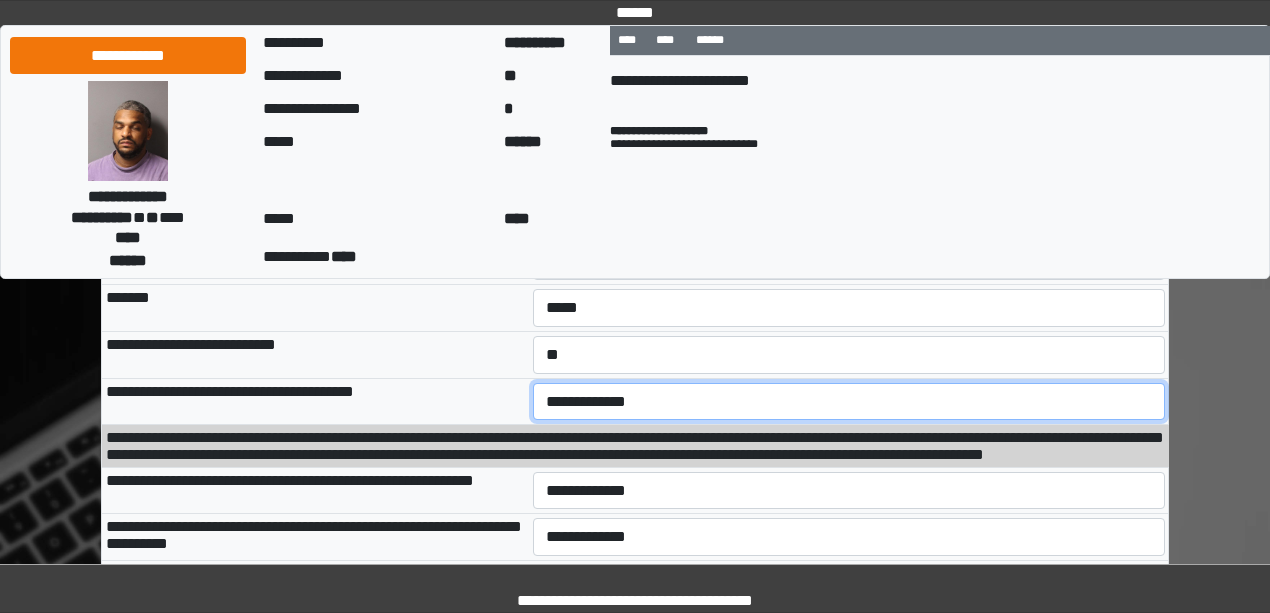 click on "**********" at bounding box center (849, 401) 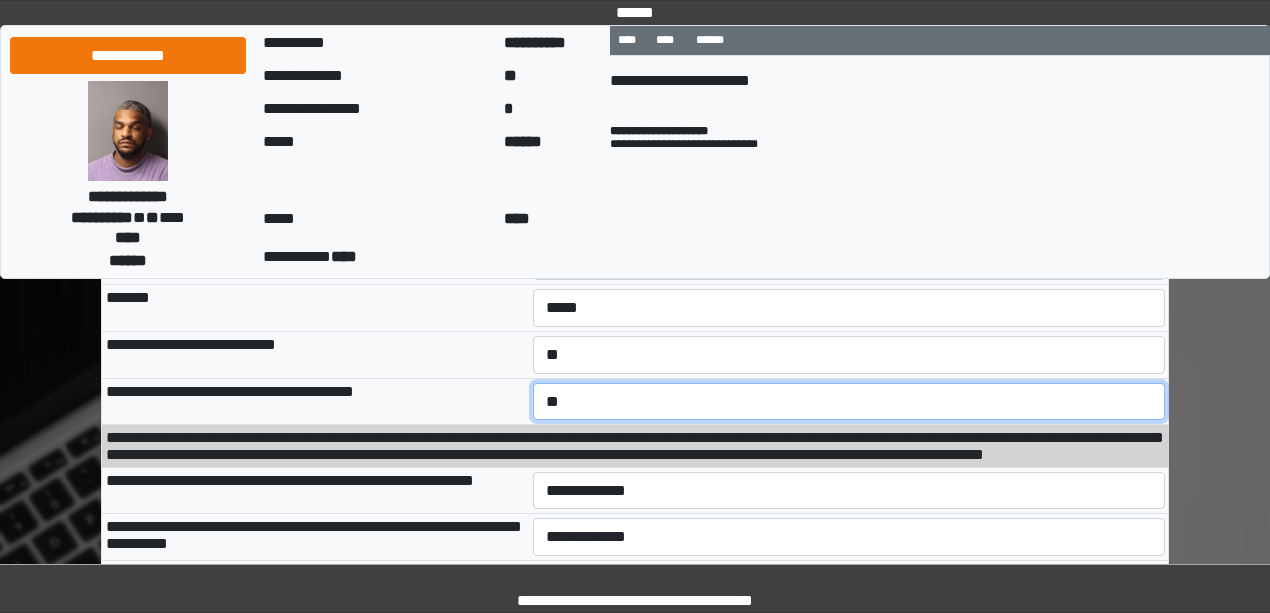 click on "**********" at bounding box center [849, 401] 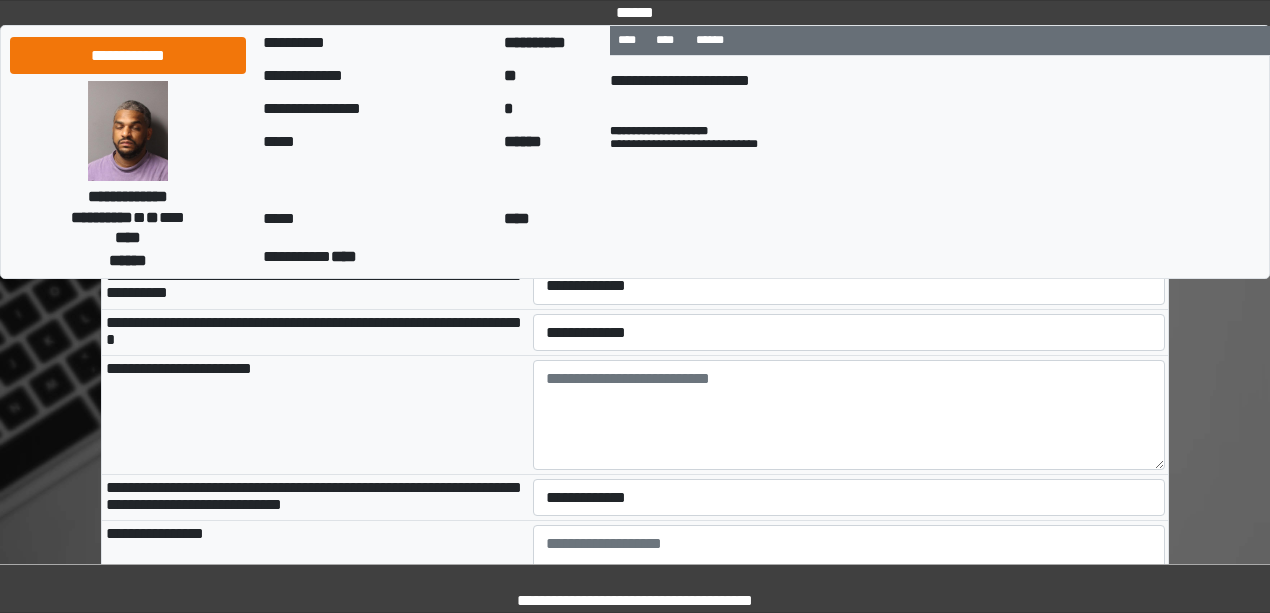 scroll, scrollTop: 2333, scrollLeft: 0, axis: vertical 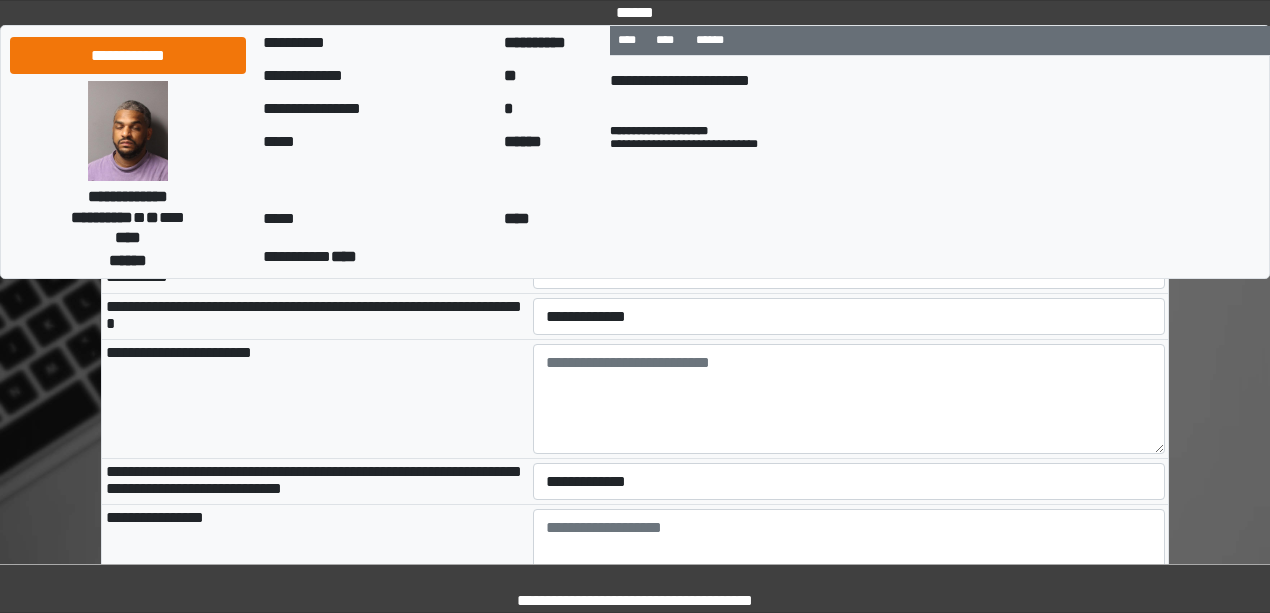click on "**********" at bounding box center (849, 223) 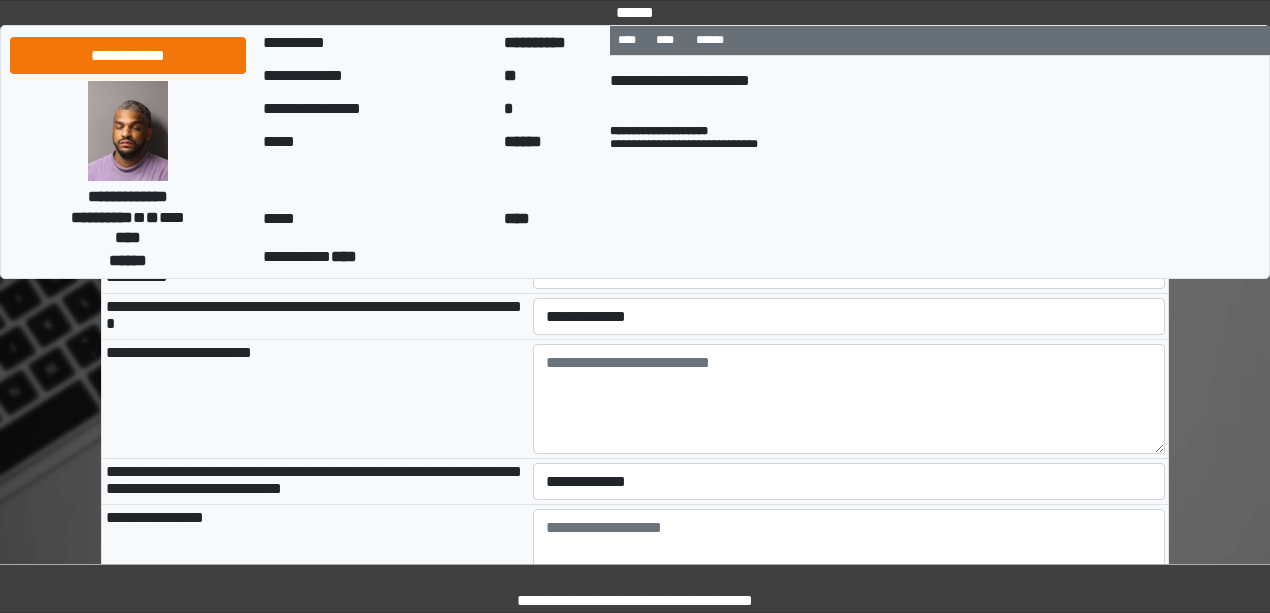 select on "*" 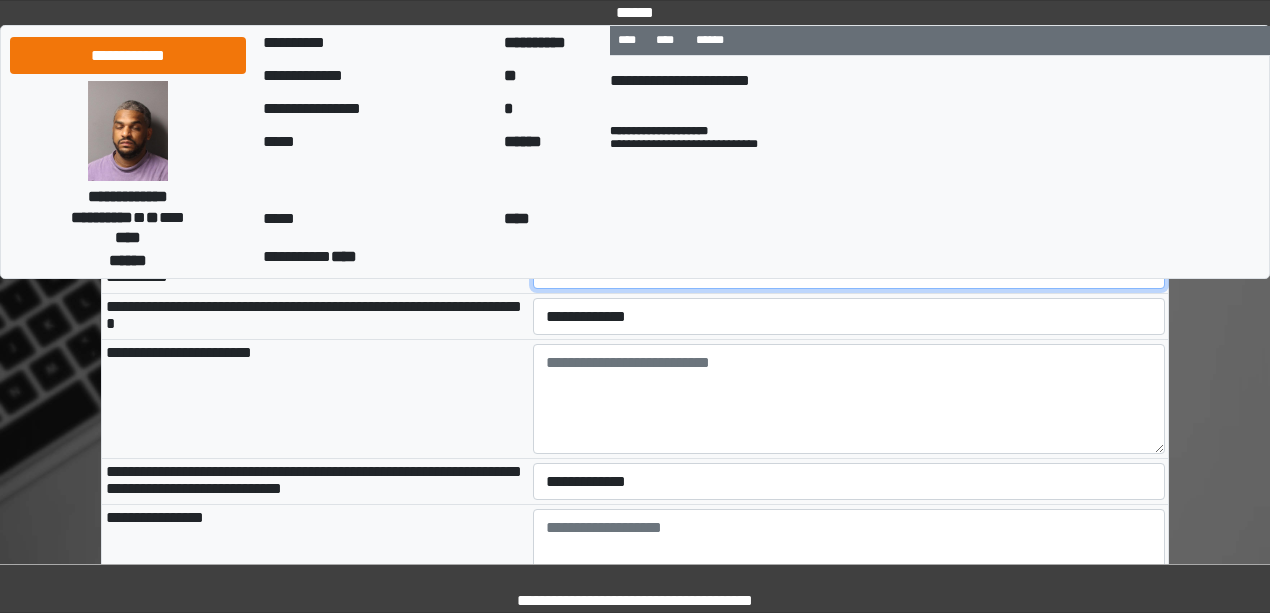 click on "**********" at bounding box center [849, 269] 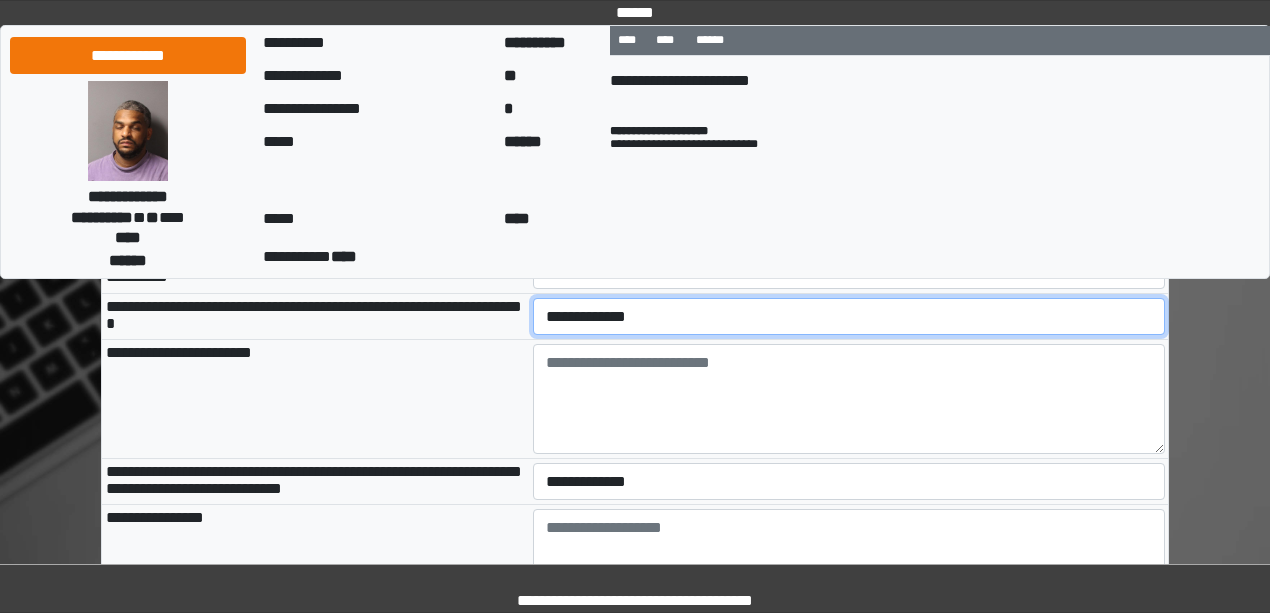 drag, startPoint x: 583, startPoint y: 428, endPoint x: 587, endPoint y: 438, distance: 10.770329 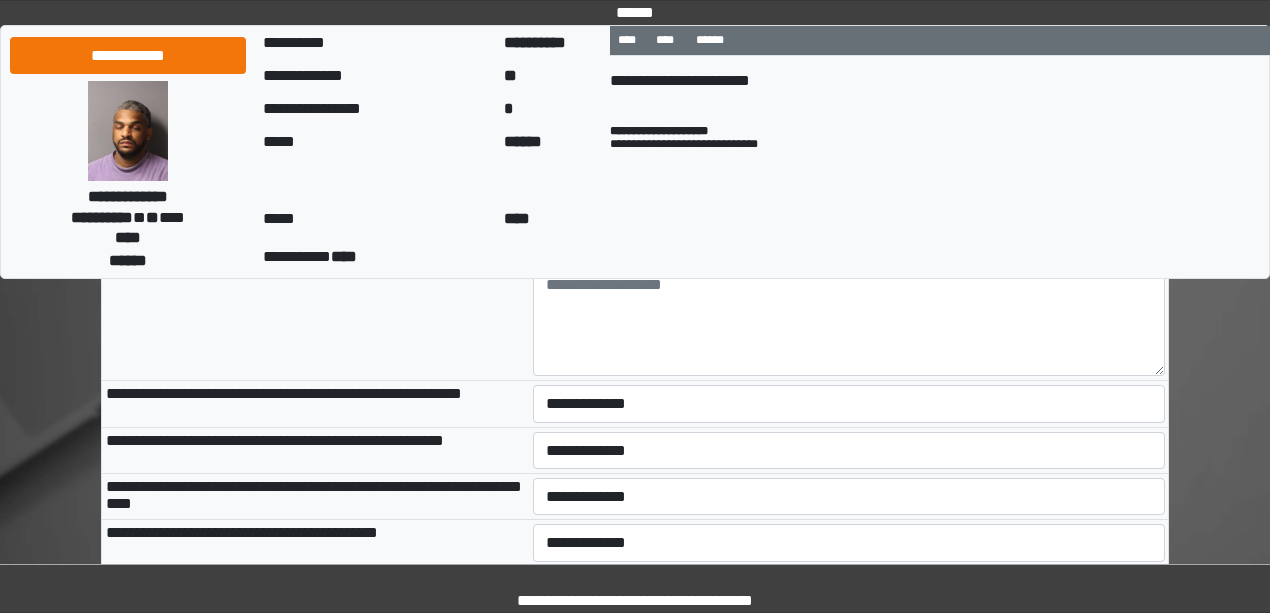 scroll, scrollTop: 2600, scrollLeft: 0, axis: vertical 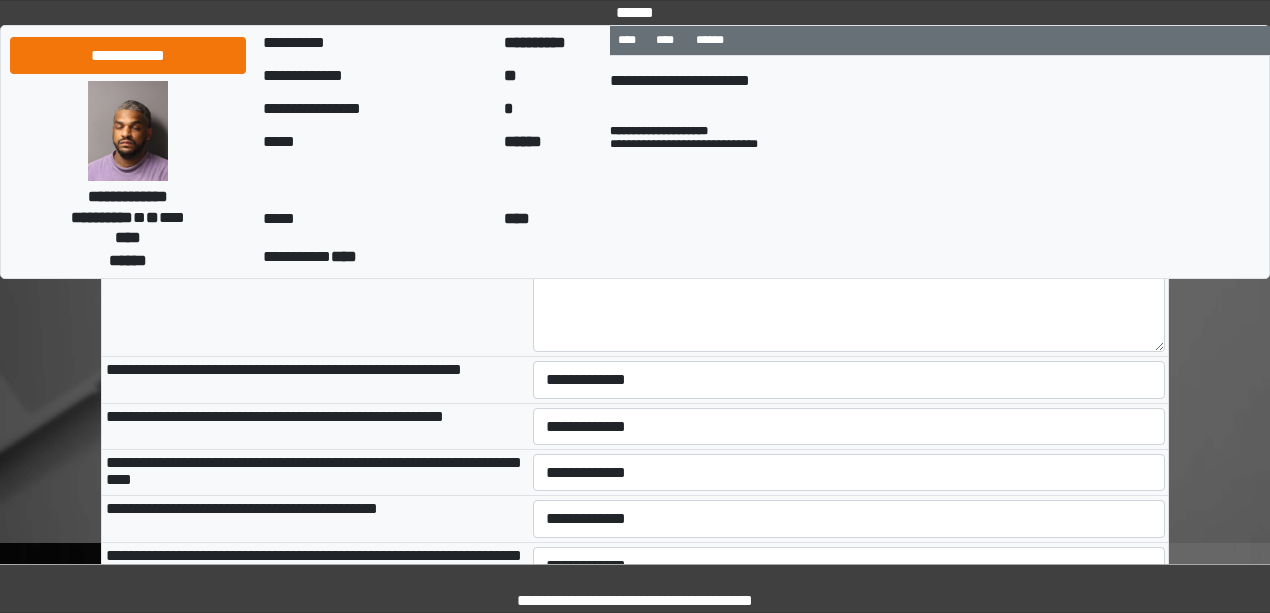 click on "**********" at bounding box center (849, 214) 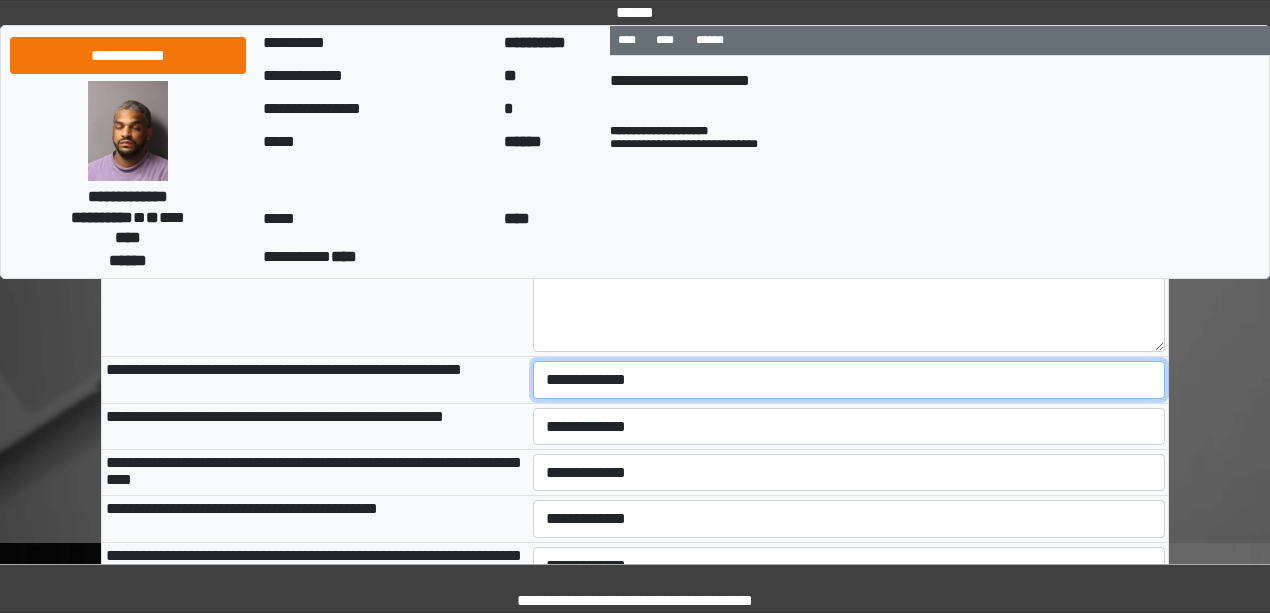 click on "**********" at bounding box center (849, 379) 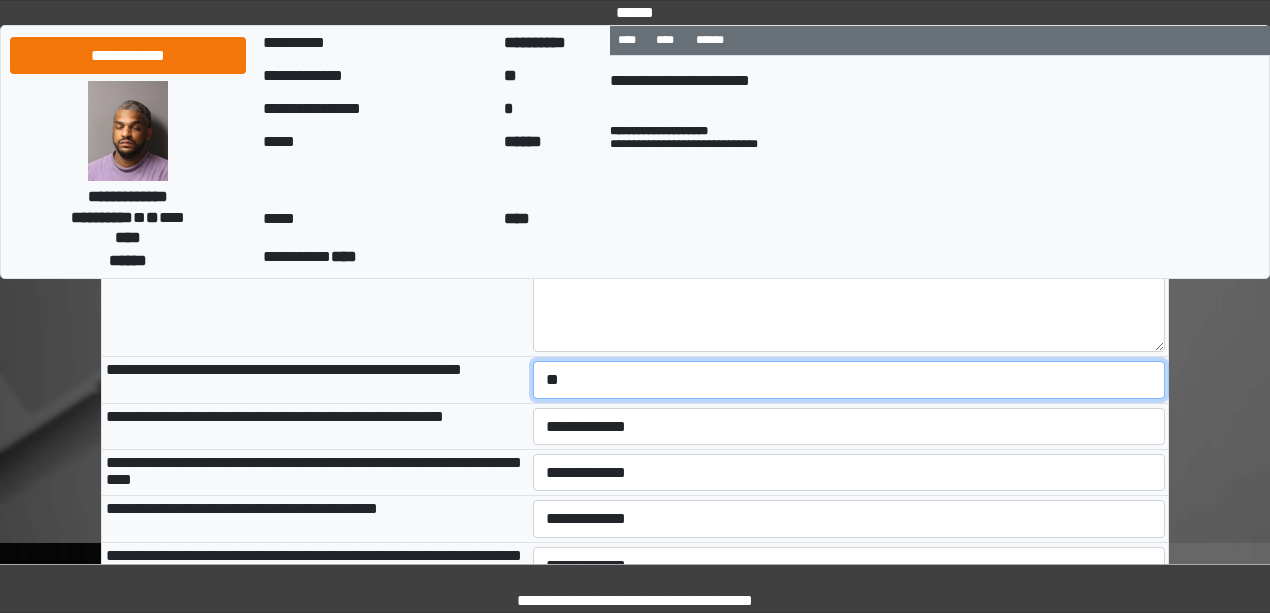 click on "**********" at bounding box center (849, 379) 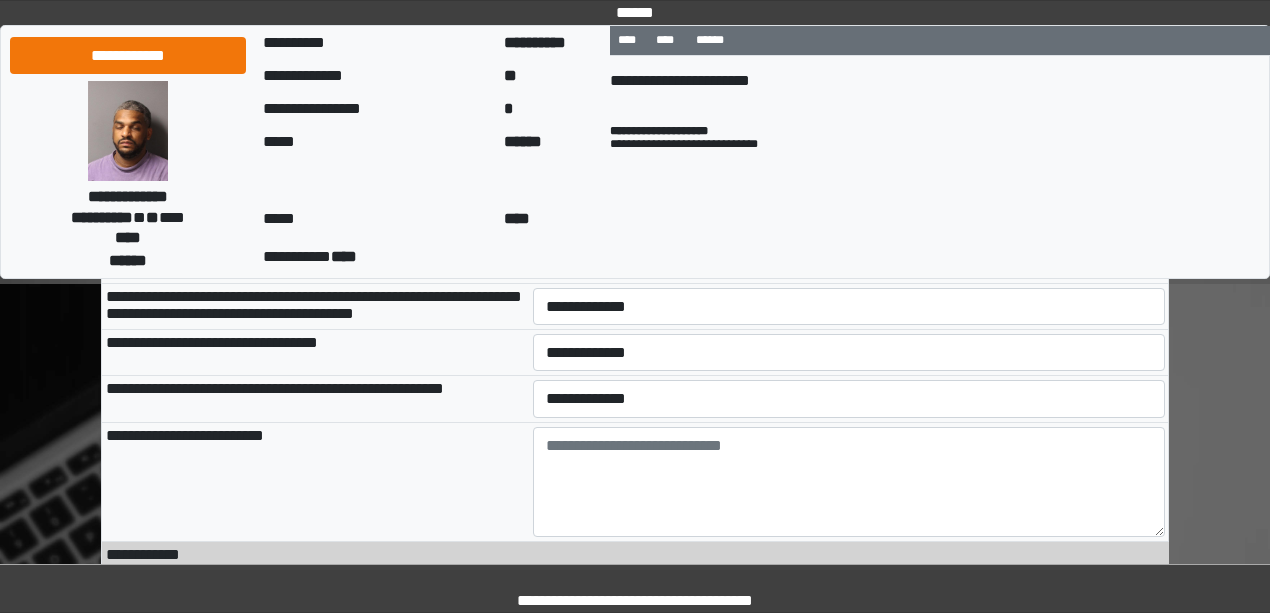 scroll, scrollTop: 2866, scrollLeft: 0, axis: vertical 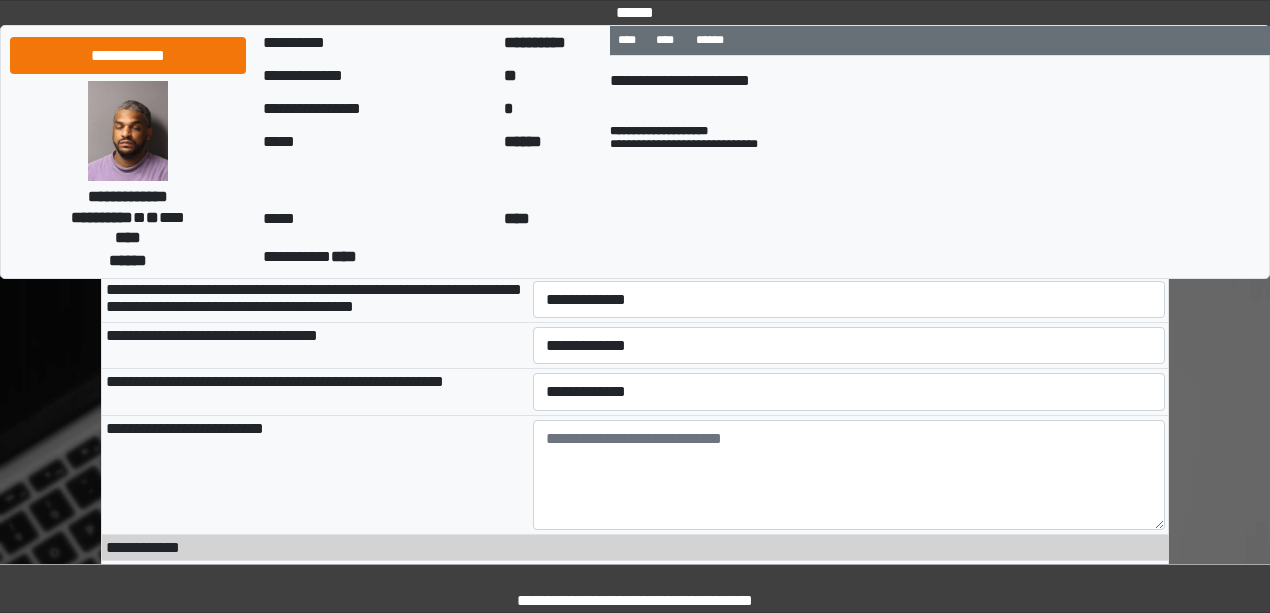 click on "**********" at bounding box center (849, 160) 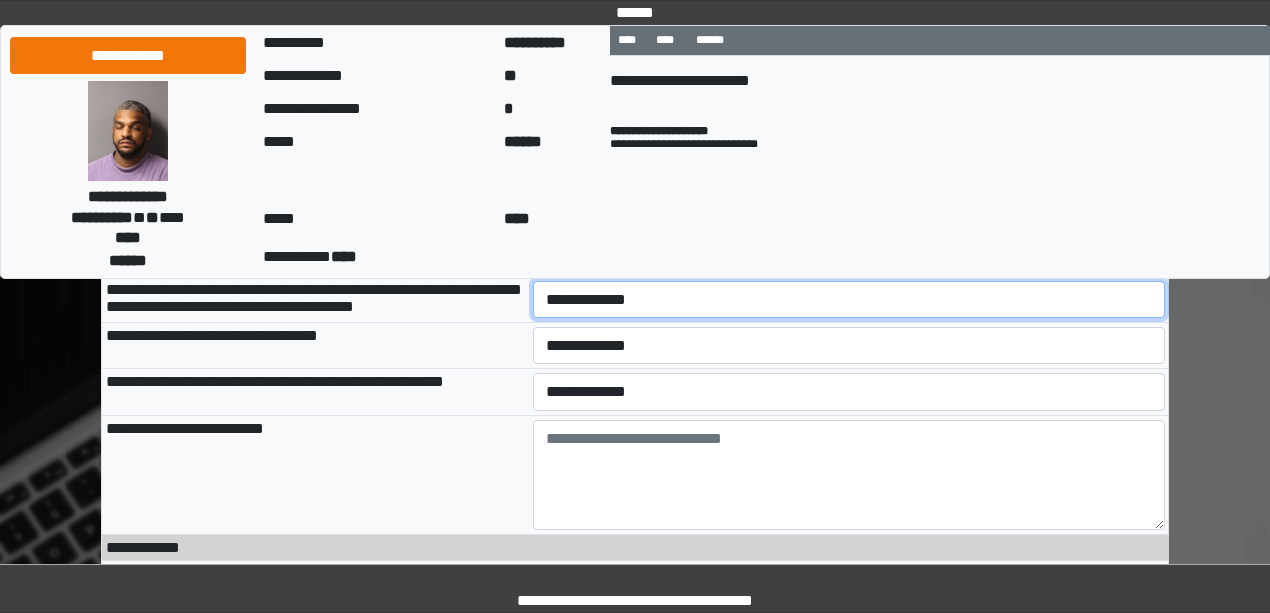 click on "**********" at bounding box center (849, 299) 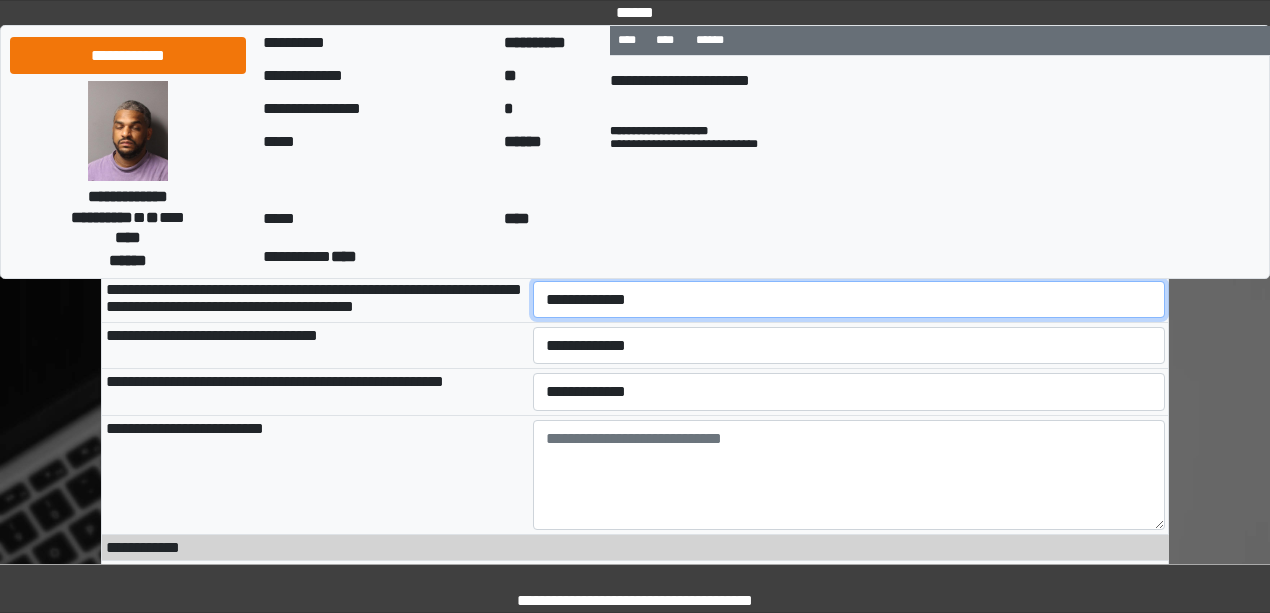 select on "*" 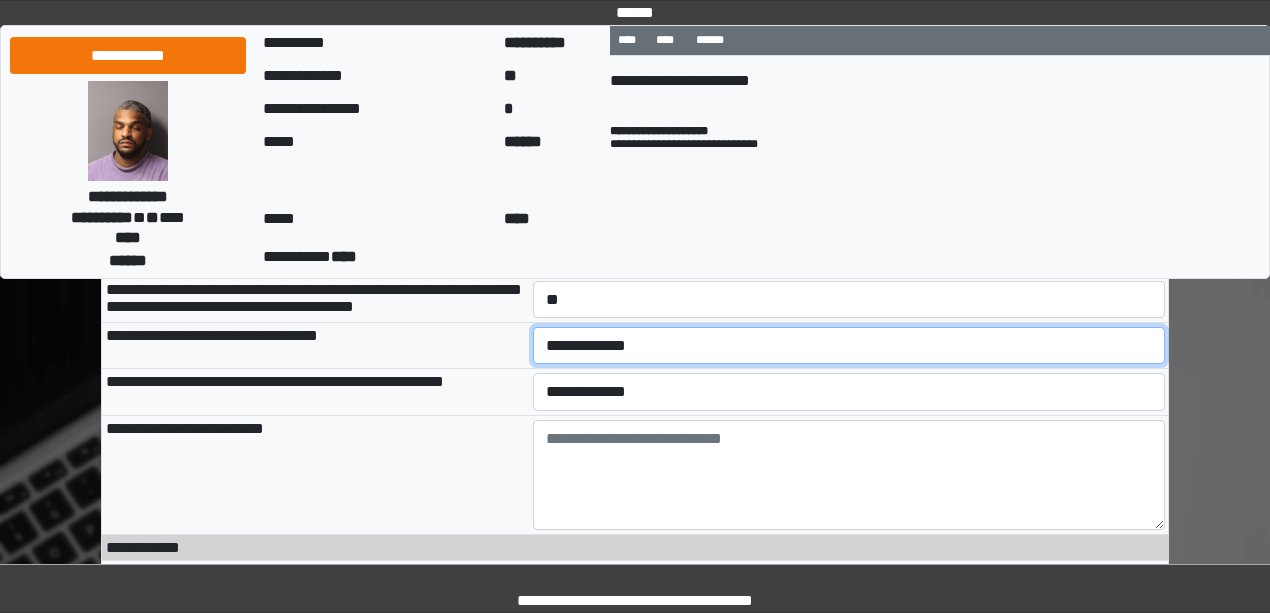click on "**********" at bounding box center (849, 345) 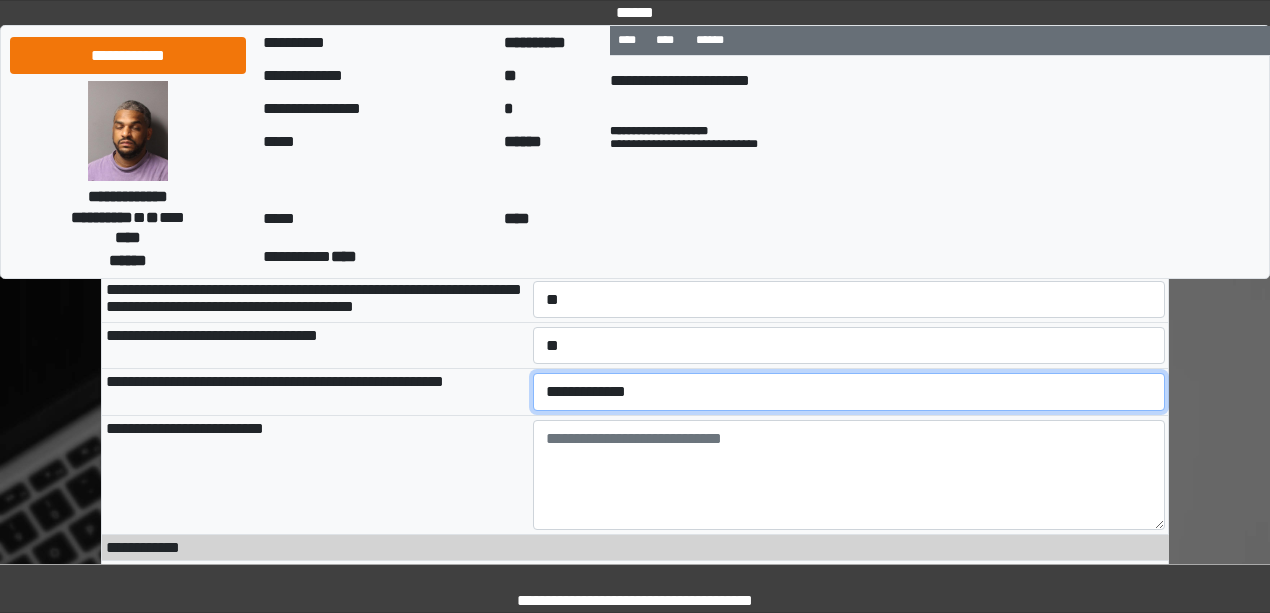 click on "**********" at bounding box center (849, 391) 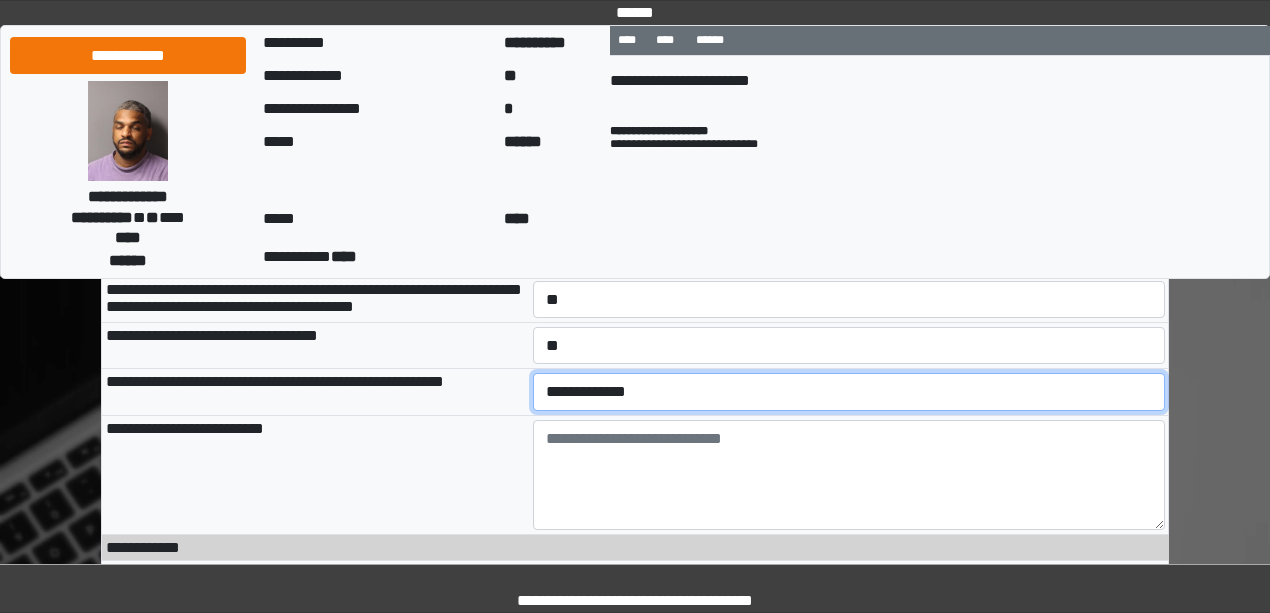 select on "*" 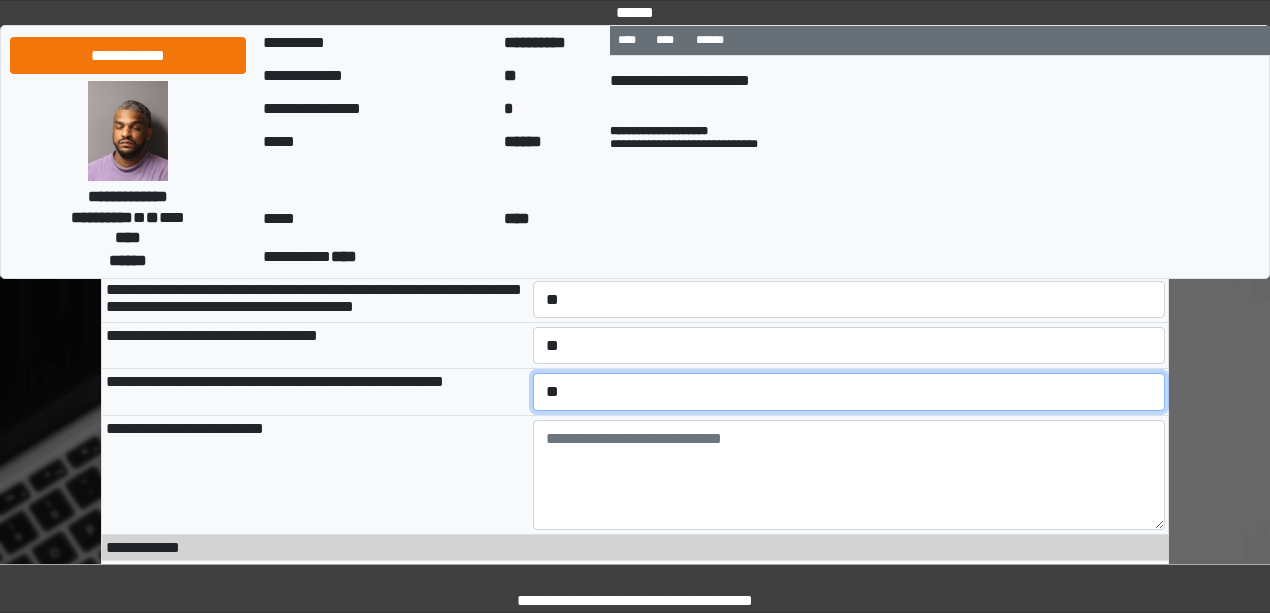 click on "**********" at bounding box center [849, 391] 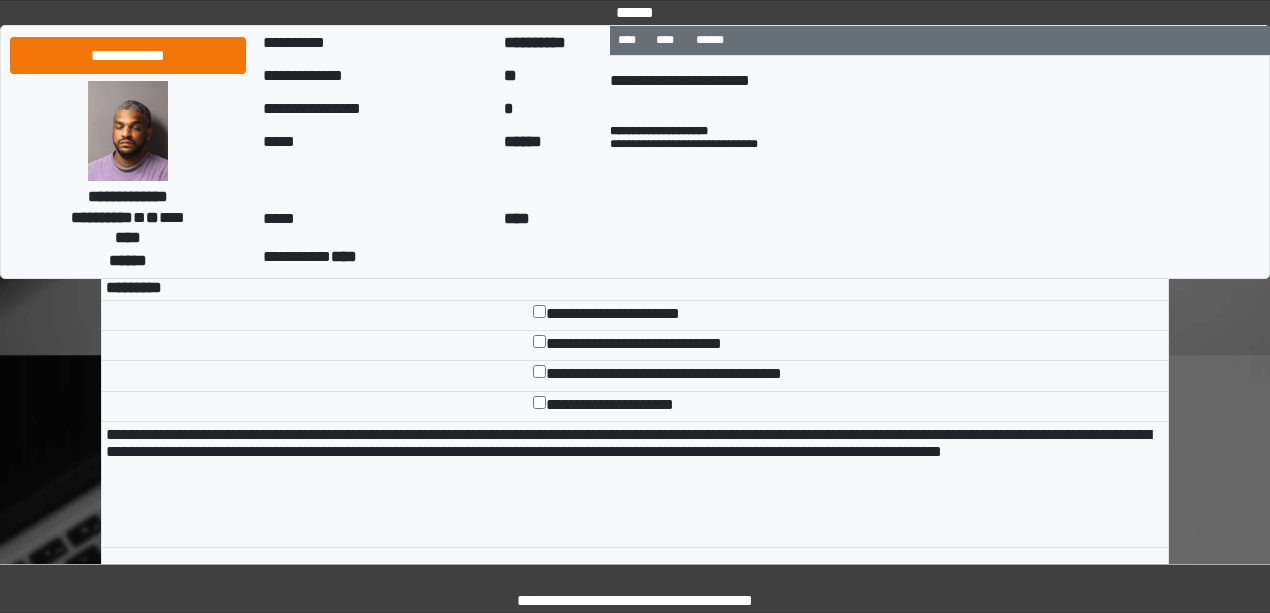 scroll, scrollTop: 3600, scrollLeft: 0, axis: vertical 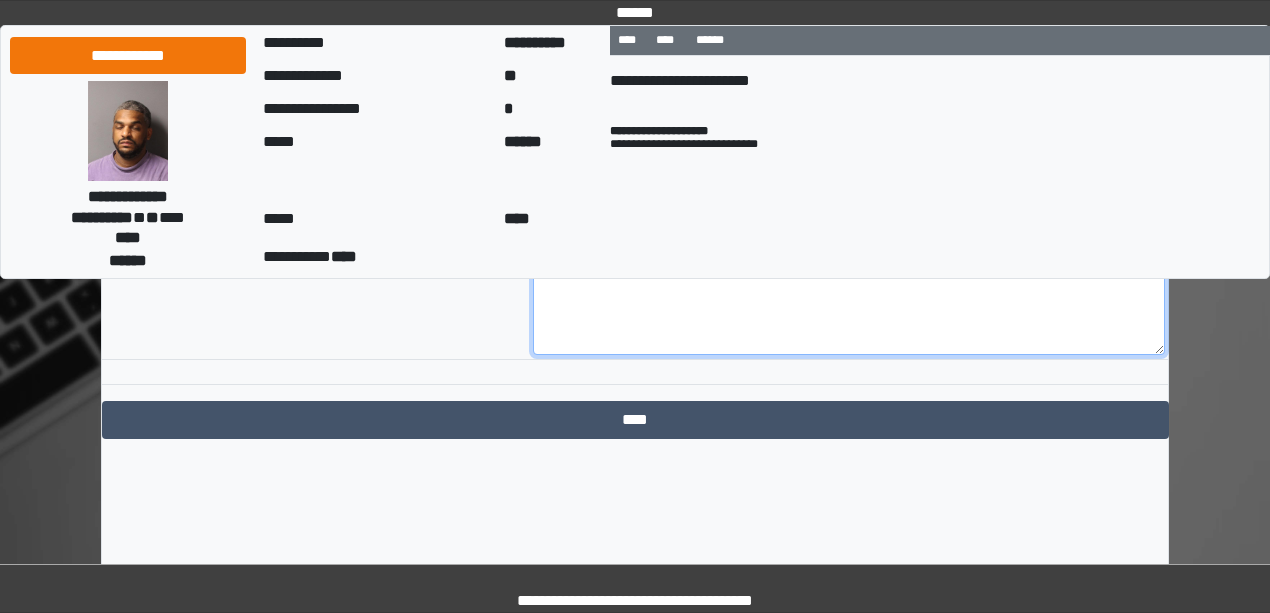 click at bounding box center [849, 300] 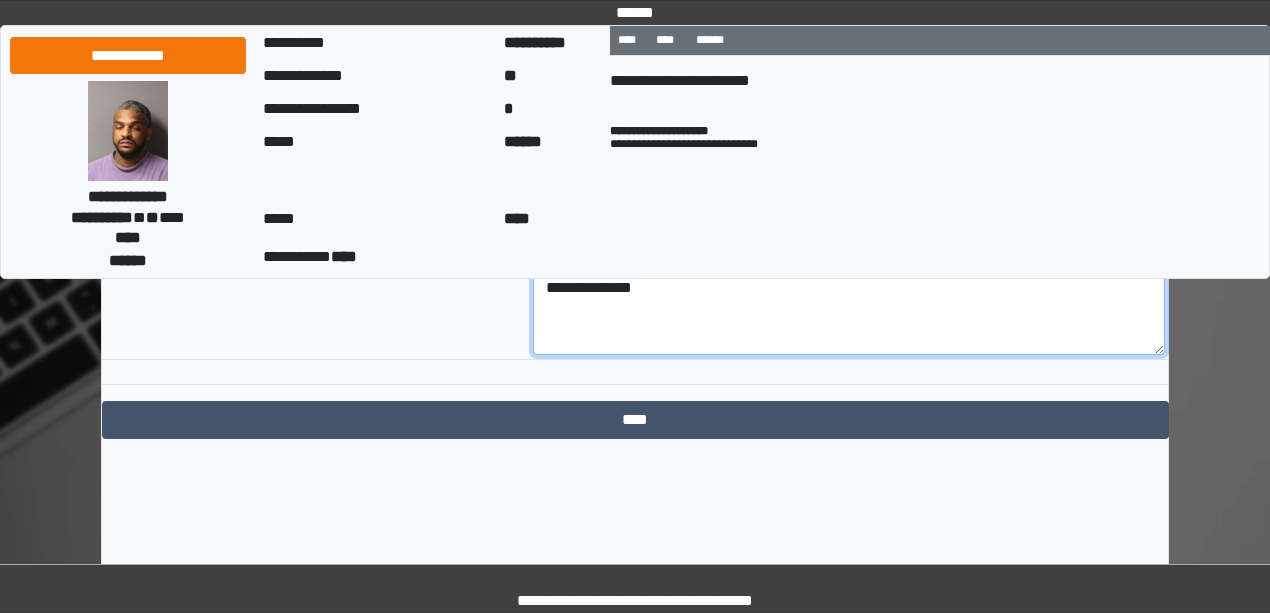 click on "**********" at bounding box center [849, 300] 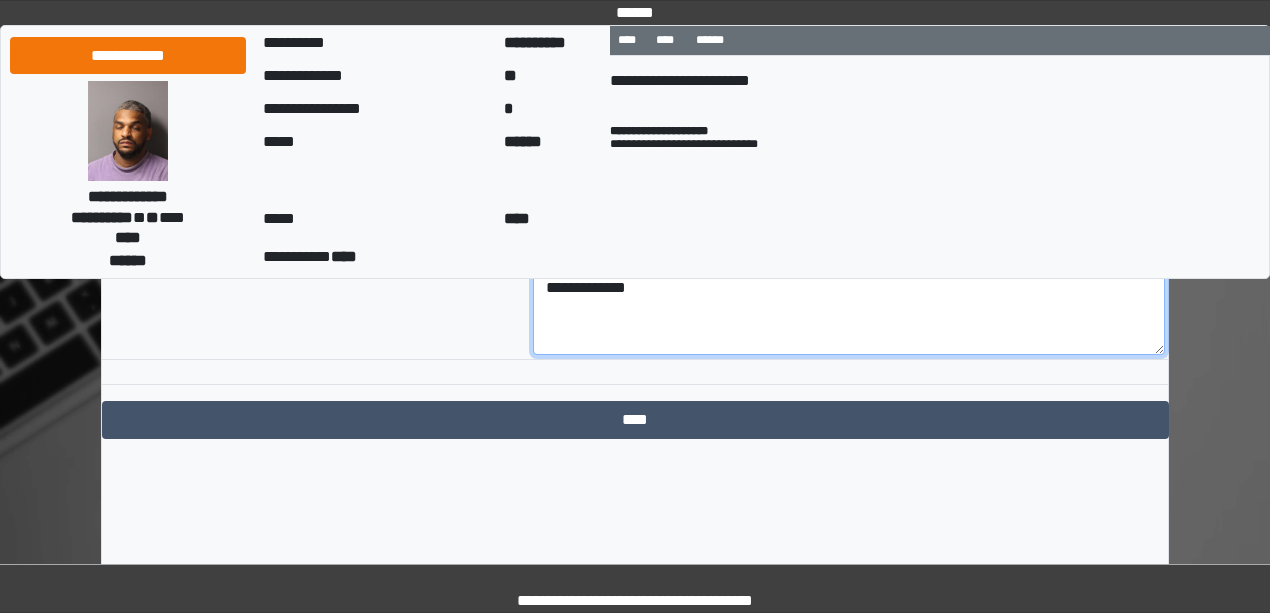 click on "**********" at bounding box center [849, 300] 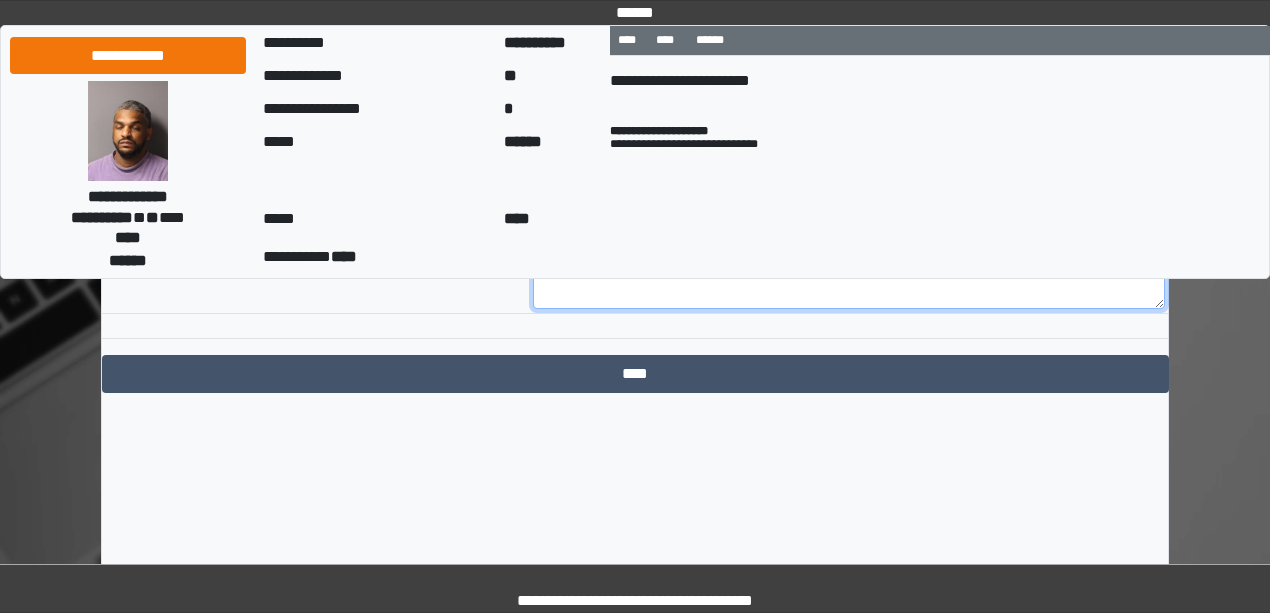 scroll, scrollTop: 4094, scrollLeft: 0, axis: vertical 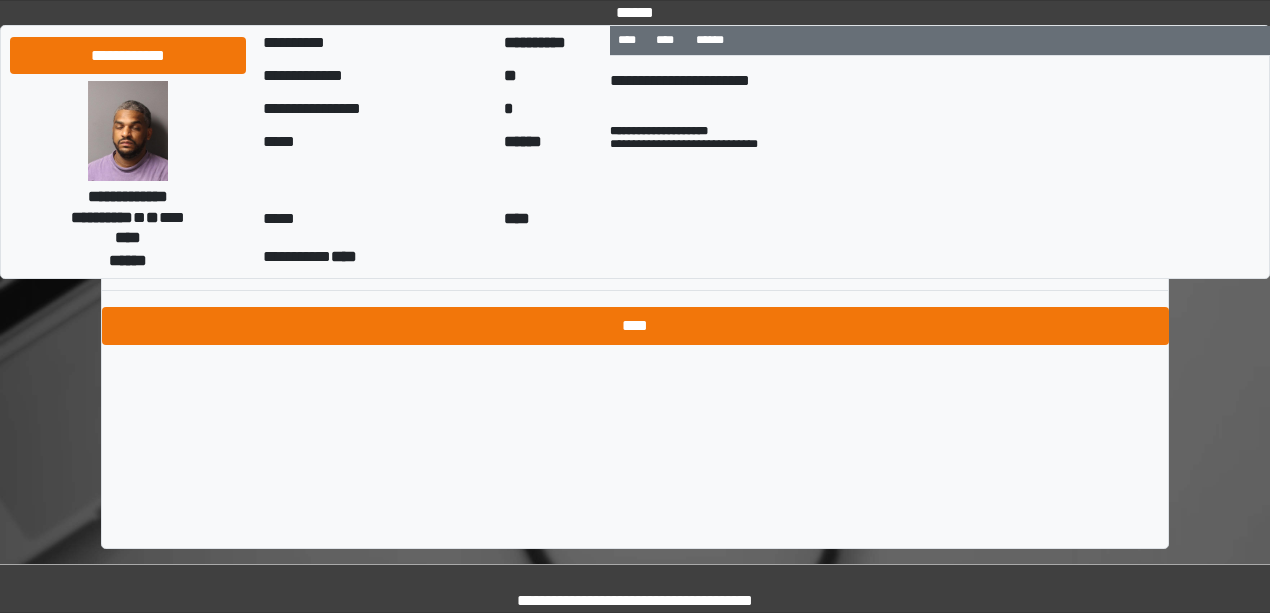 type on "**********" 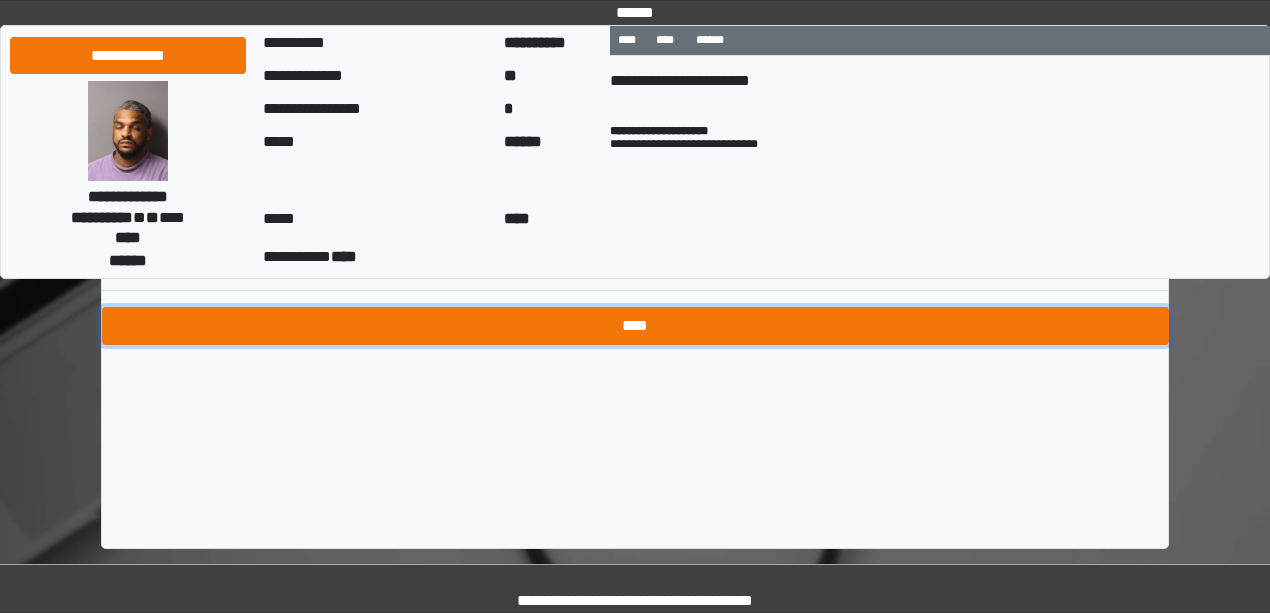 click on "****" at bounding box center [635, 326] 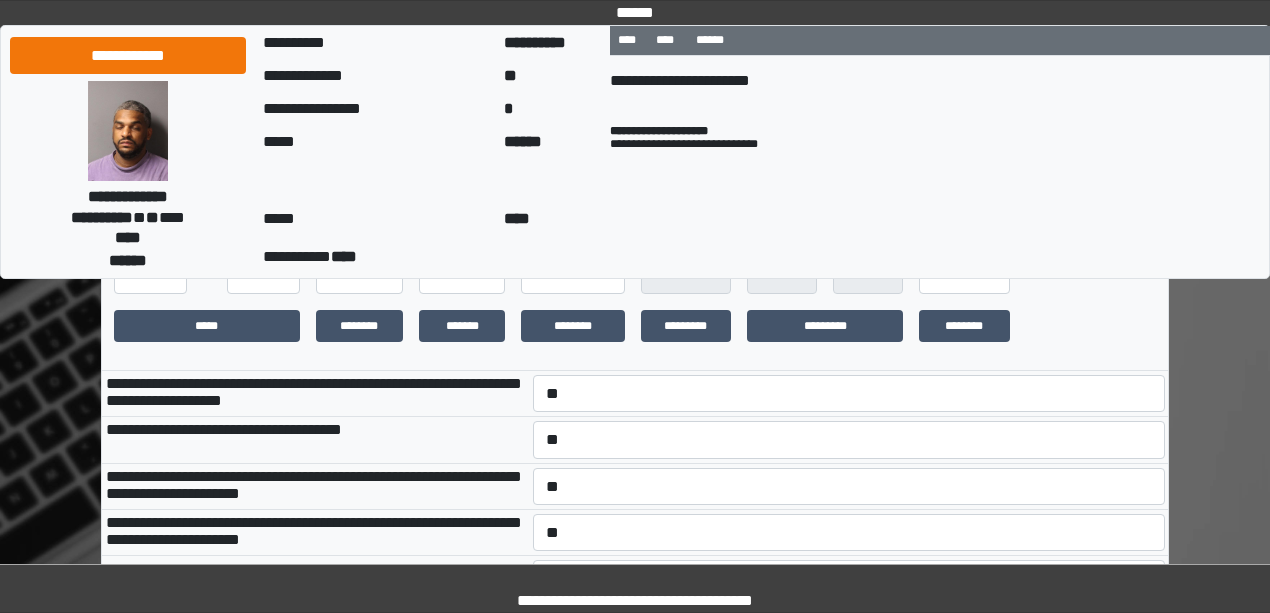 scroll, scrollTop: 391, scrollLeft: 0, axis: vertical 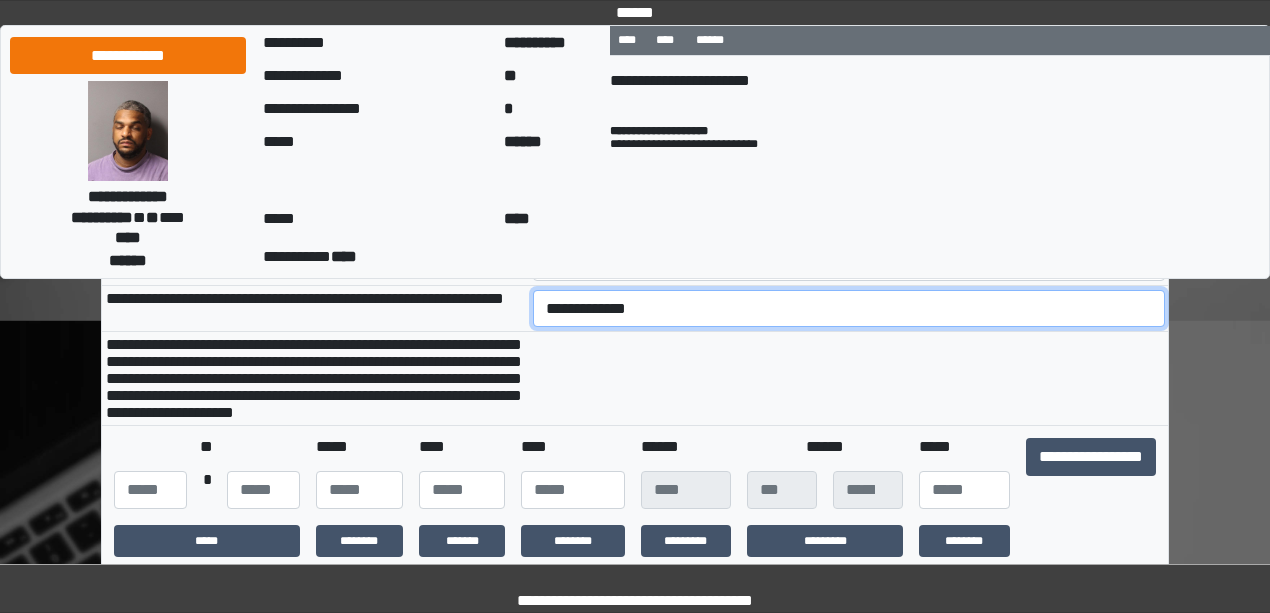 click on "**********" at bounding box center [849, 308] 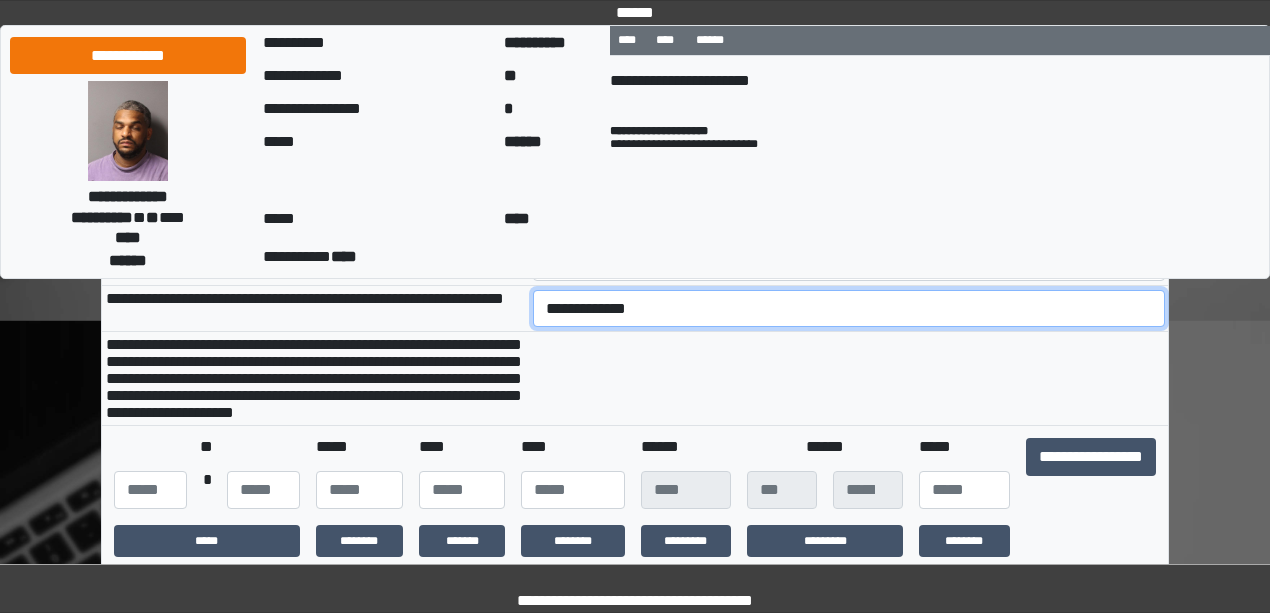 select on "*" 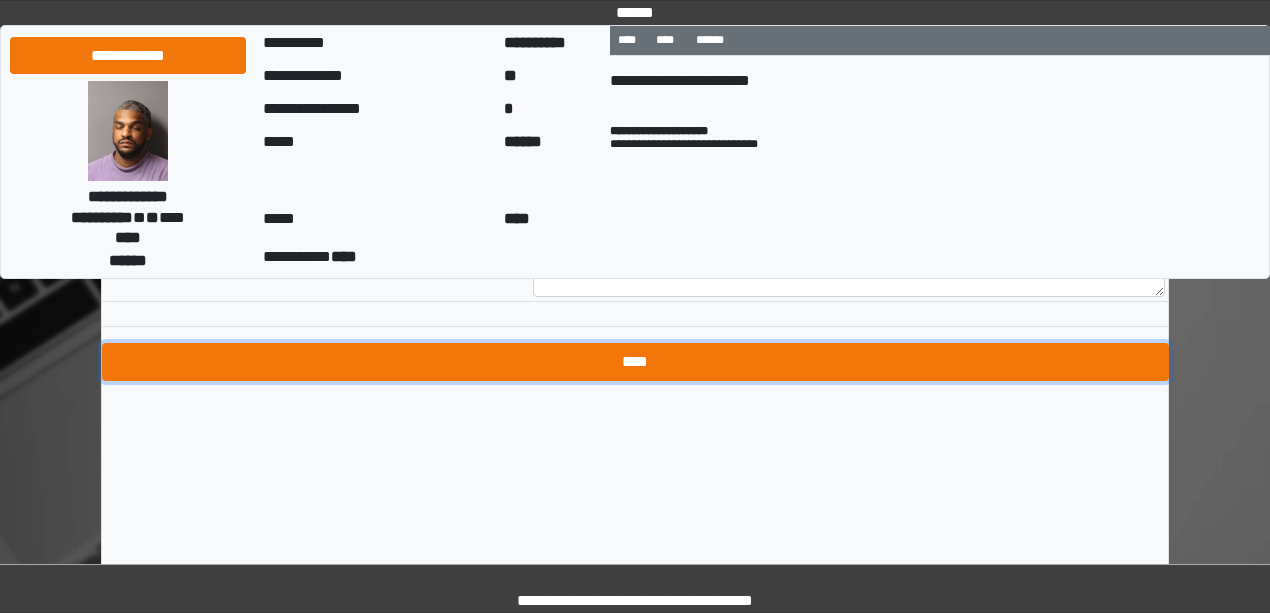 click on "****" at bounding box center (635, 362) 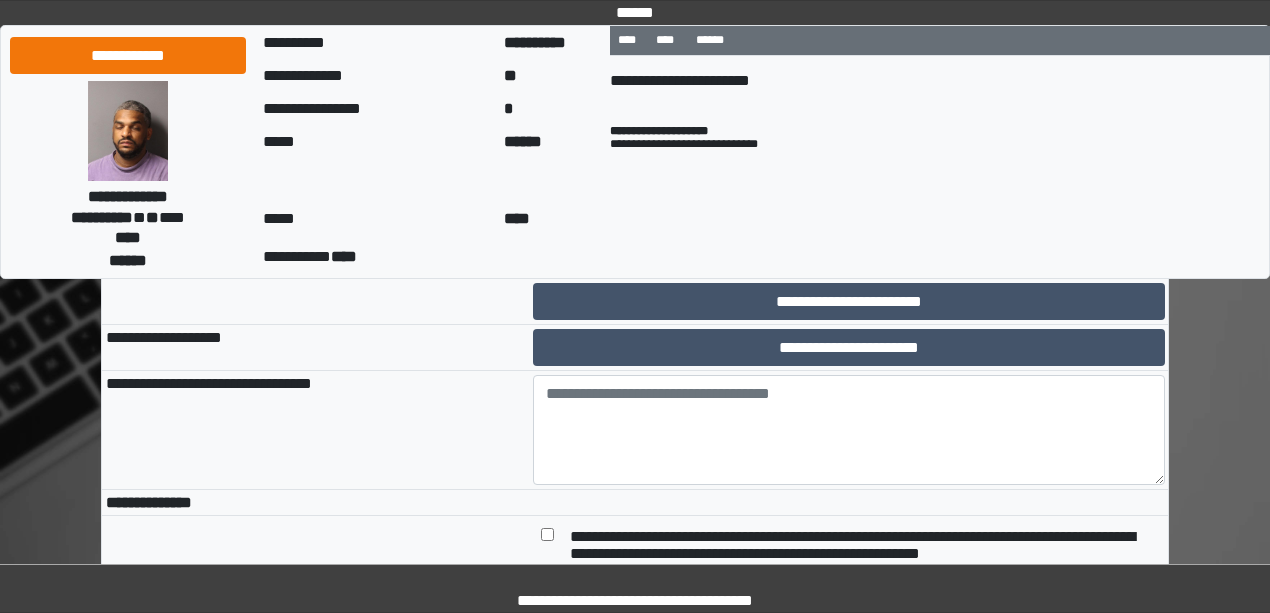 scroll, scrollTop: 3133, scrollLeft: 0, axis: vertical 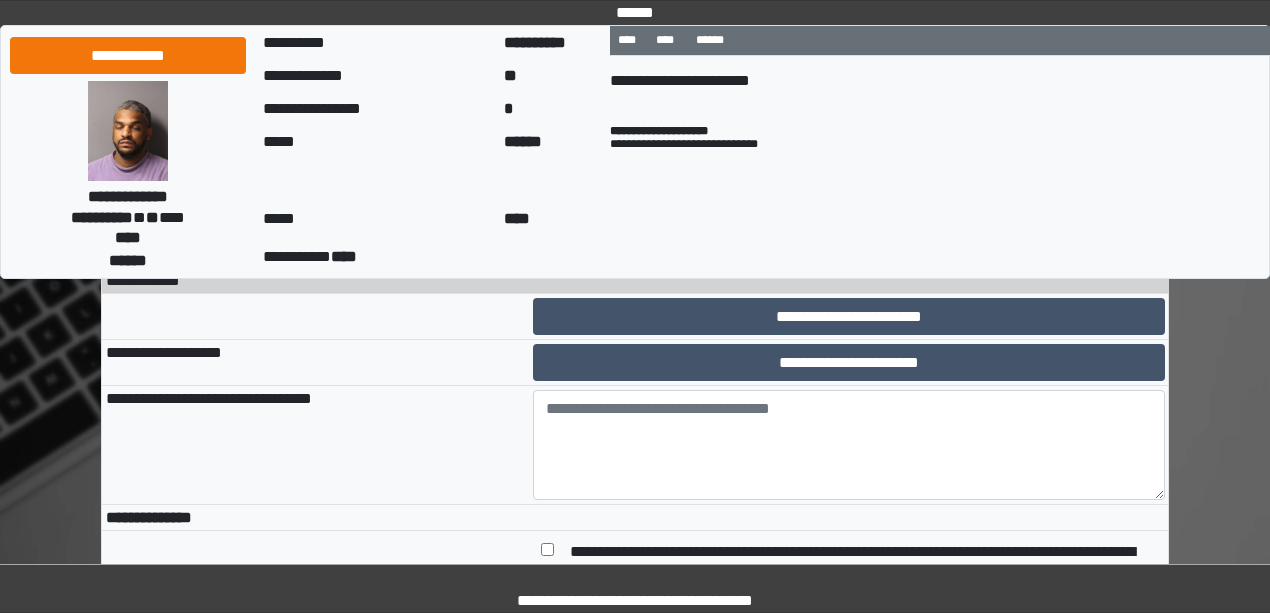 click at bounding box center [849, 208] 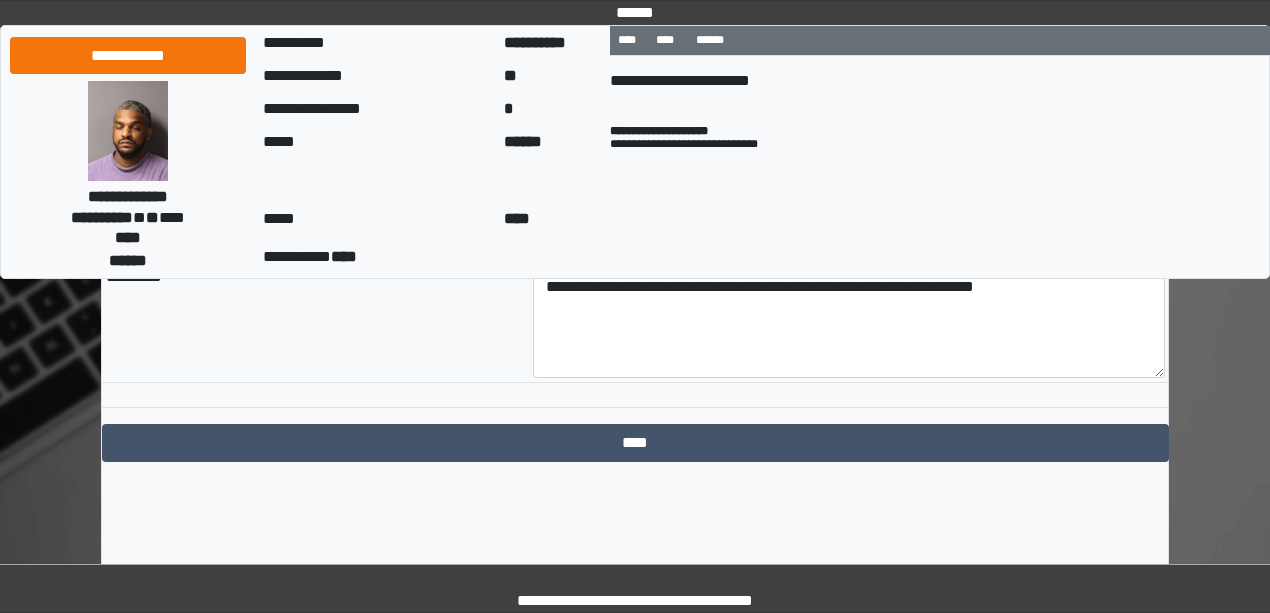 scroll, scrollTop: 4094, scrollLeft: 0, axis: vertical 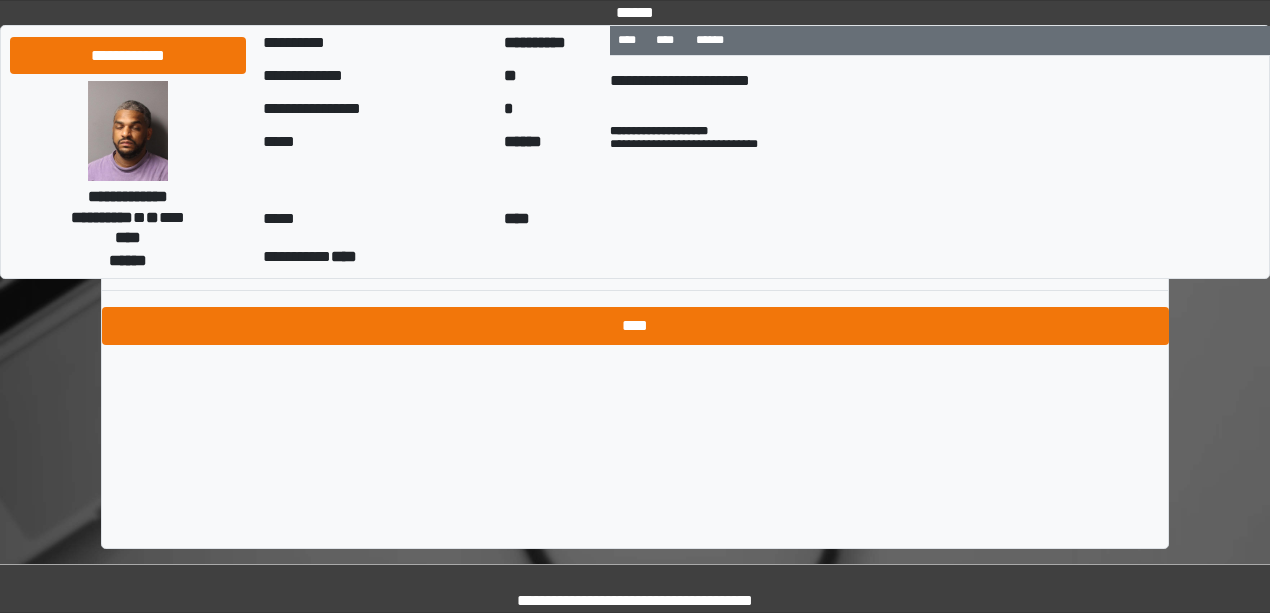 type on "****" 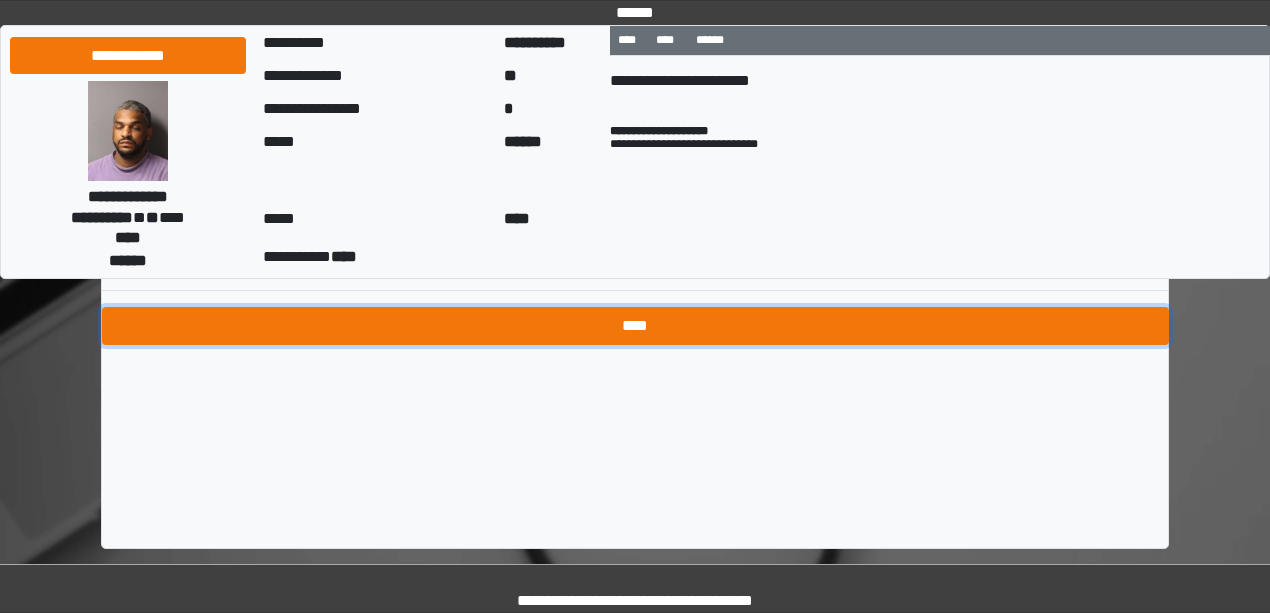 click on "****" at bounding box center (635, 326) 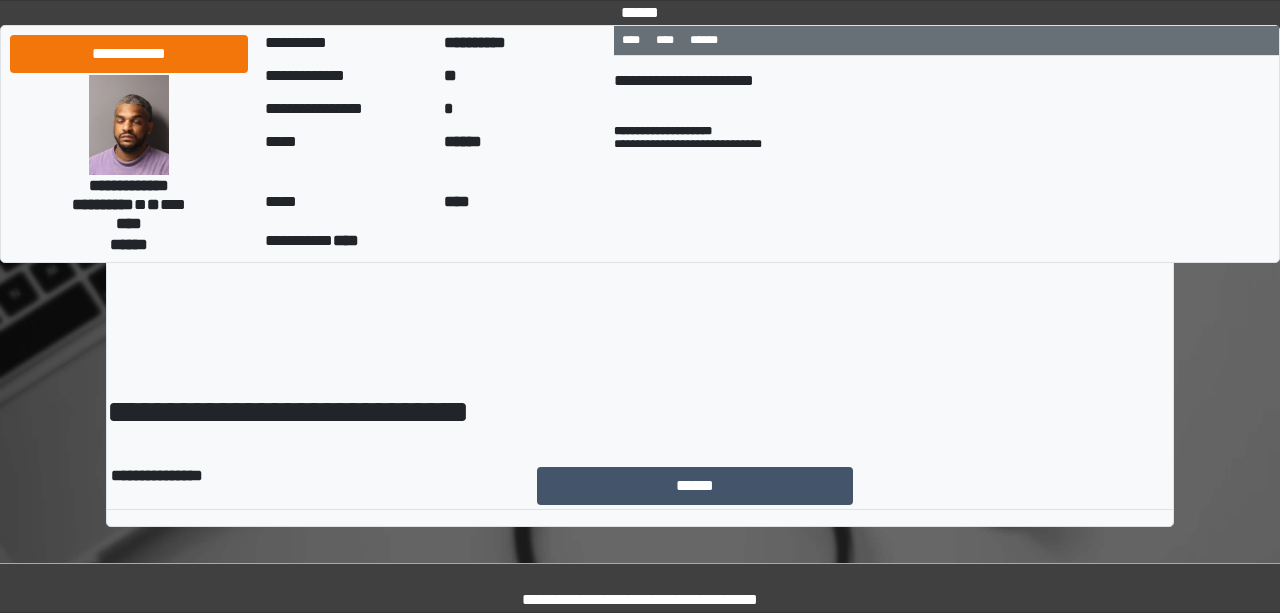 scroll, scrollTop: 0, scrollLeft: 0, axis: both 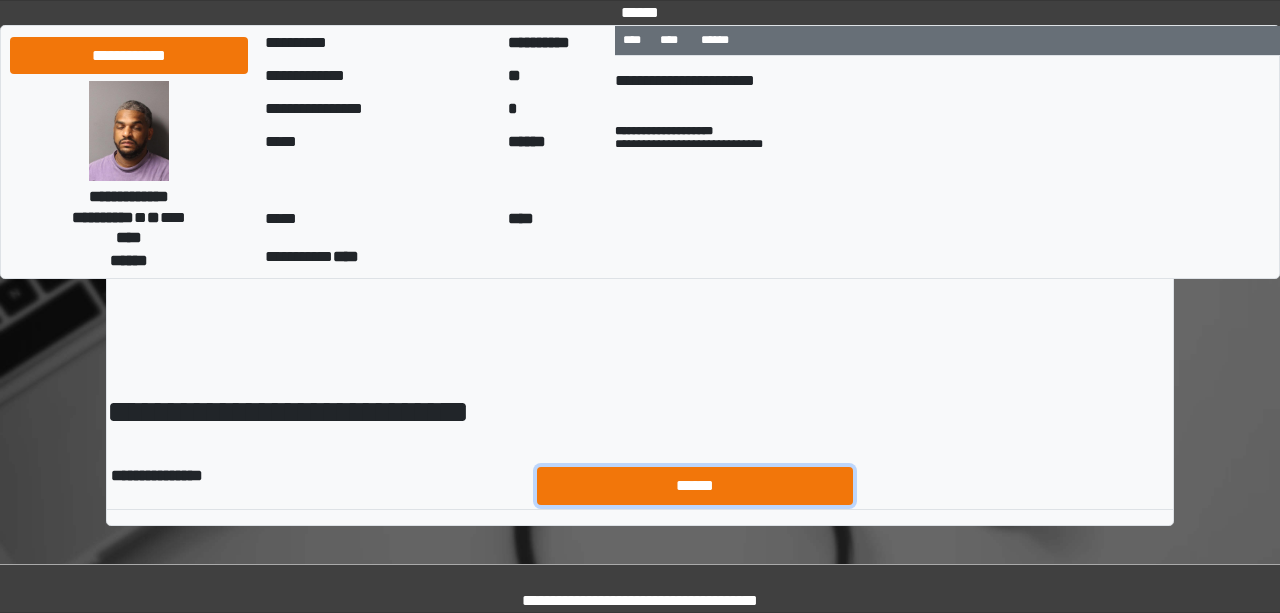 click on "******" at bounding box center [695, 485] 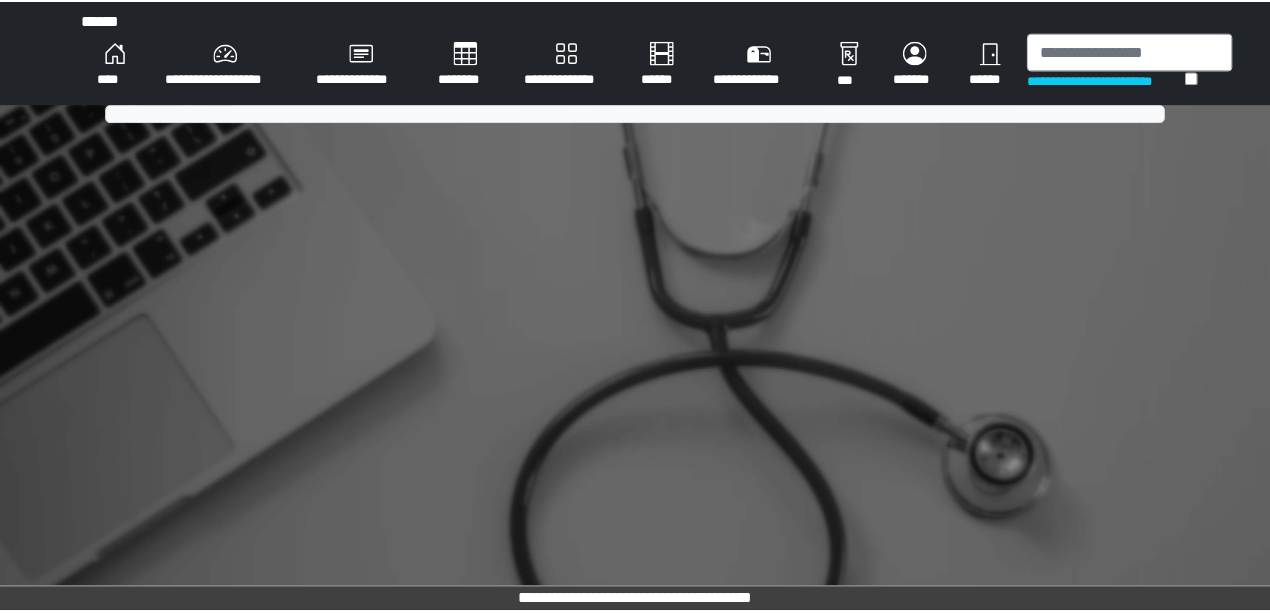 scroll, scrollTop: 0, scrollLeft: 0, axis: both 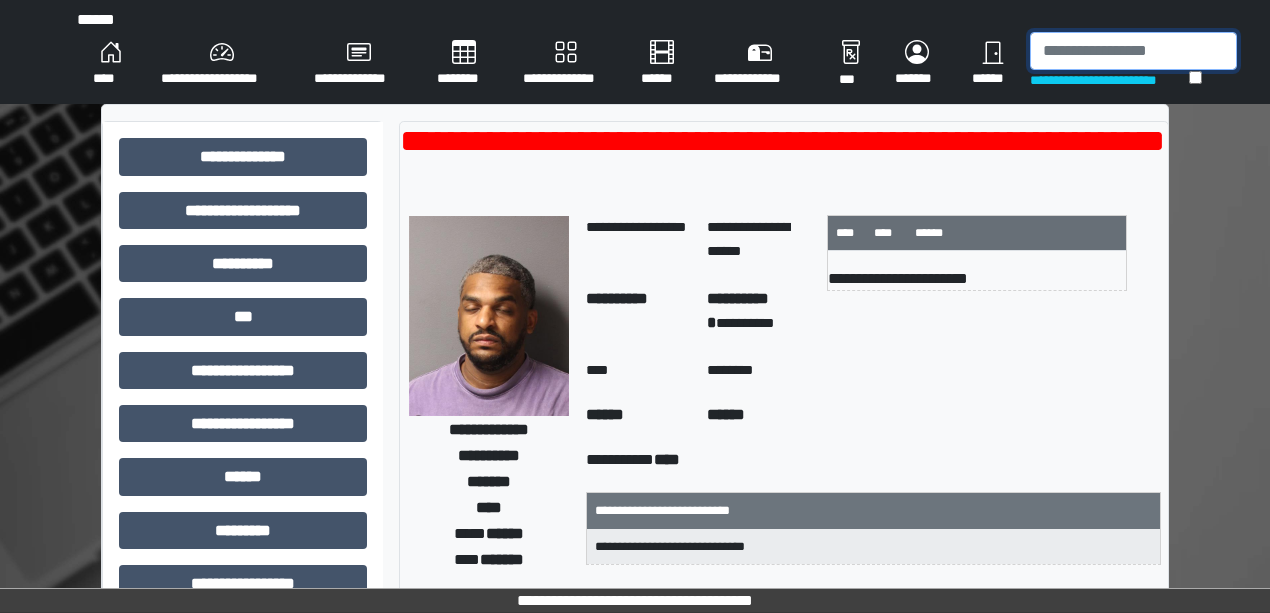 click at bounding box center [1133, 51] 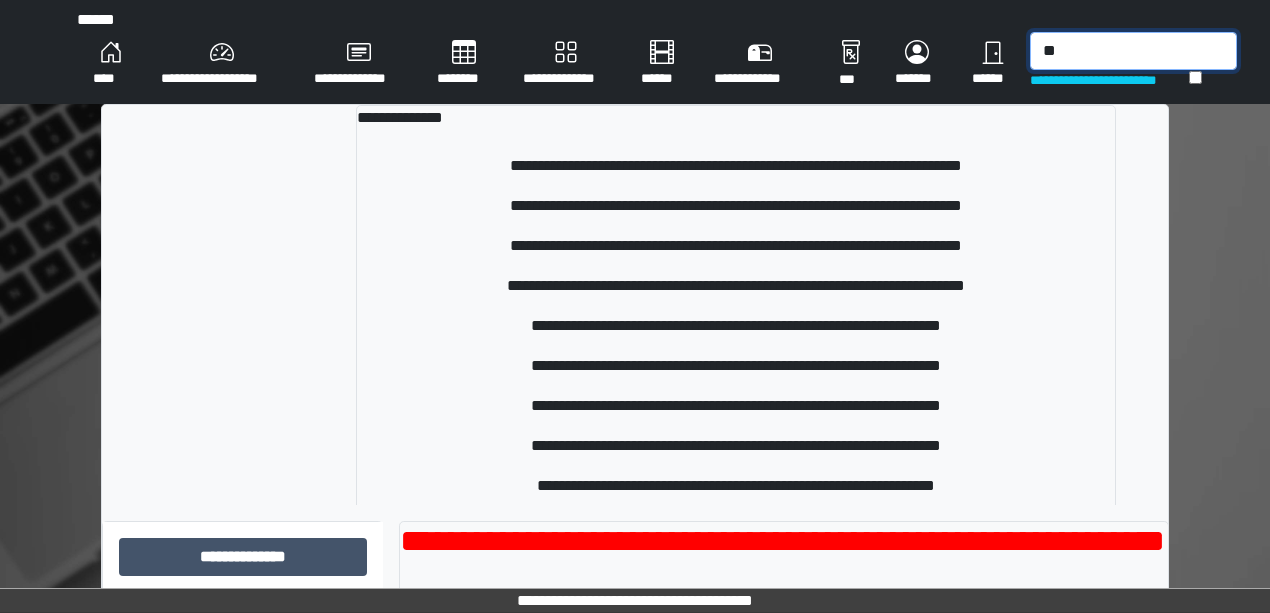 type on "*" 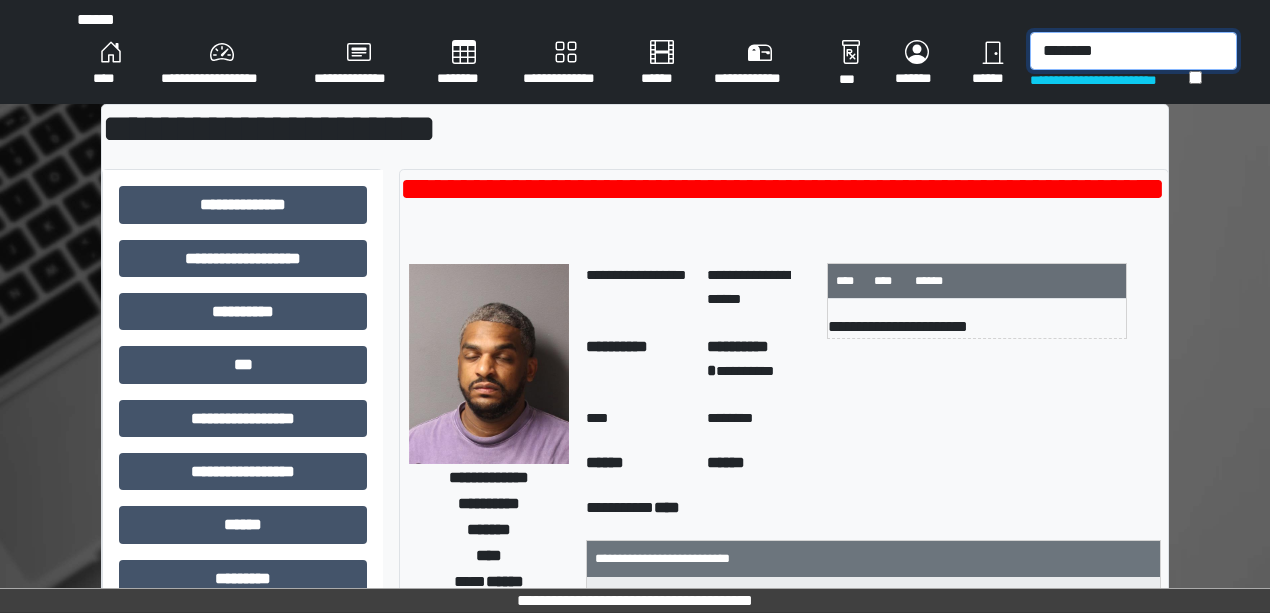 type on "********" 